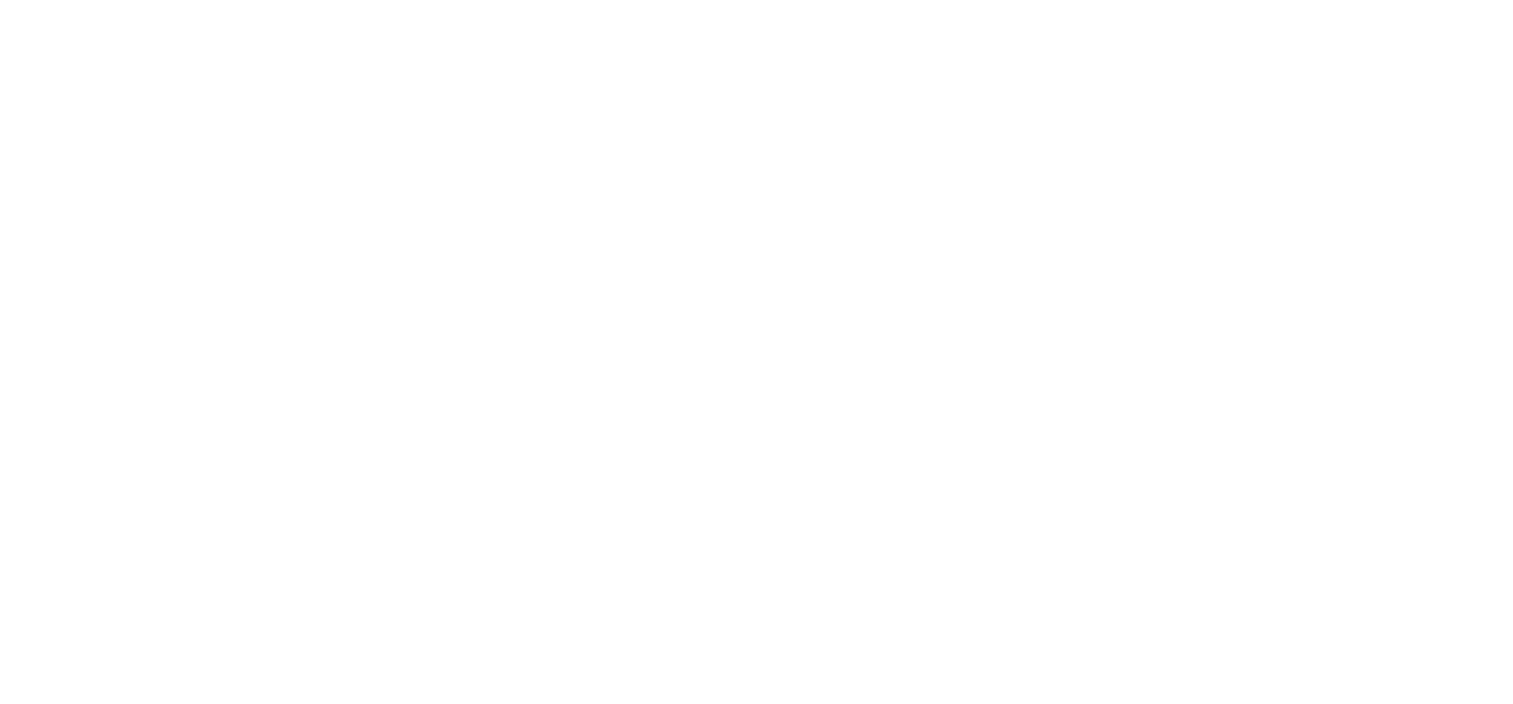 scroll, scrollTop: 0, scrollLeft: 0, axis: both 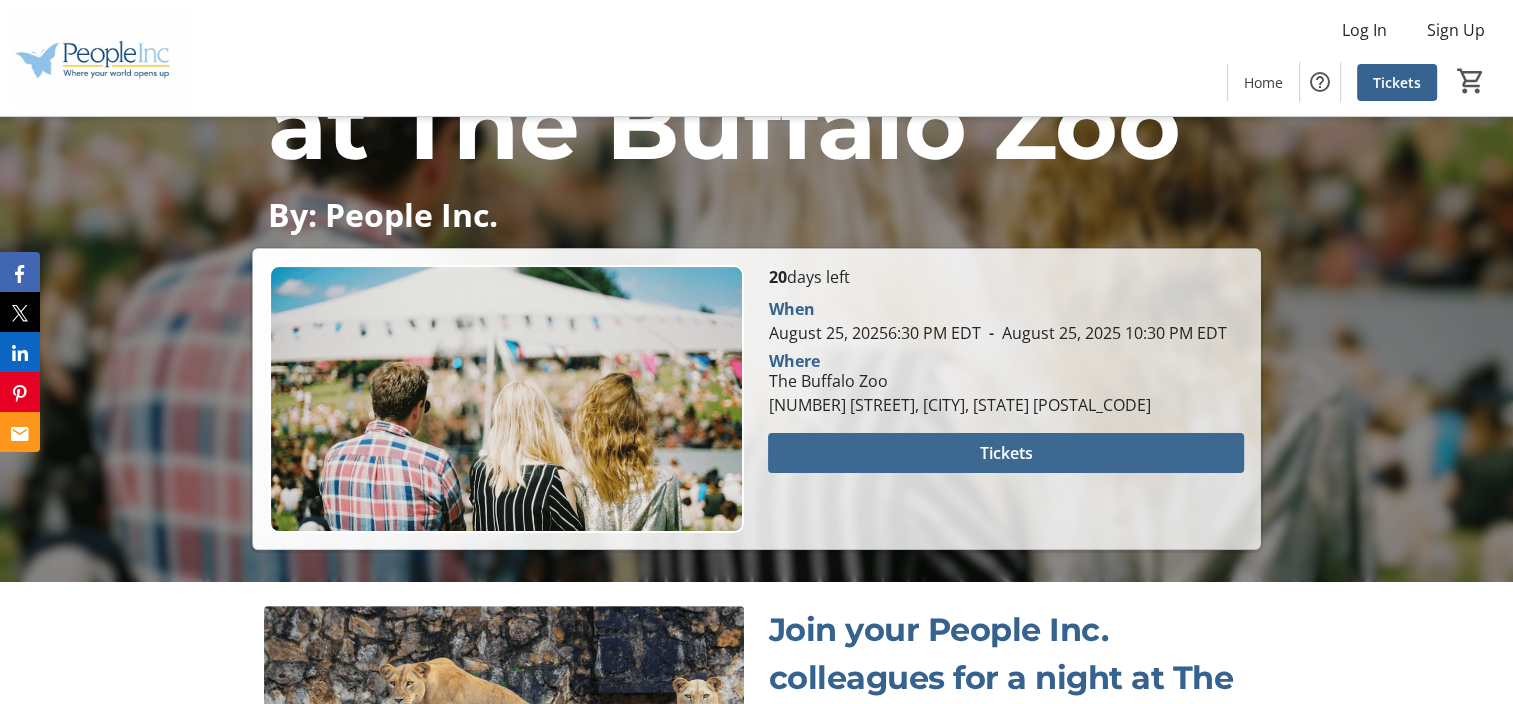 click on "Tickets" at bounding box center [1006, 453] 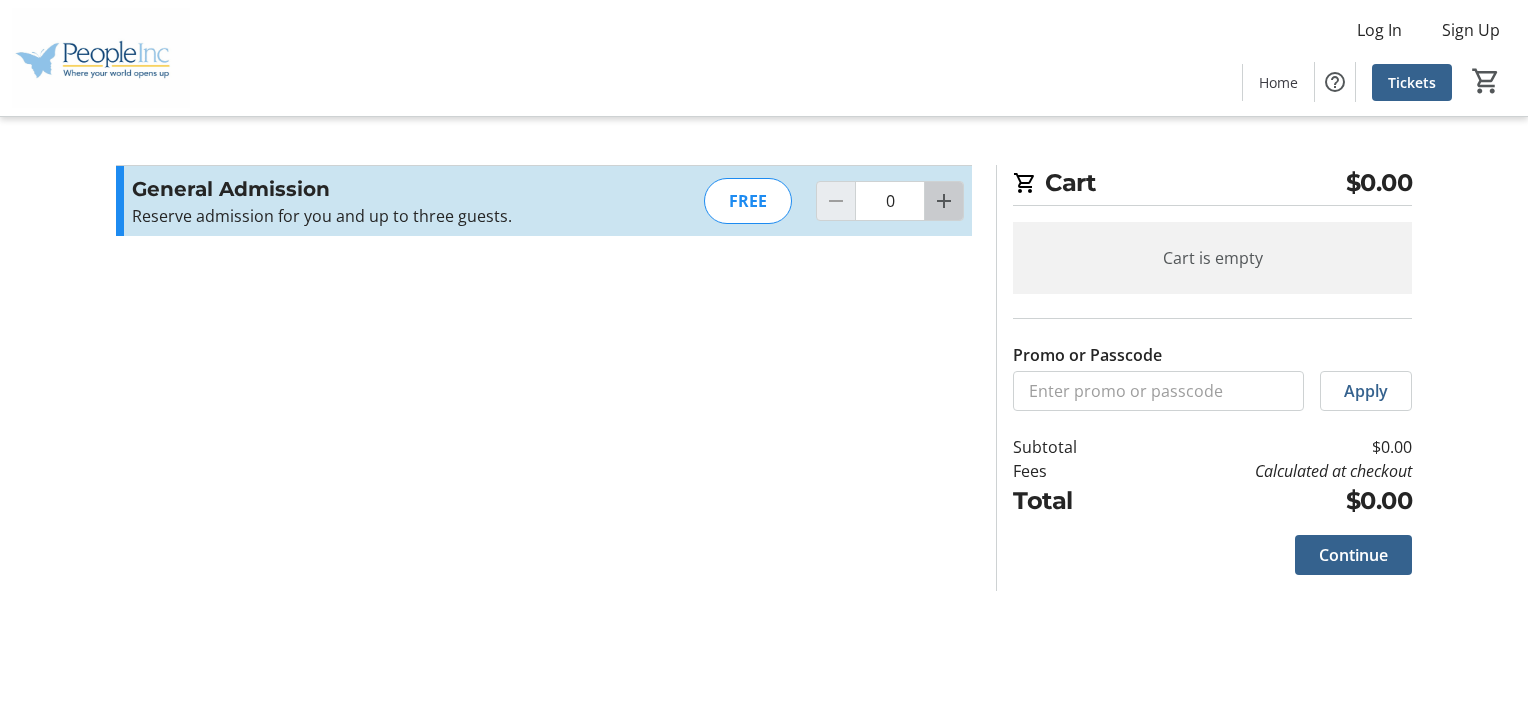 click 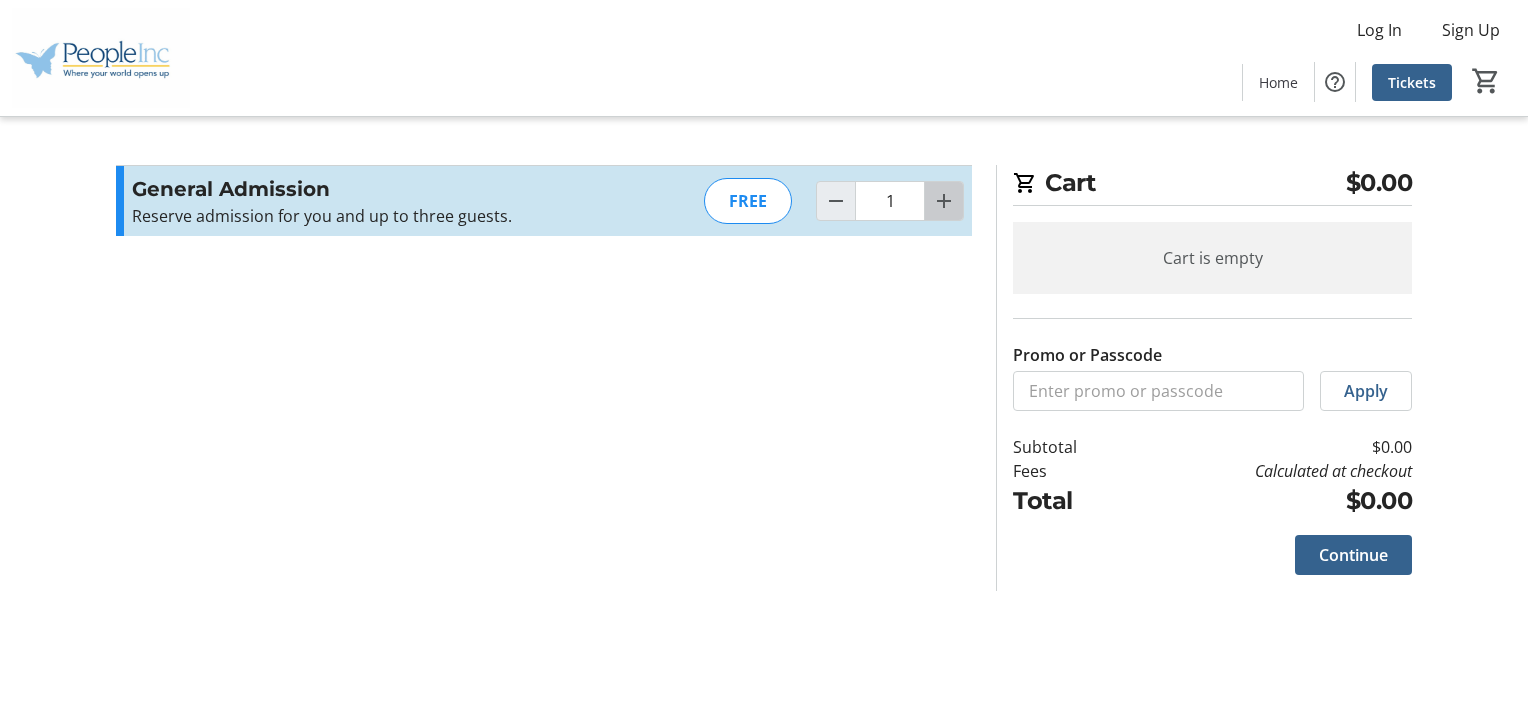 click 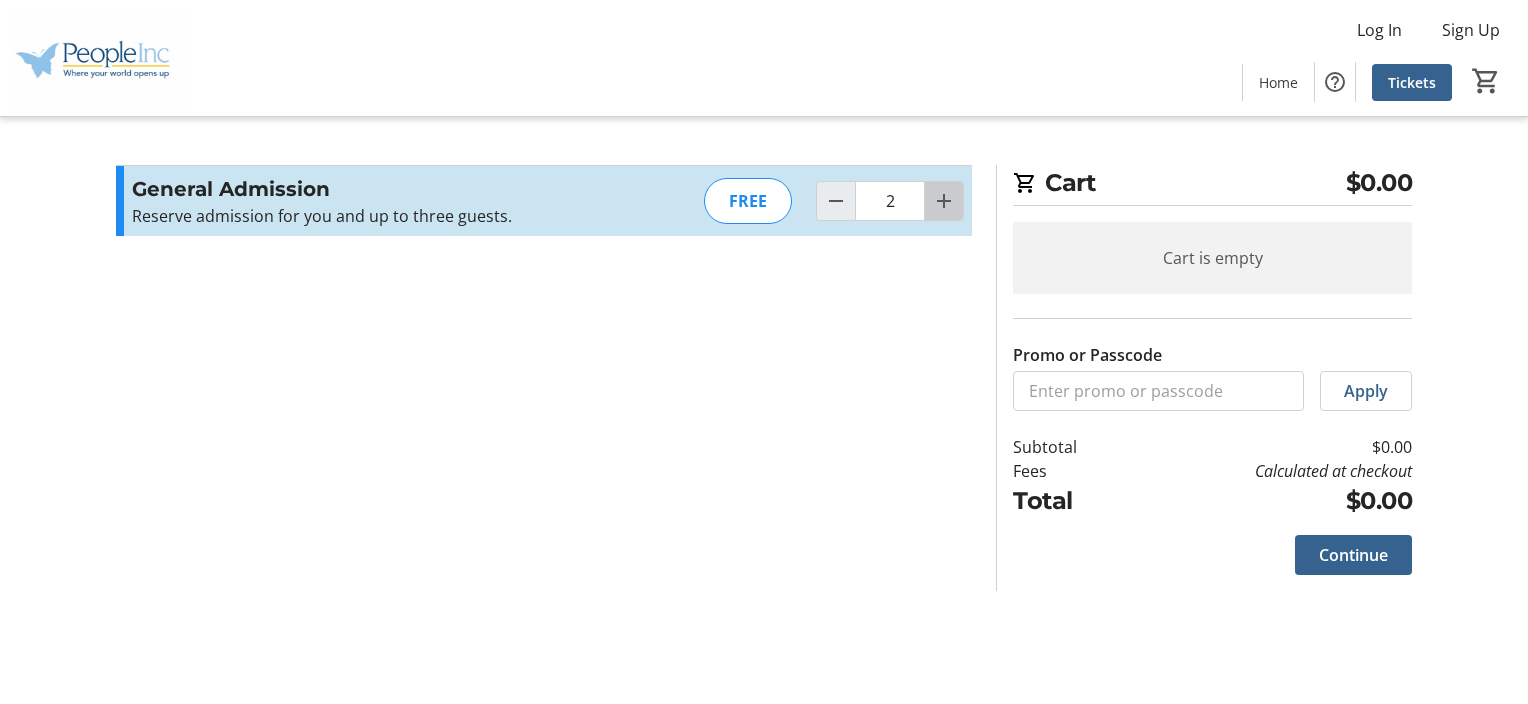 click 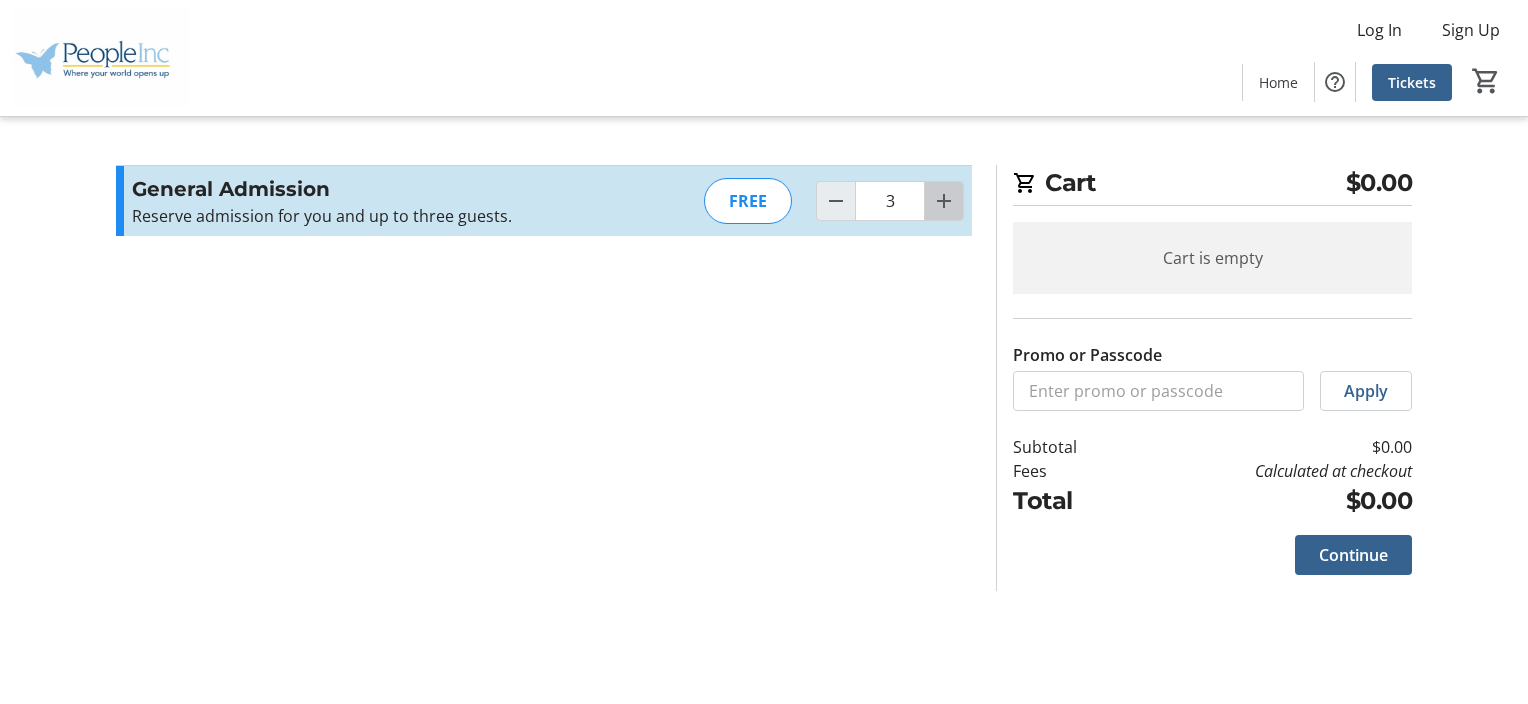 click 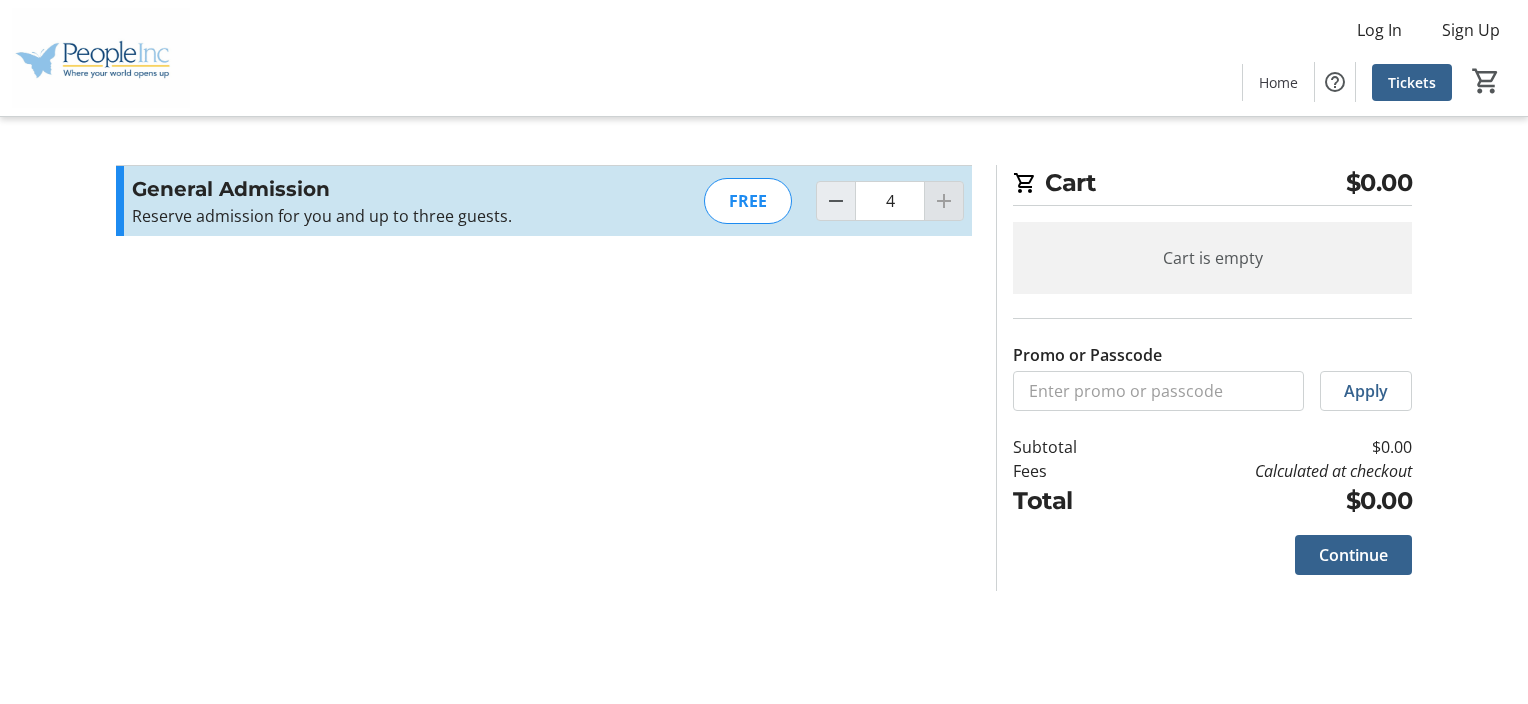 click 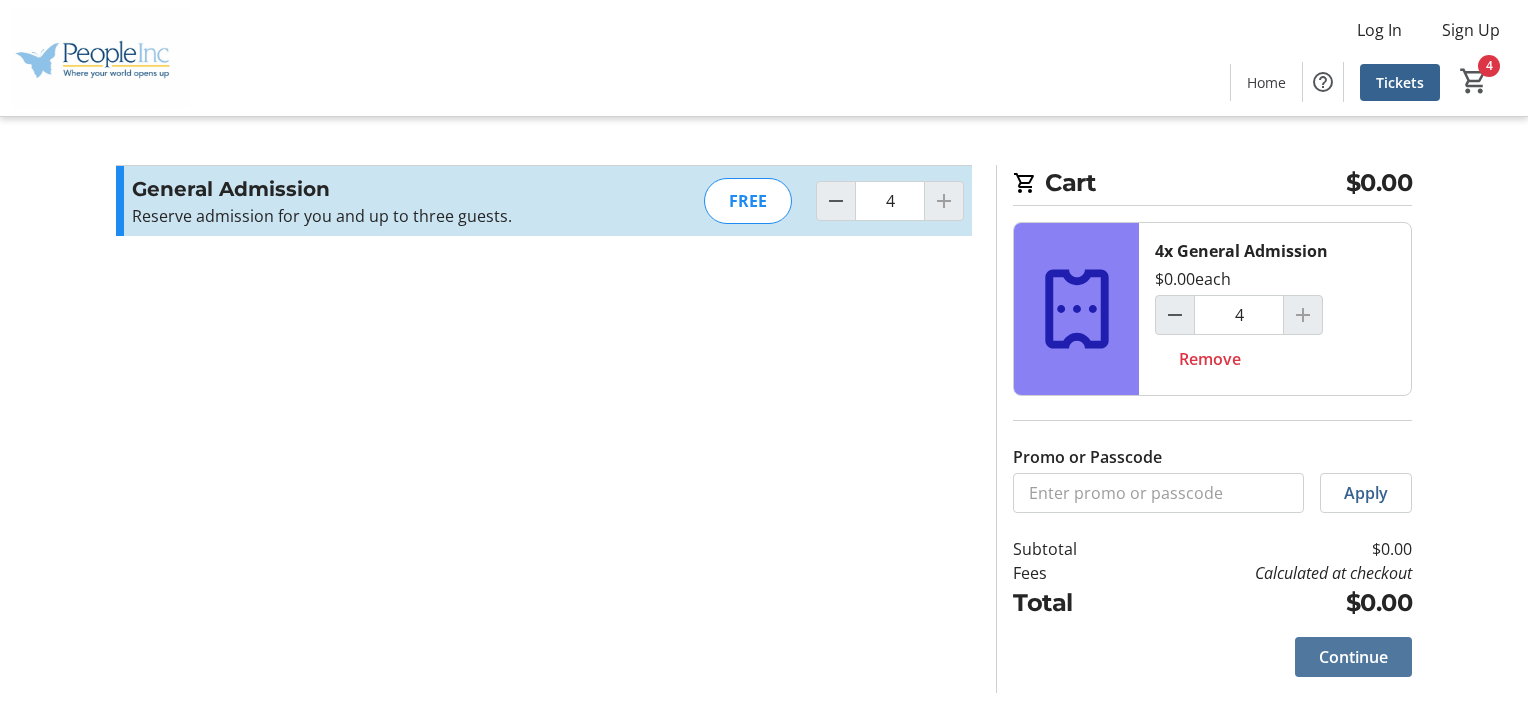 click on "Continue" 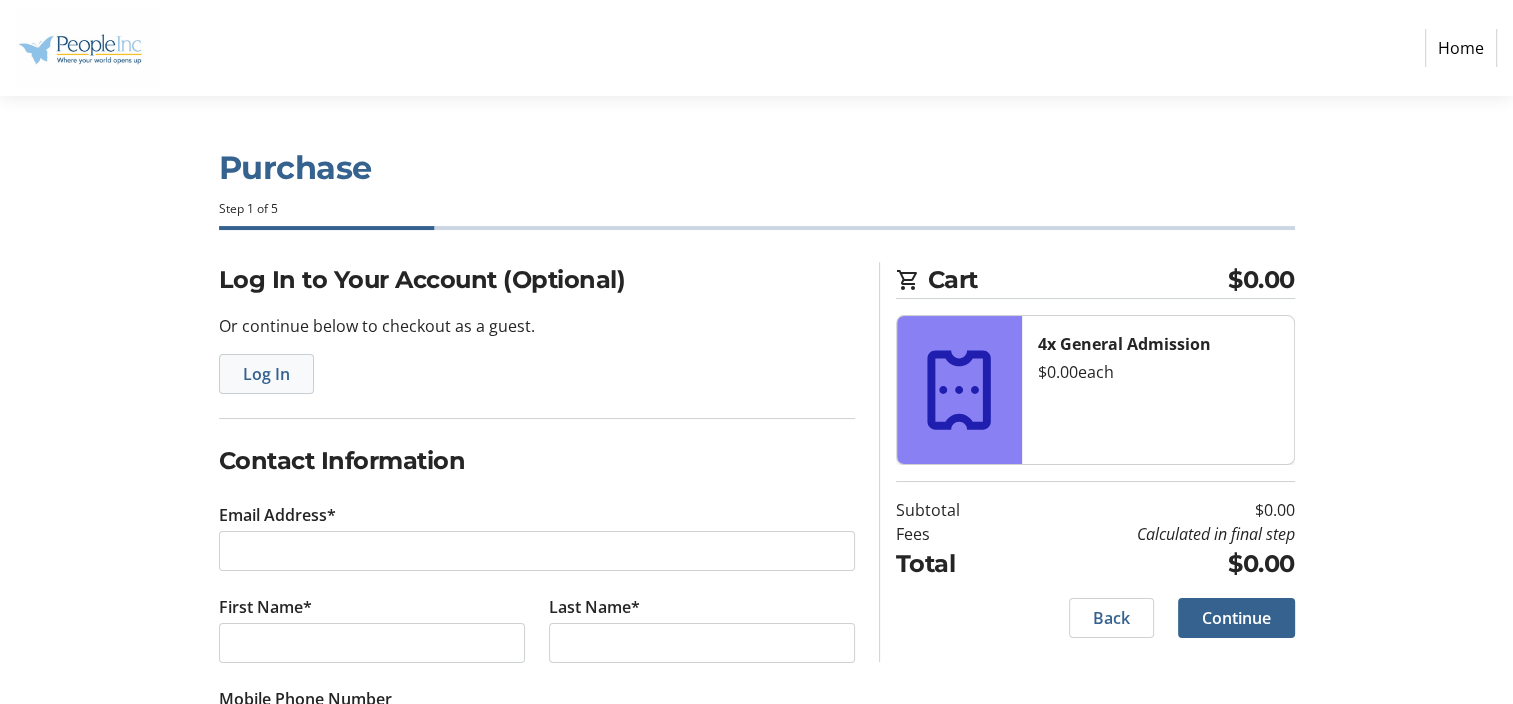 click on "Log In" 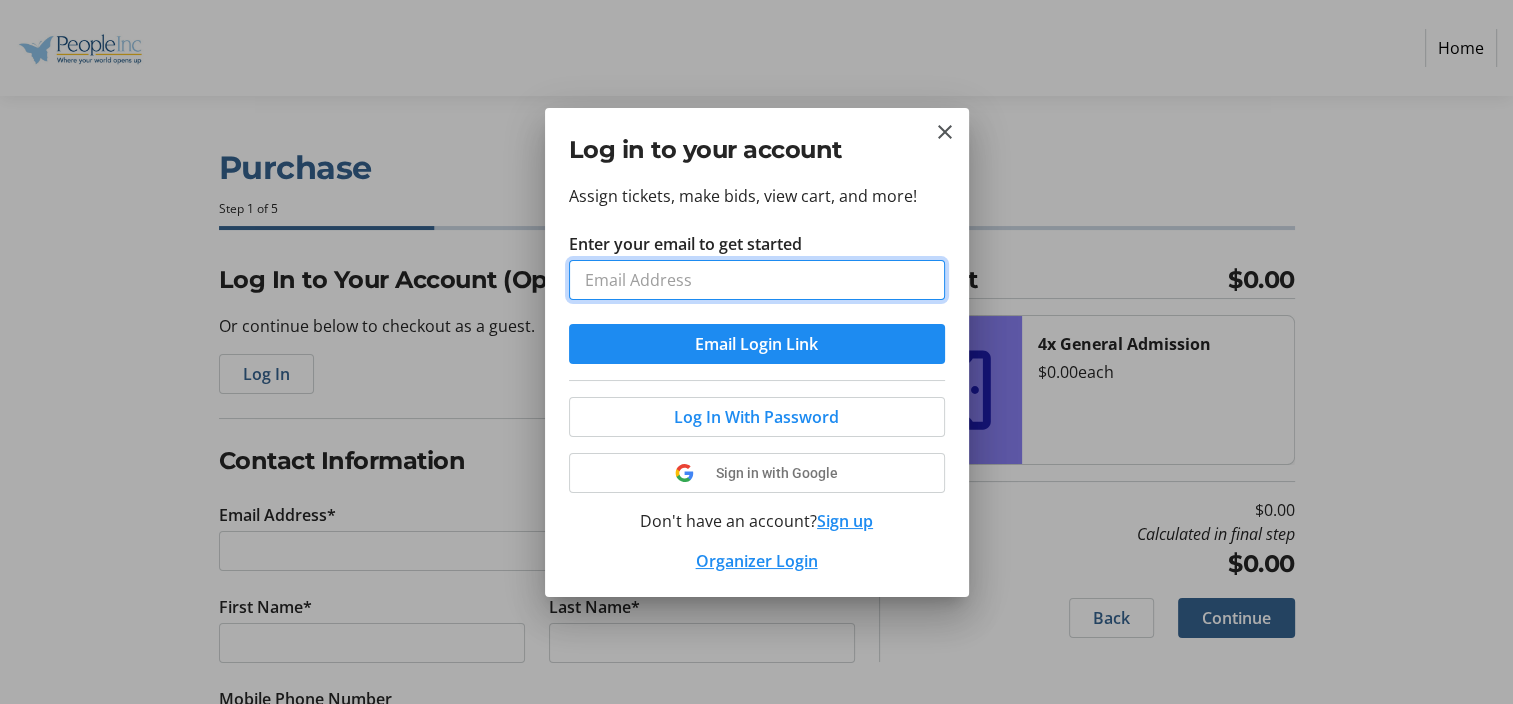 click on "Enter your email to get started" at bounding box center (757, 280) 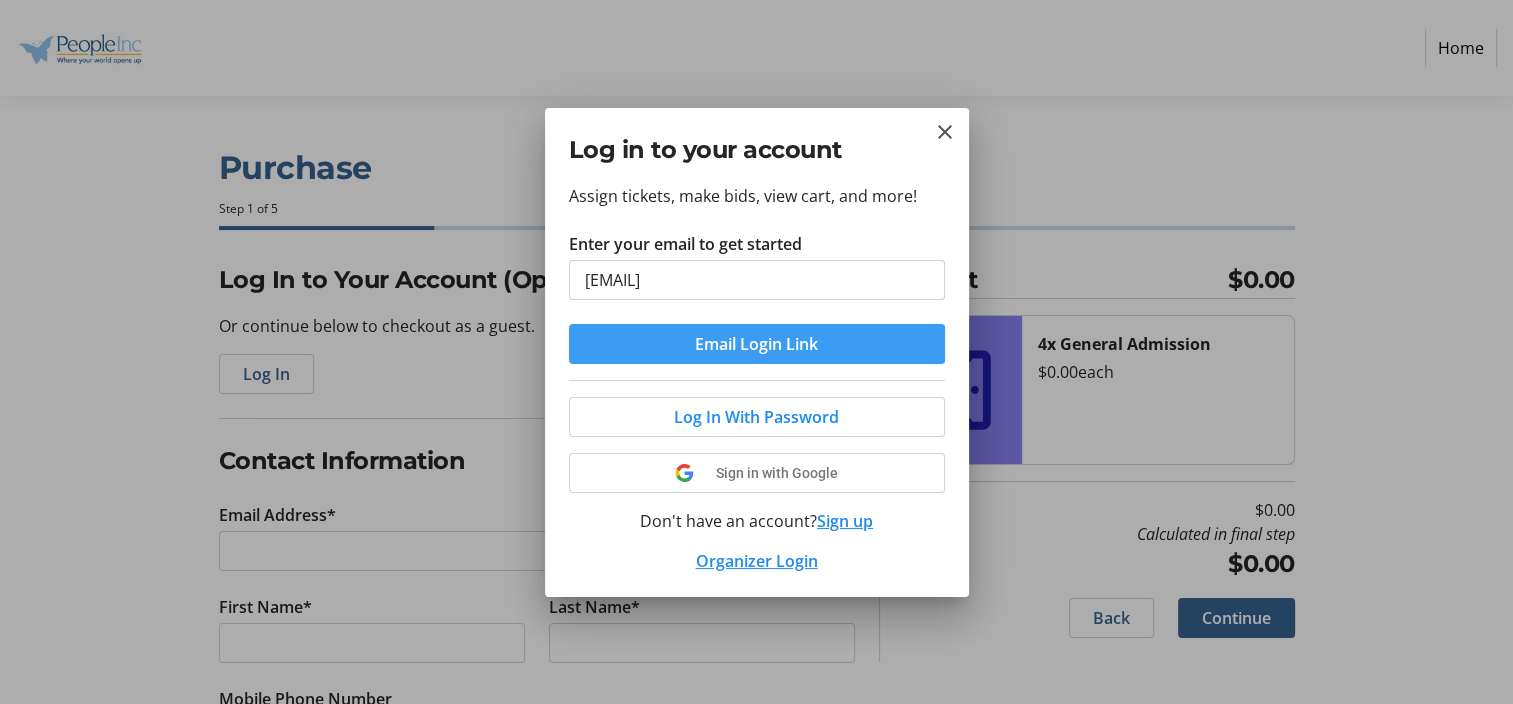 click on "Email Login Link" at bounding box center [756, 344] 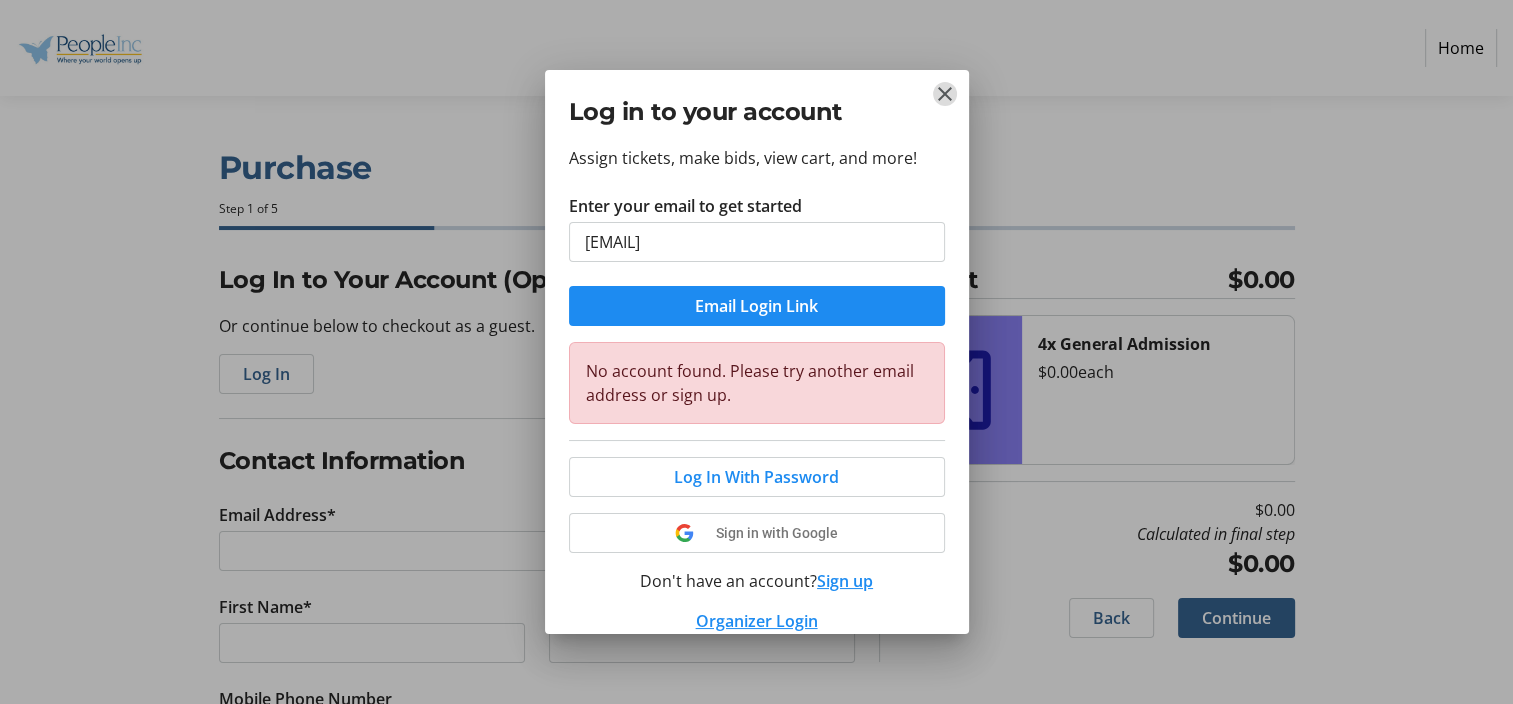 click at bounding box center [945, 94] 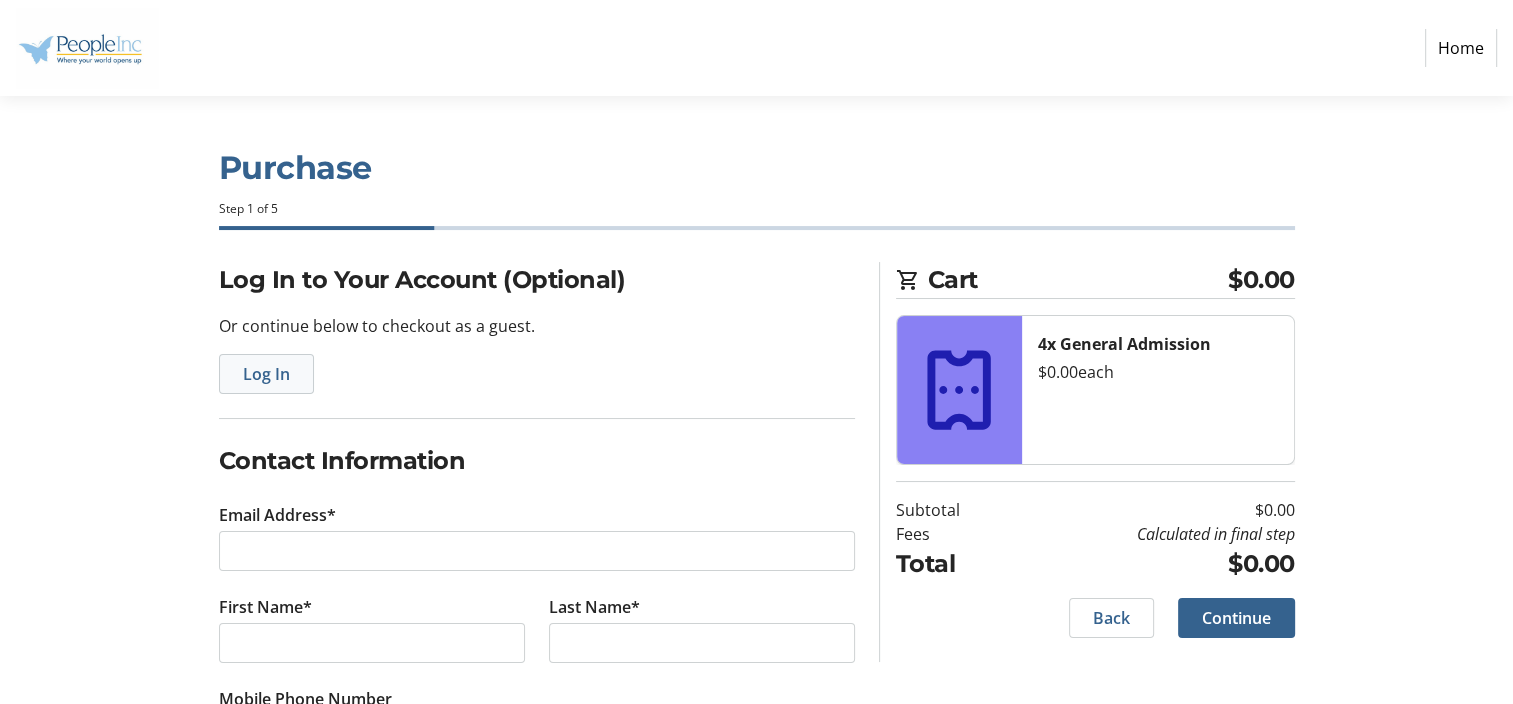 click on "Log In" 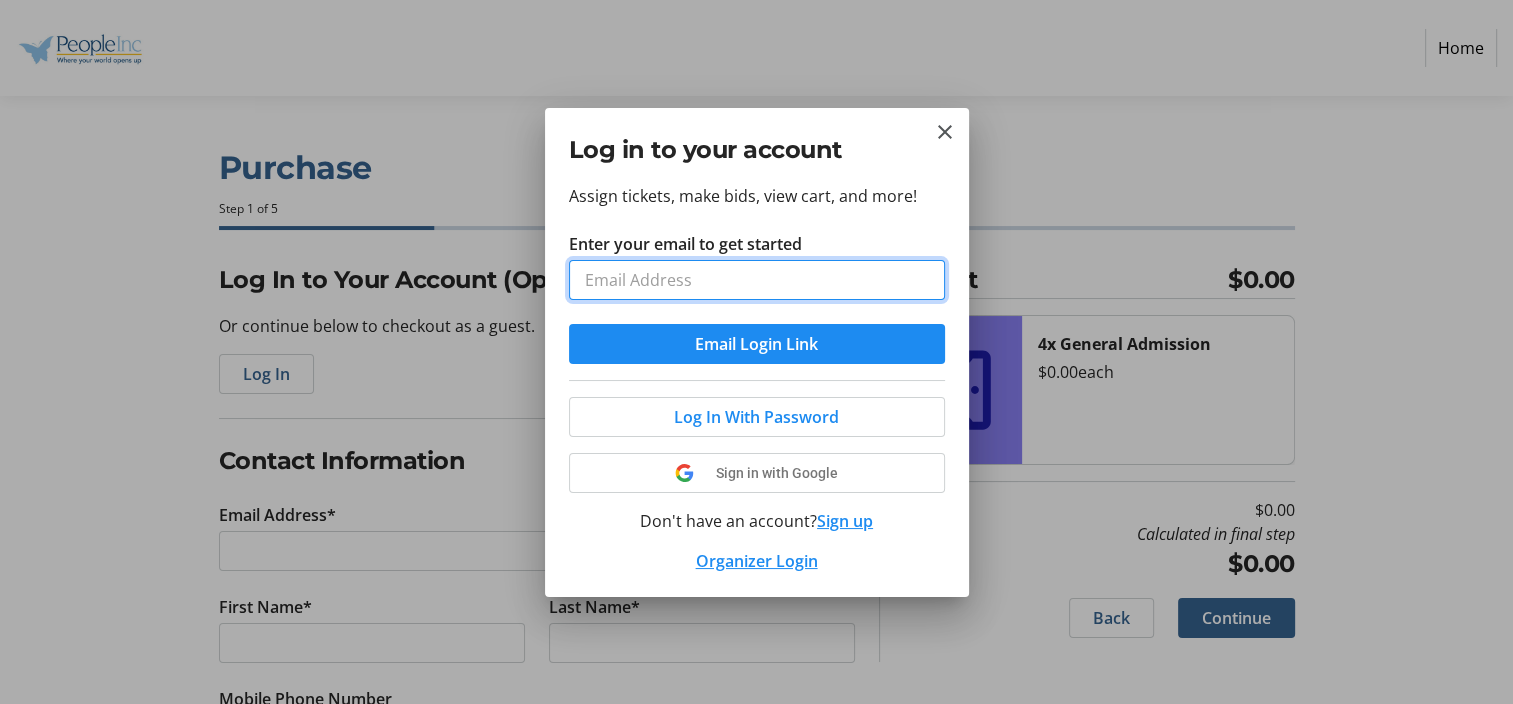 click on "Enter your email to get started" at bounding box center [757, 280] 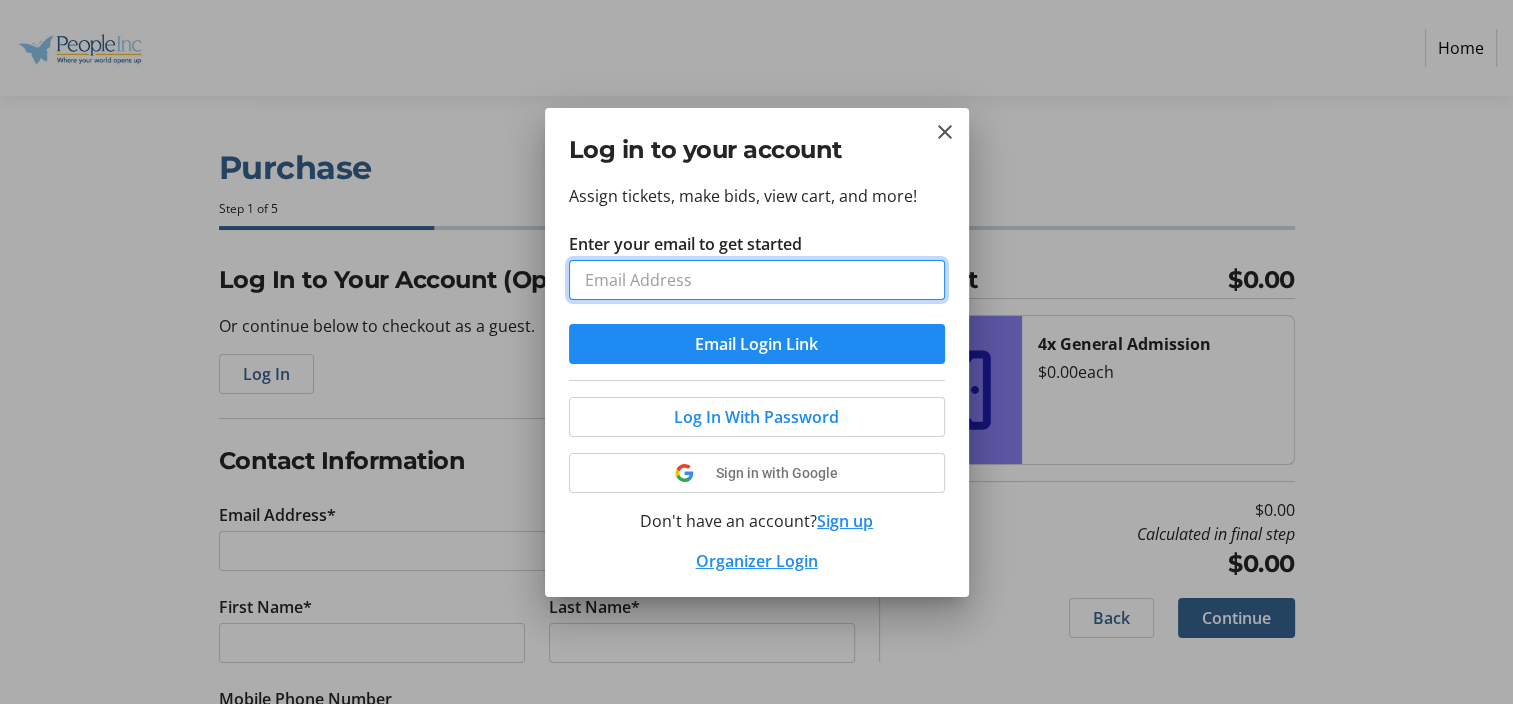 type on "[FIRST].[LAST]@[DOMAIN]" 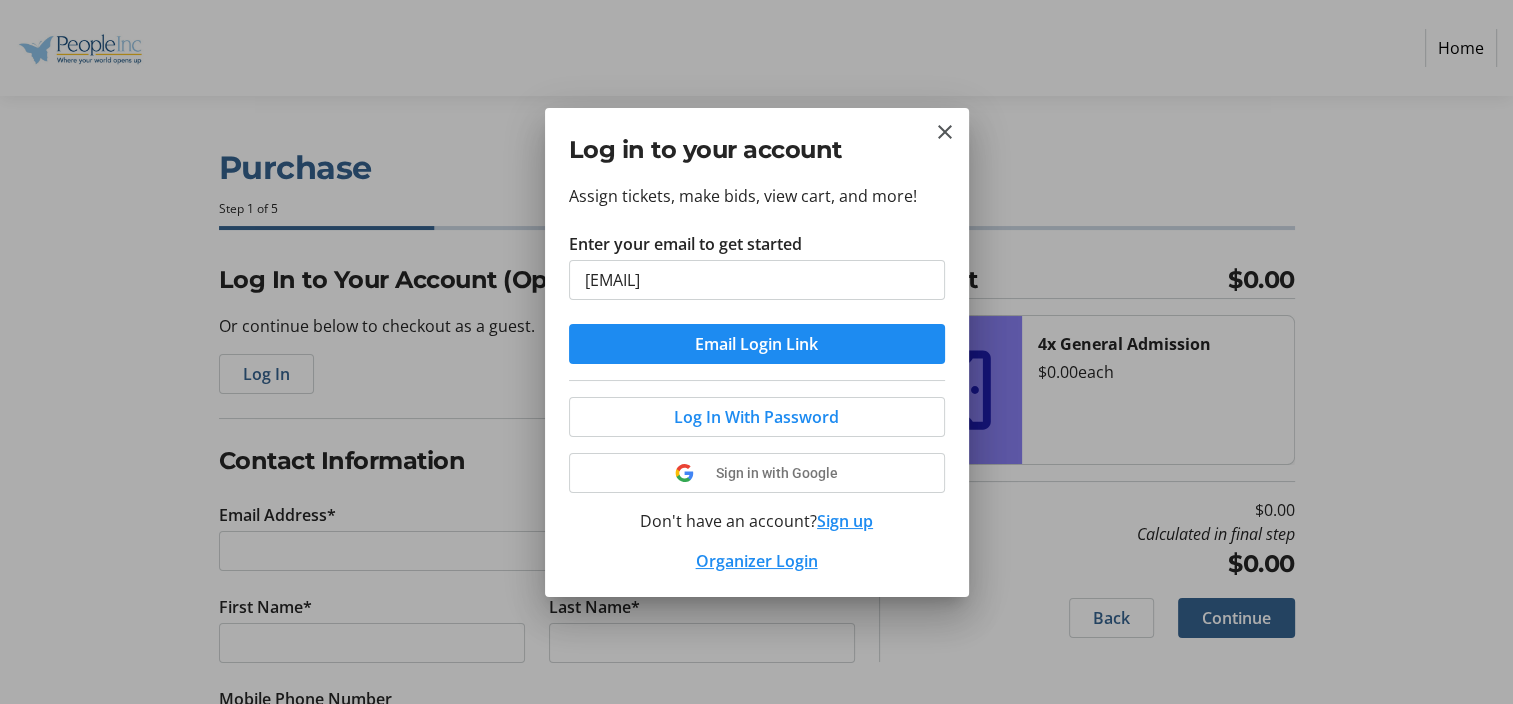click on "Organizer Login" at bounding box center (757, 561) 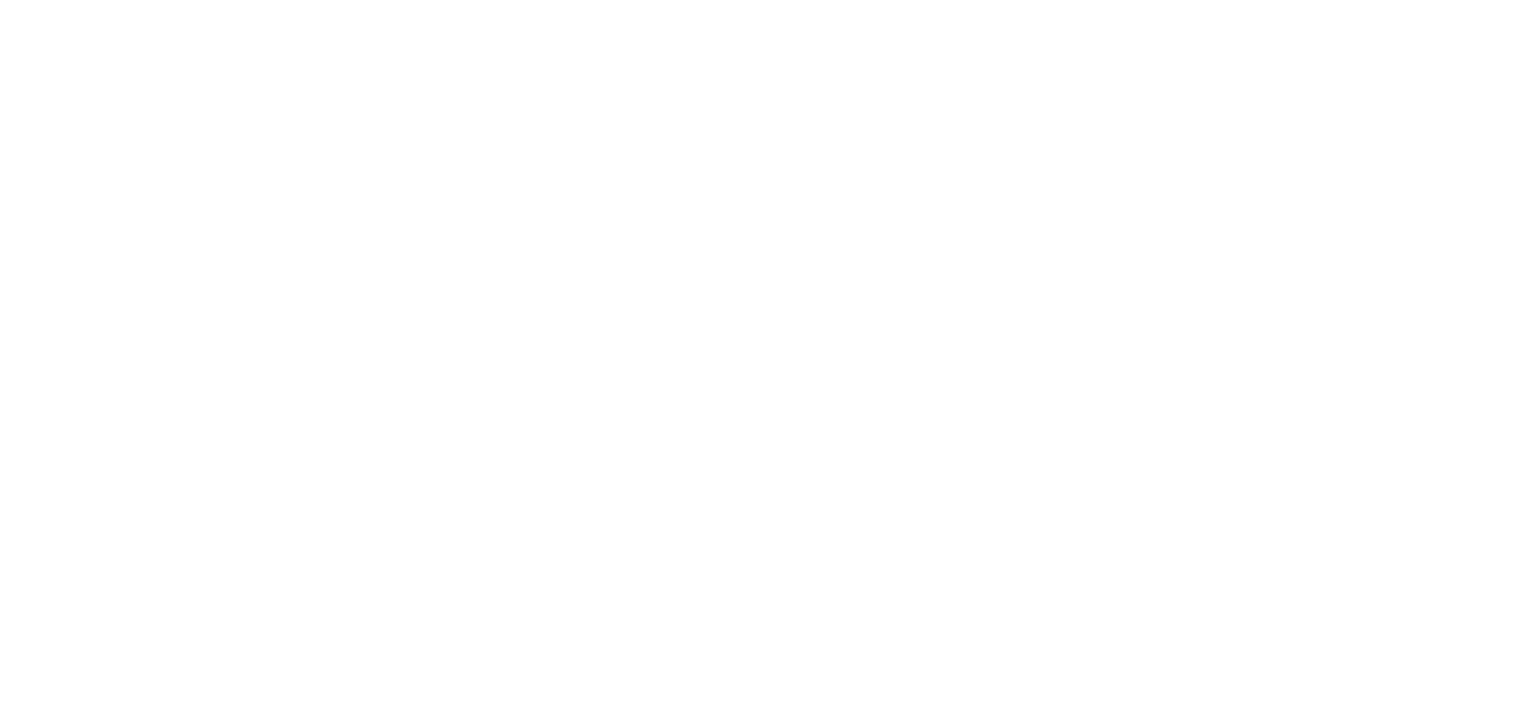 scroll, scrollTop: 0, scrollLeft: 0, axis: both 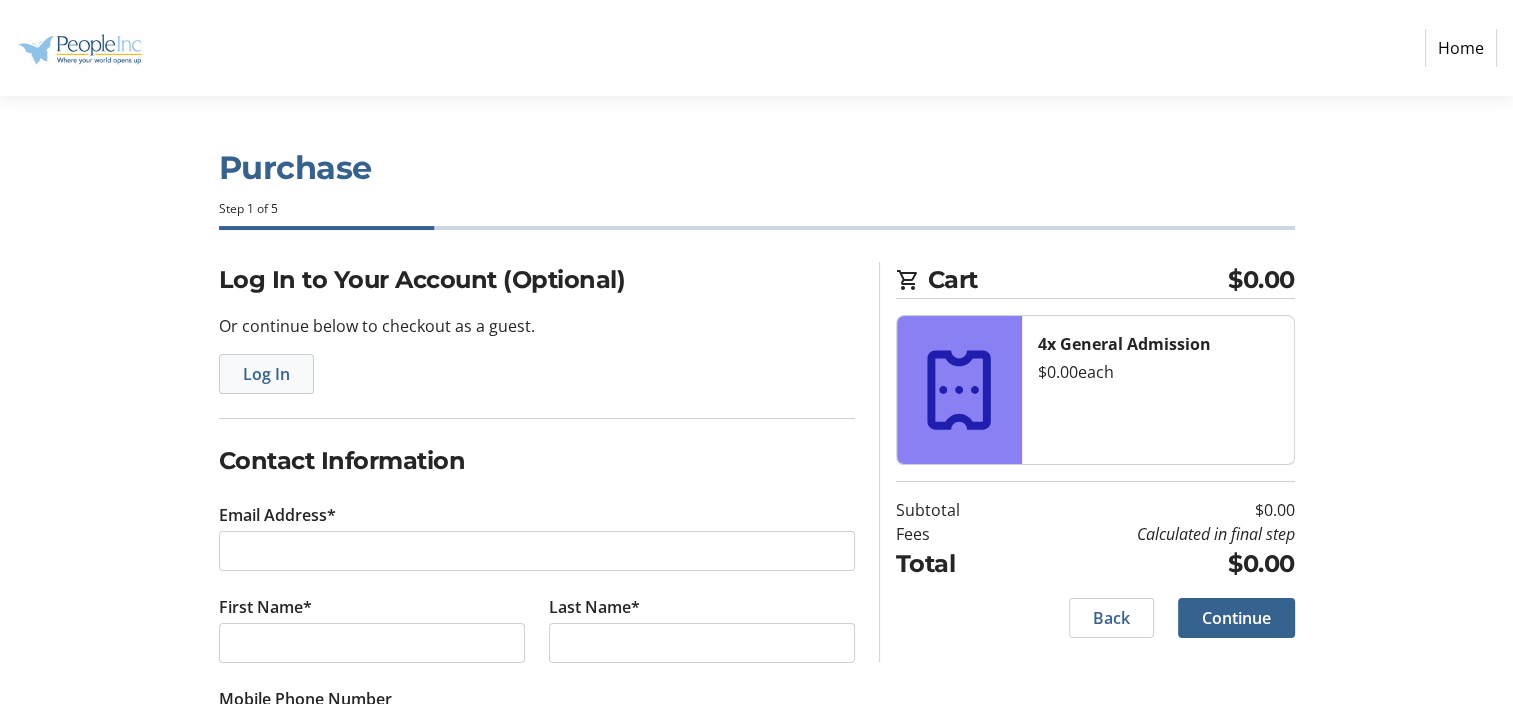 click on "Log In" 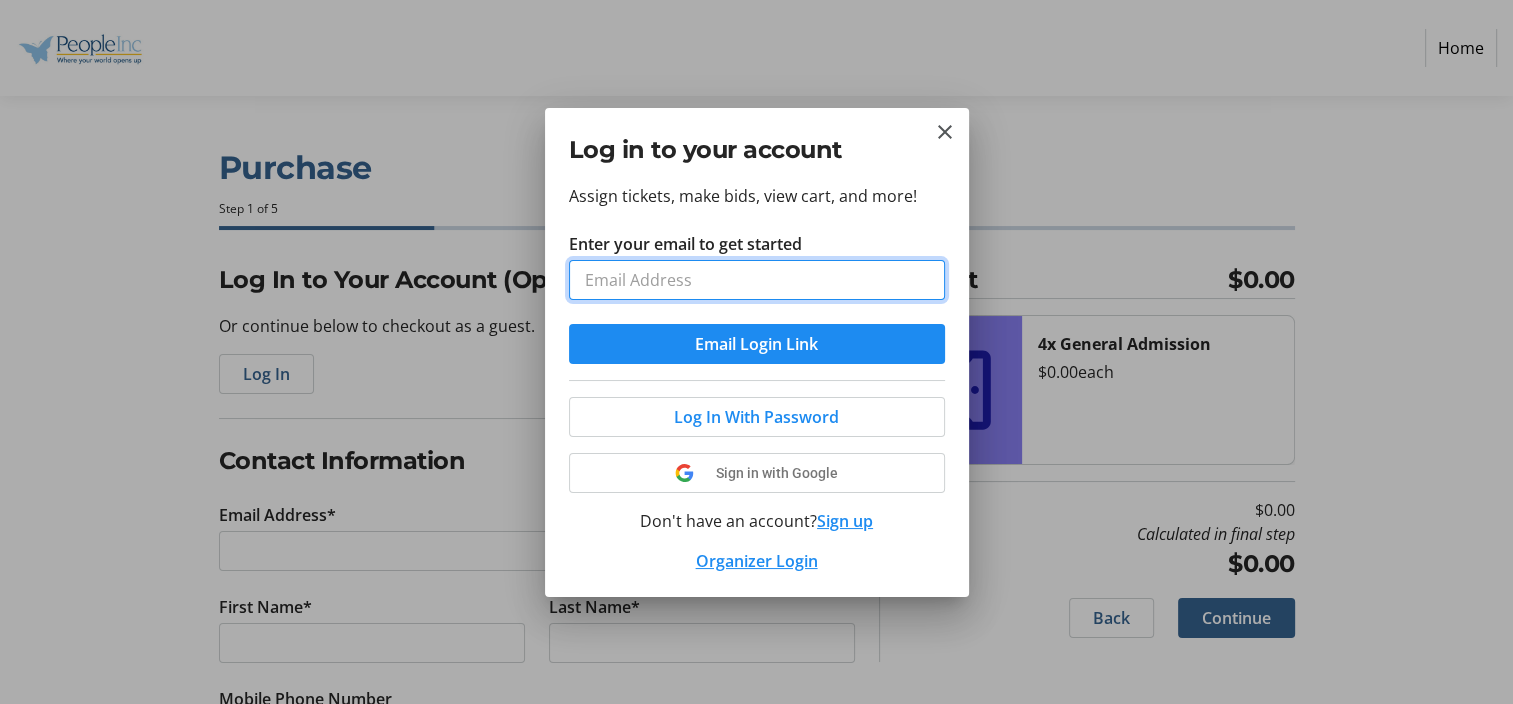 click on "Enter your email to get started" at bounding box center [757, 280] 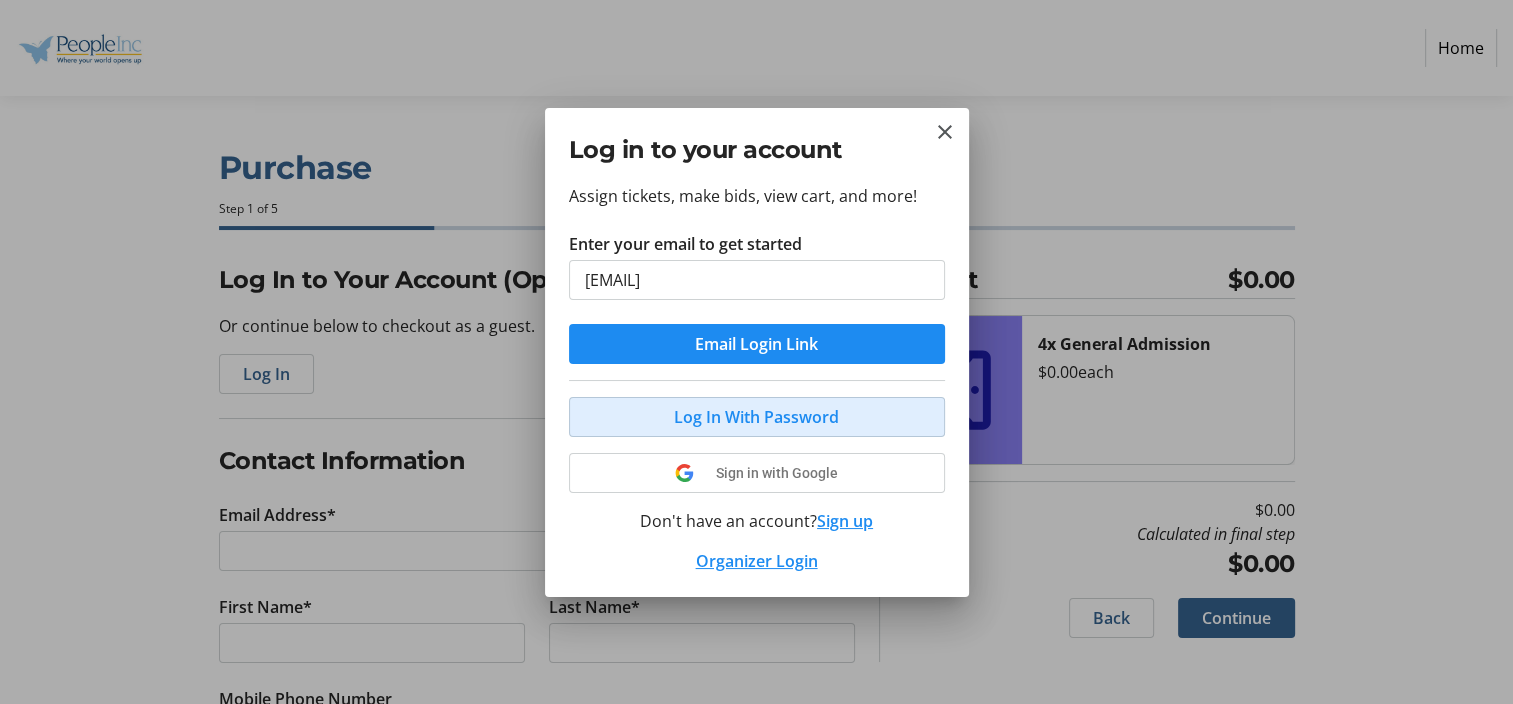 click on "Log In With Password" at bounding box center (756, 417) 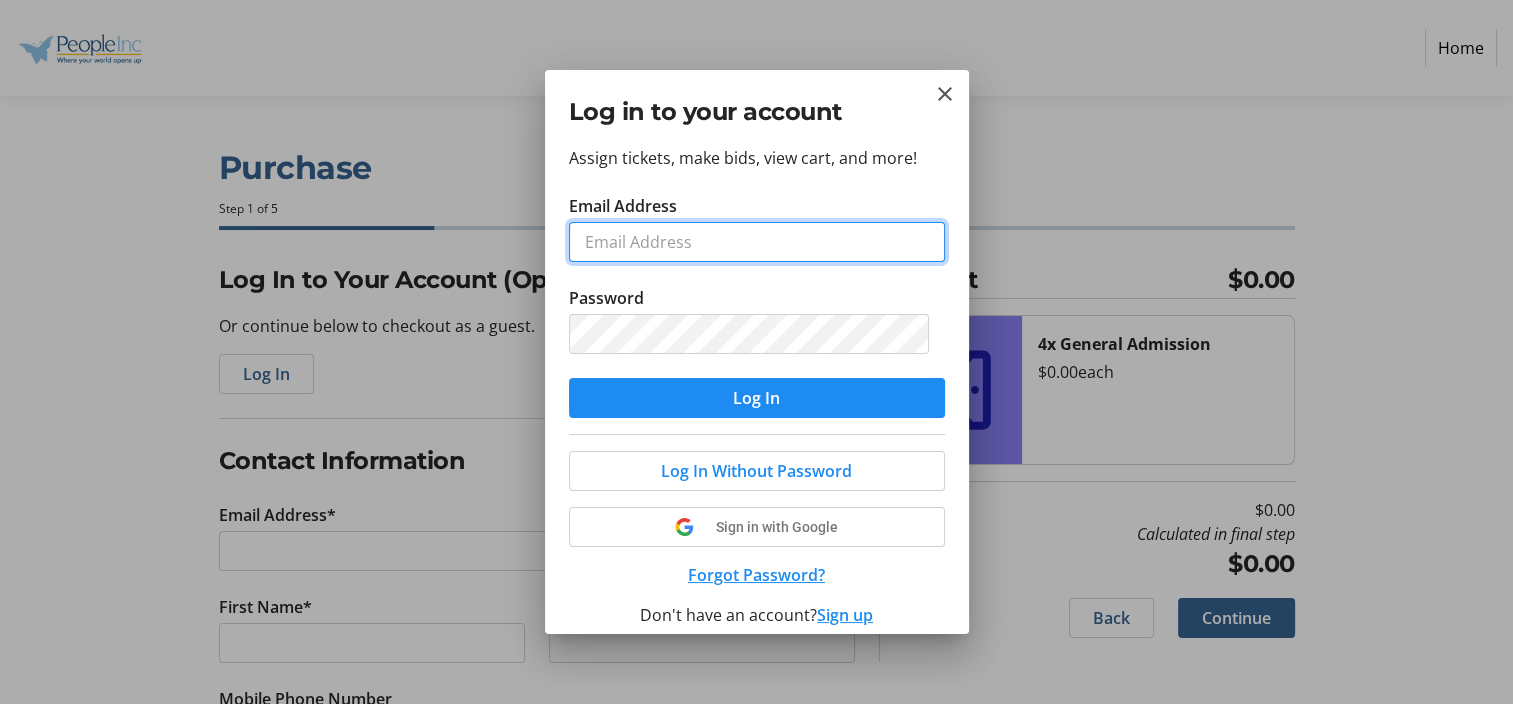 click on "Email Address" at bounding box center (757, 242) 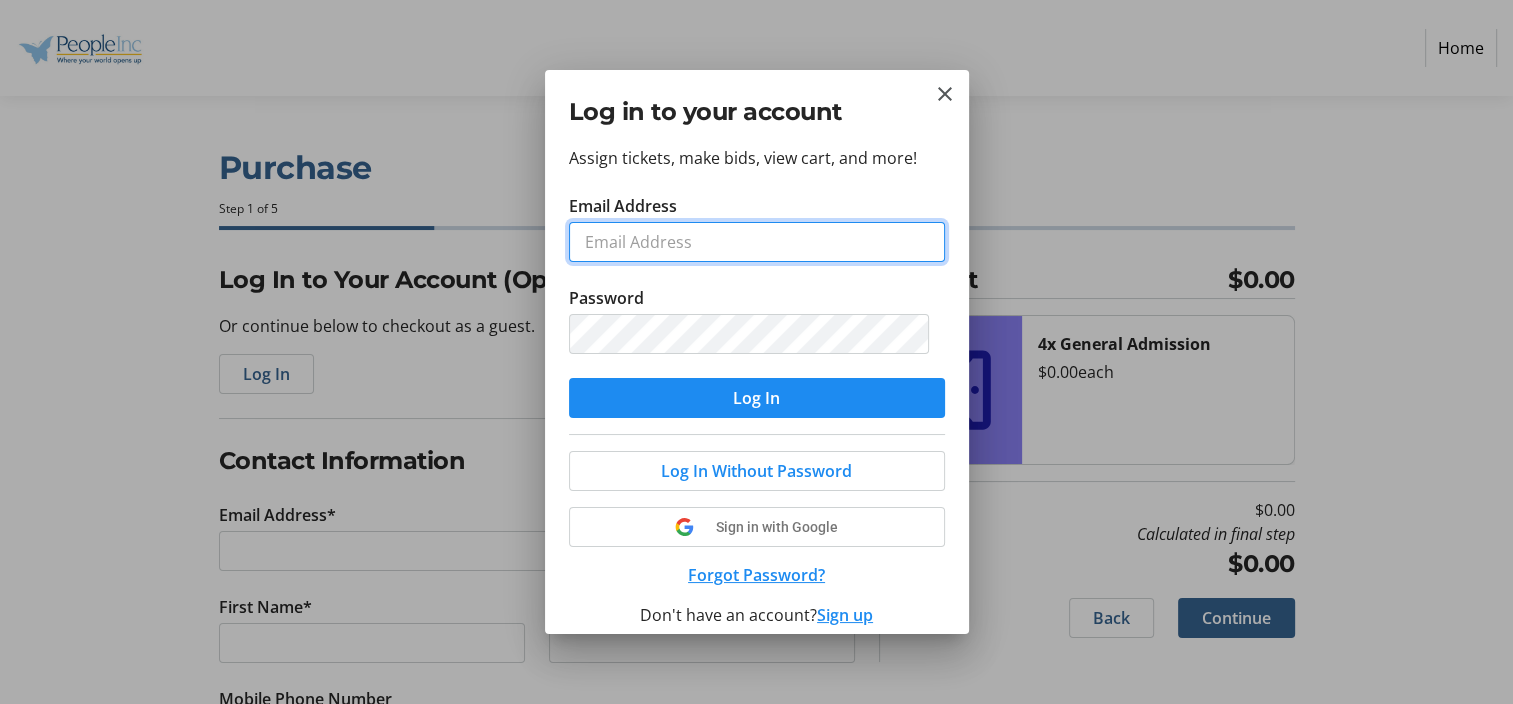 type on "[FIRST].[LAST]@[DOMAIN]" 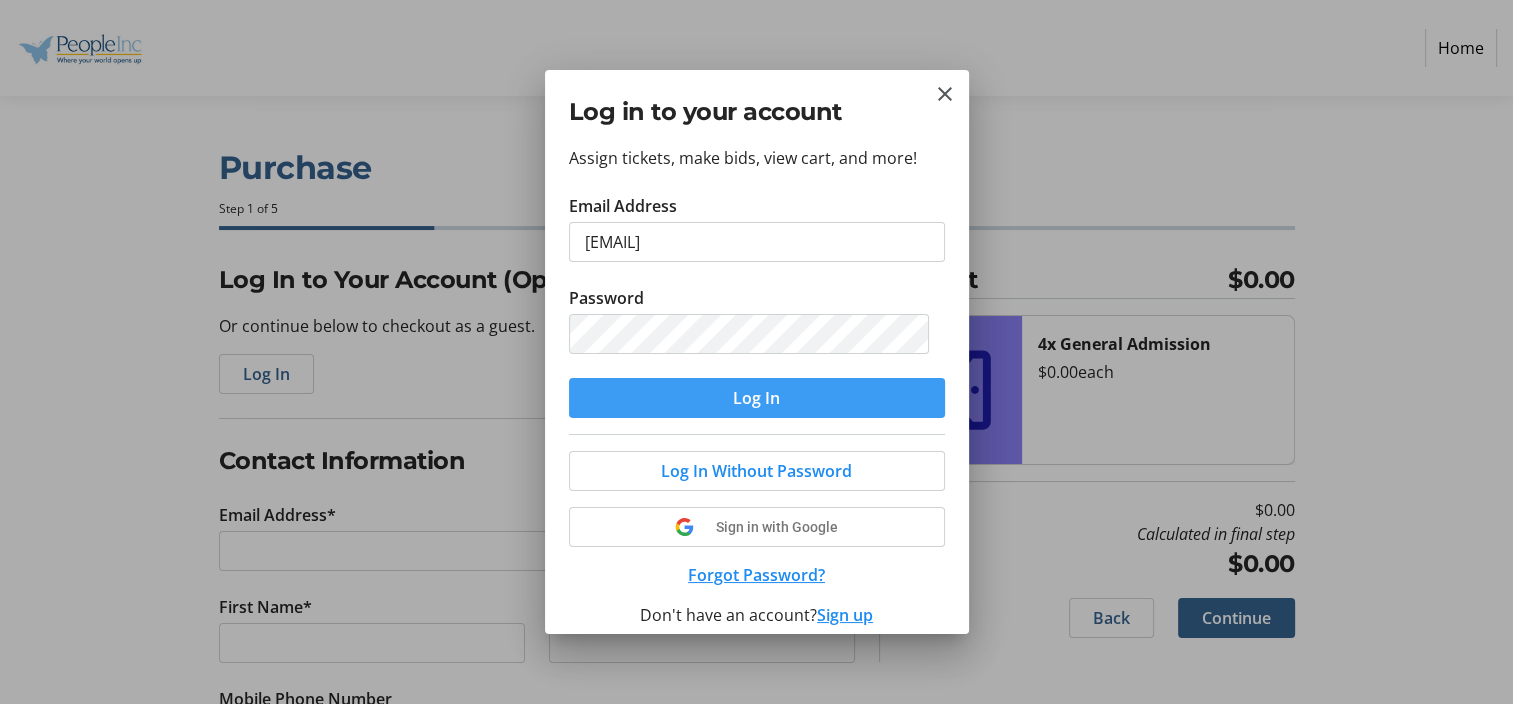 click on "Log In" at bounding box center (756, 398) 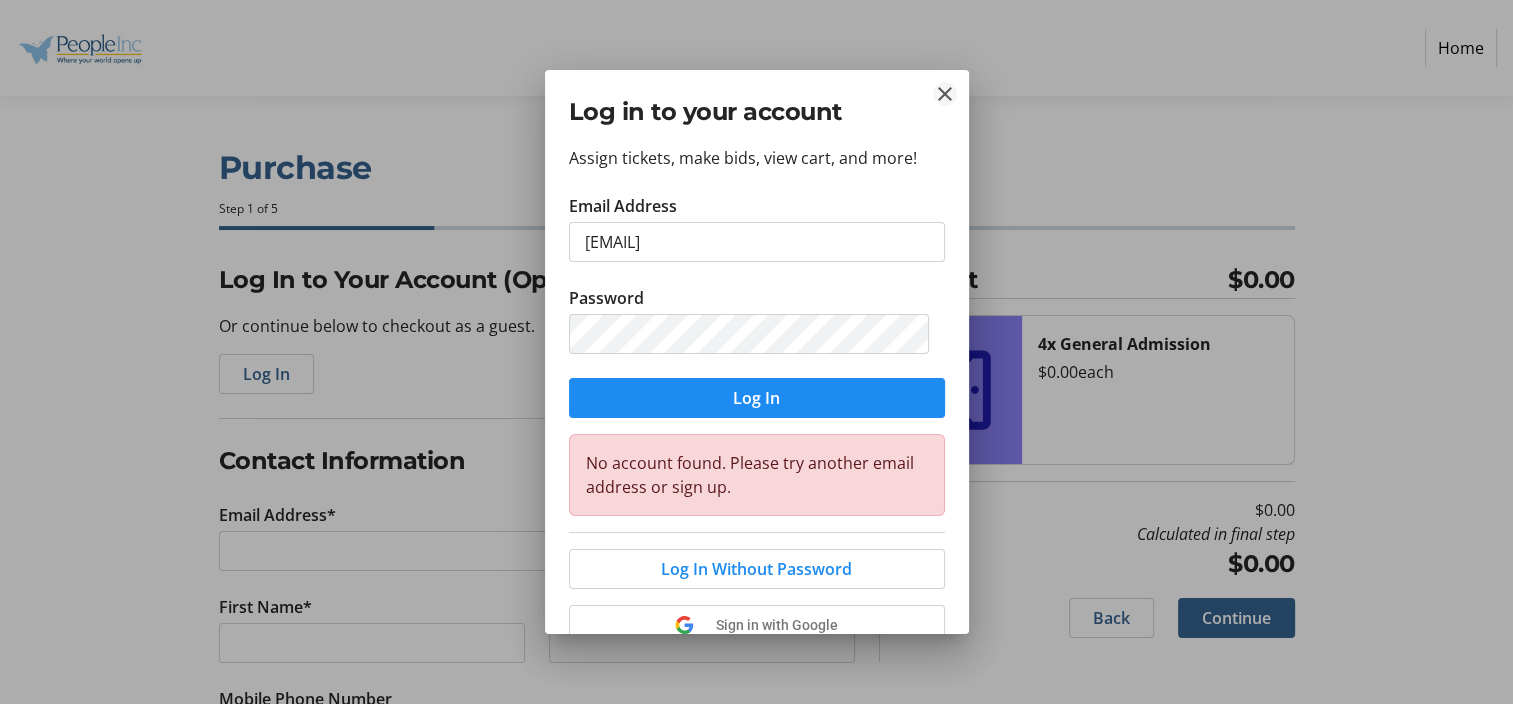click at bounding box center (945, 94) 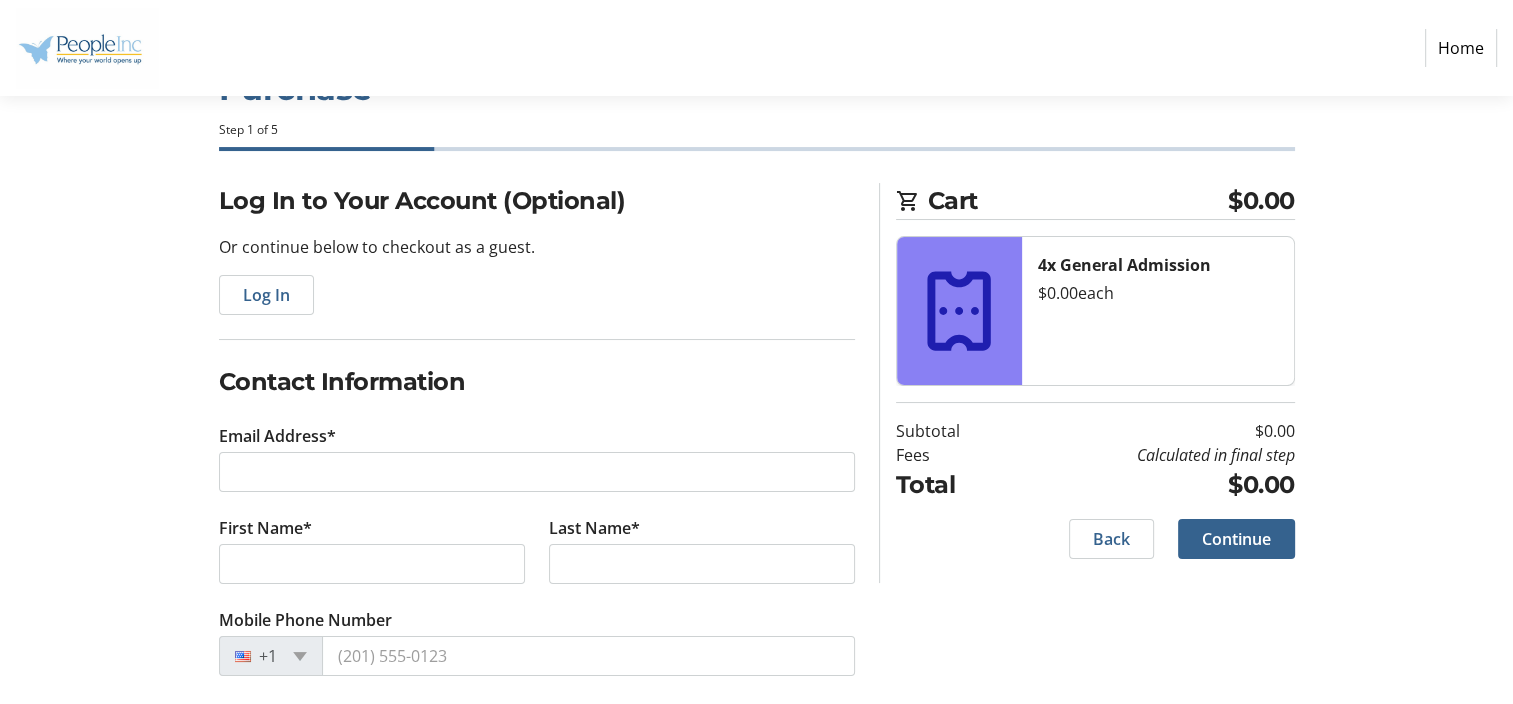 scroll, scrollTop: 97, scrollLeft: 0, axis: vertical 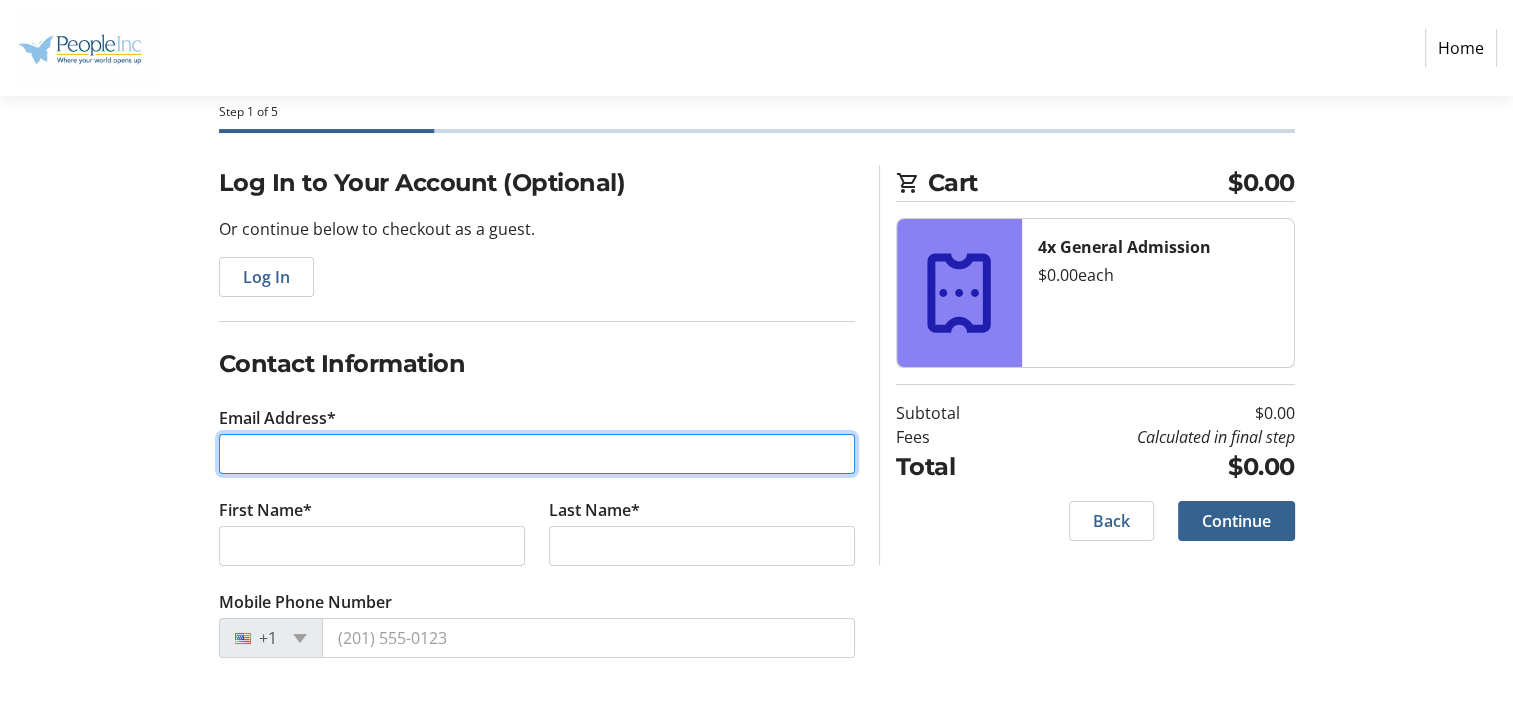 click on "Email Address*" at bounding box center (537, 454) 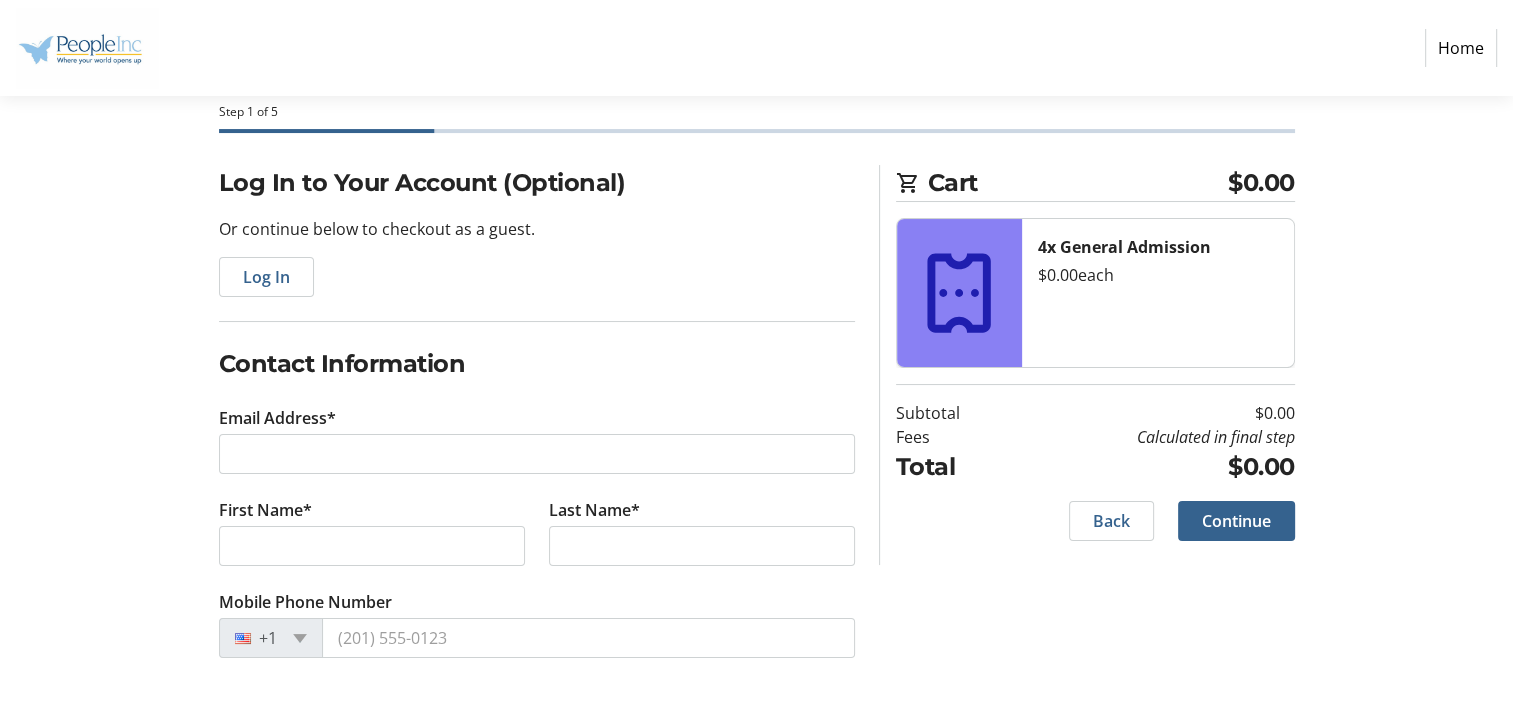 click on "Or continue below to checkout as a guest." 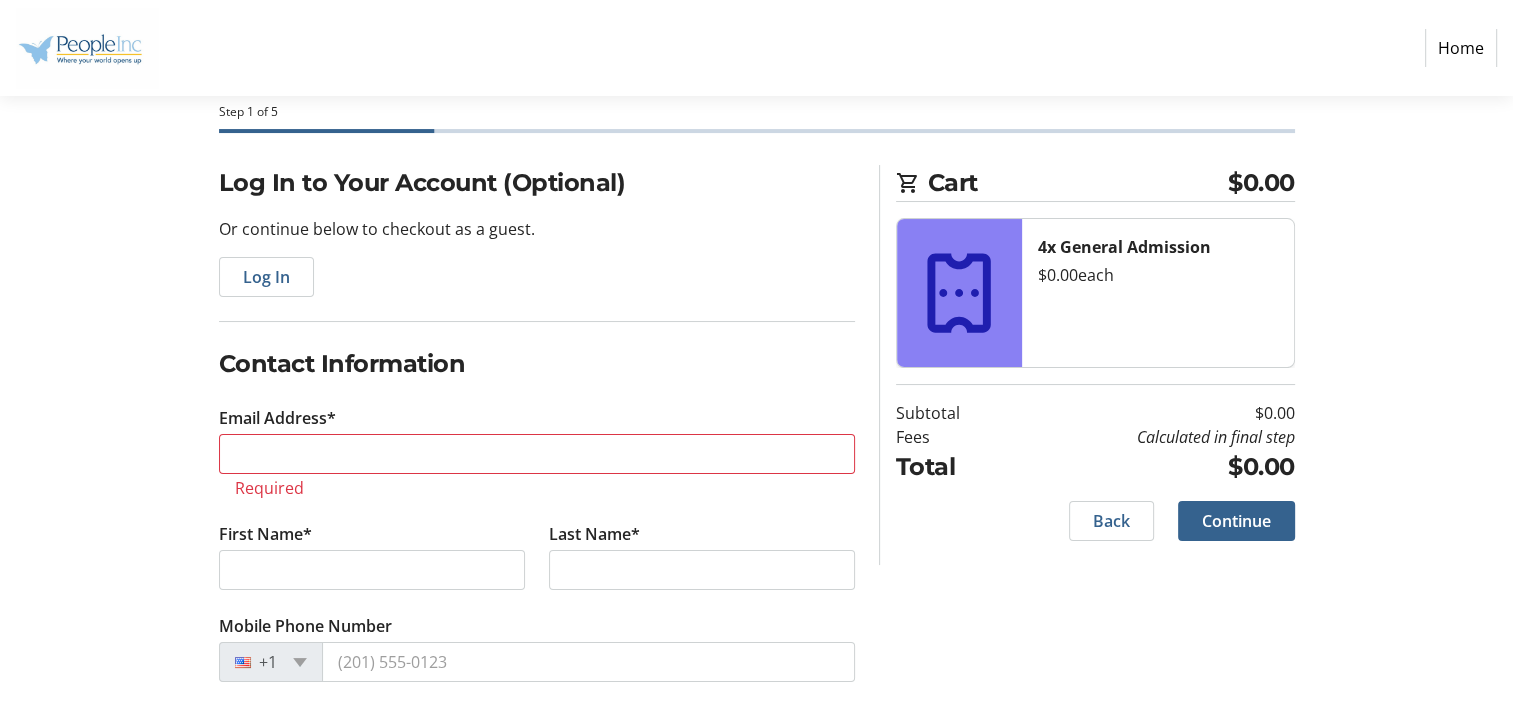 scroll, scrollTop: 121, scrollLeft: 0, axis: vertical 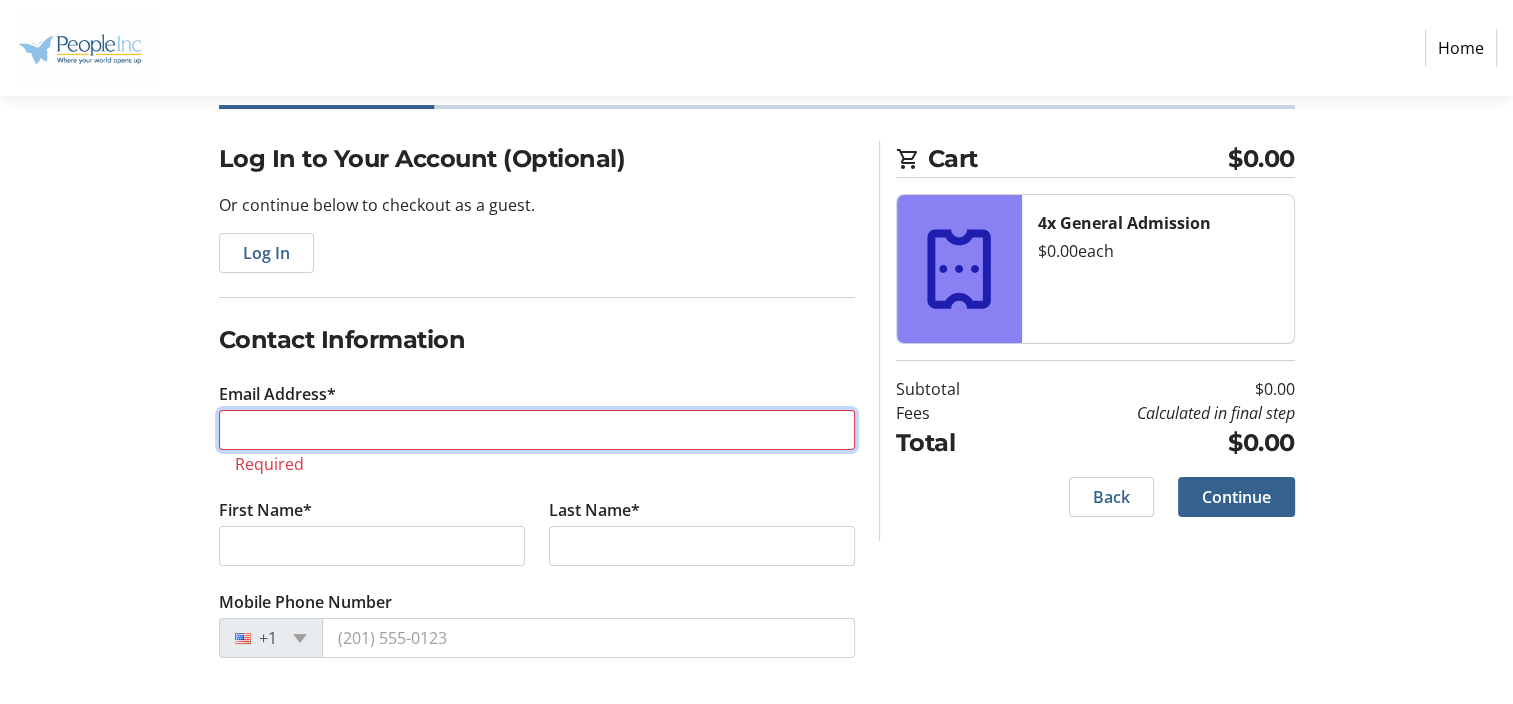 click on "Email Address*" at bounding box center (537, 430) 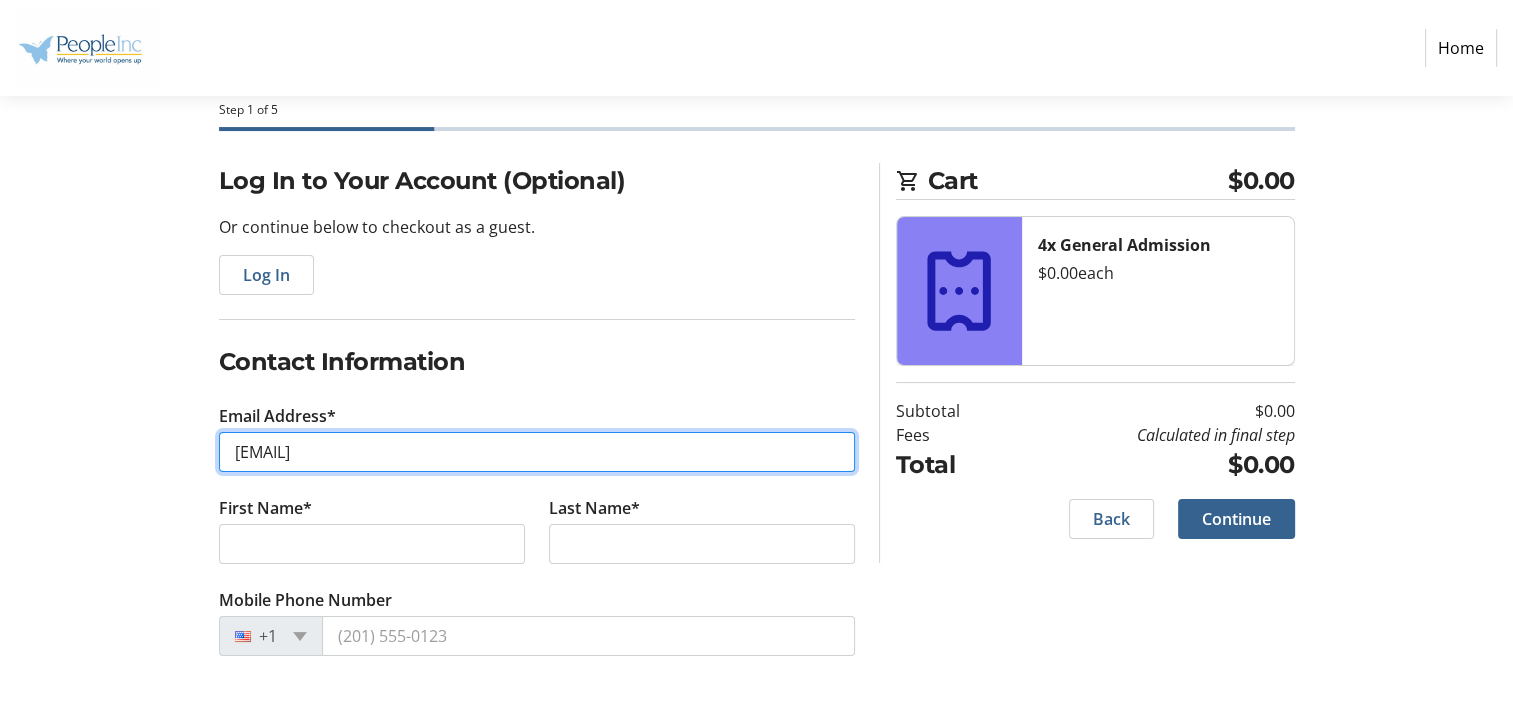 scroll, scrollTop: 97, scrollLeft: 0, axis: vertical 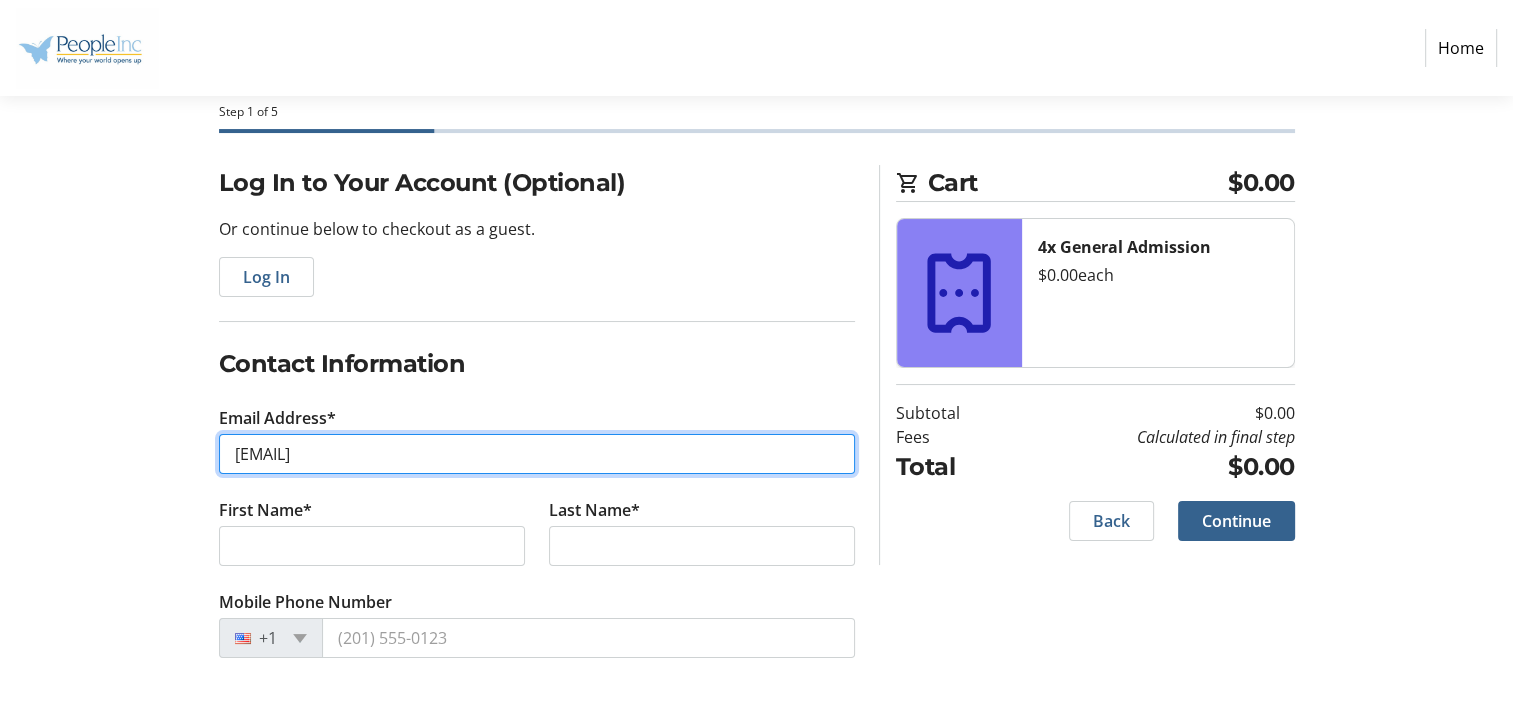 type on "jaymes.m1987@gmail.com" 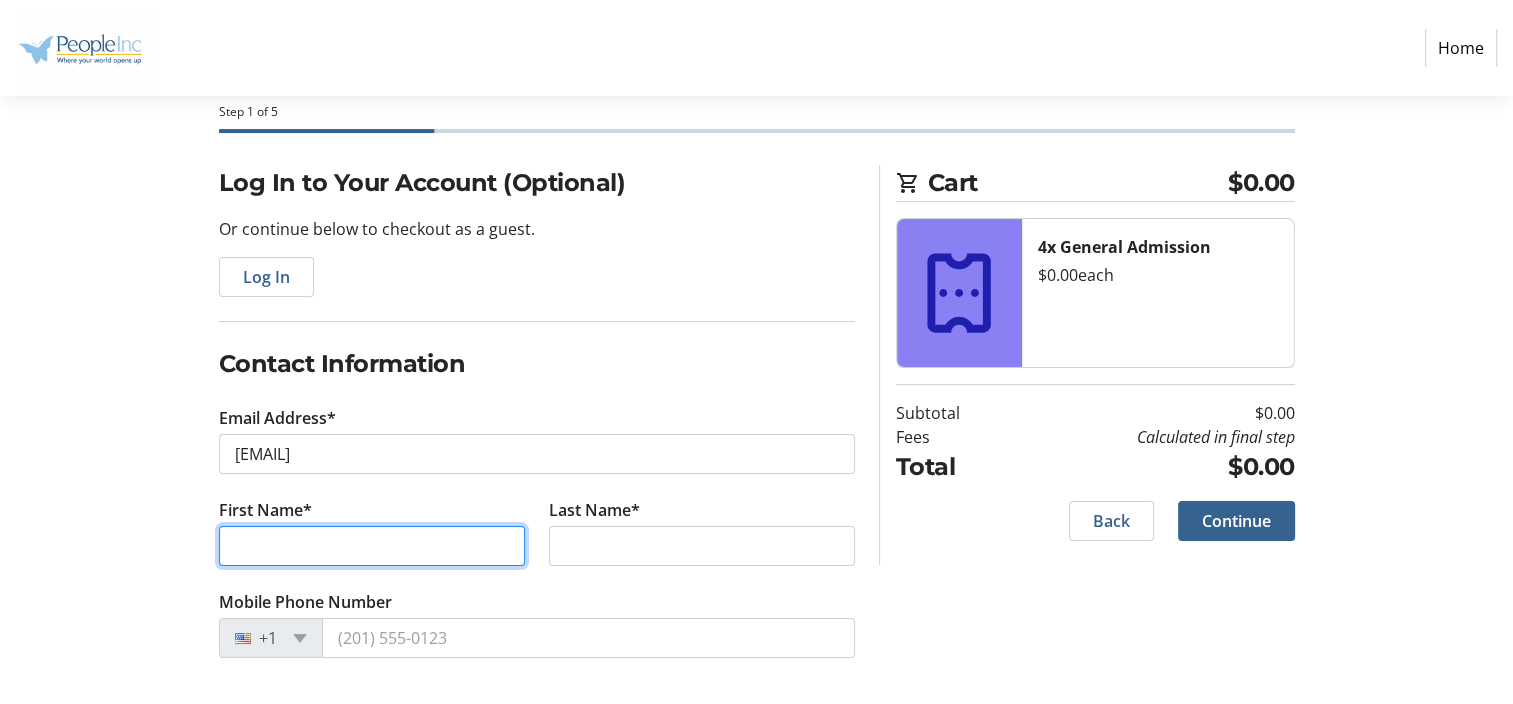 type on "Jaymes" 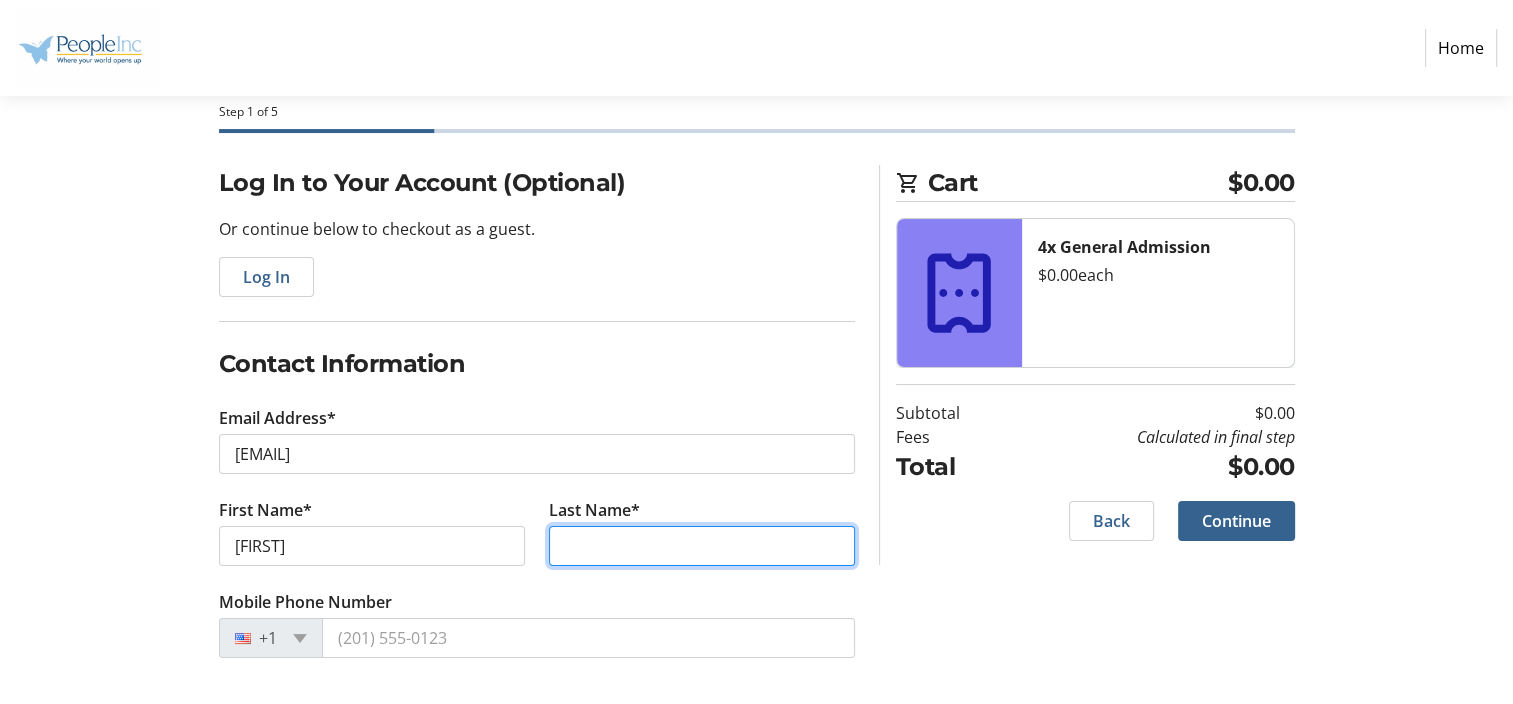 type on "Mitchell" 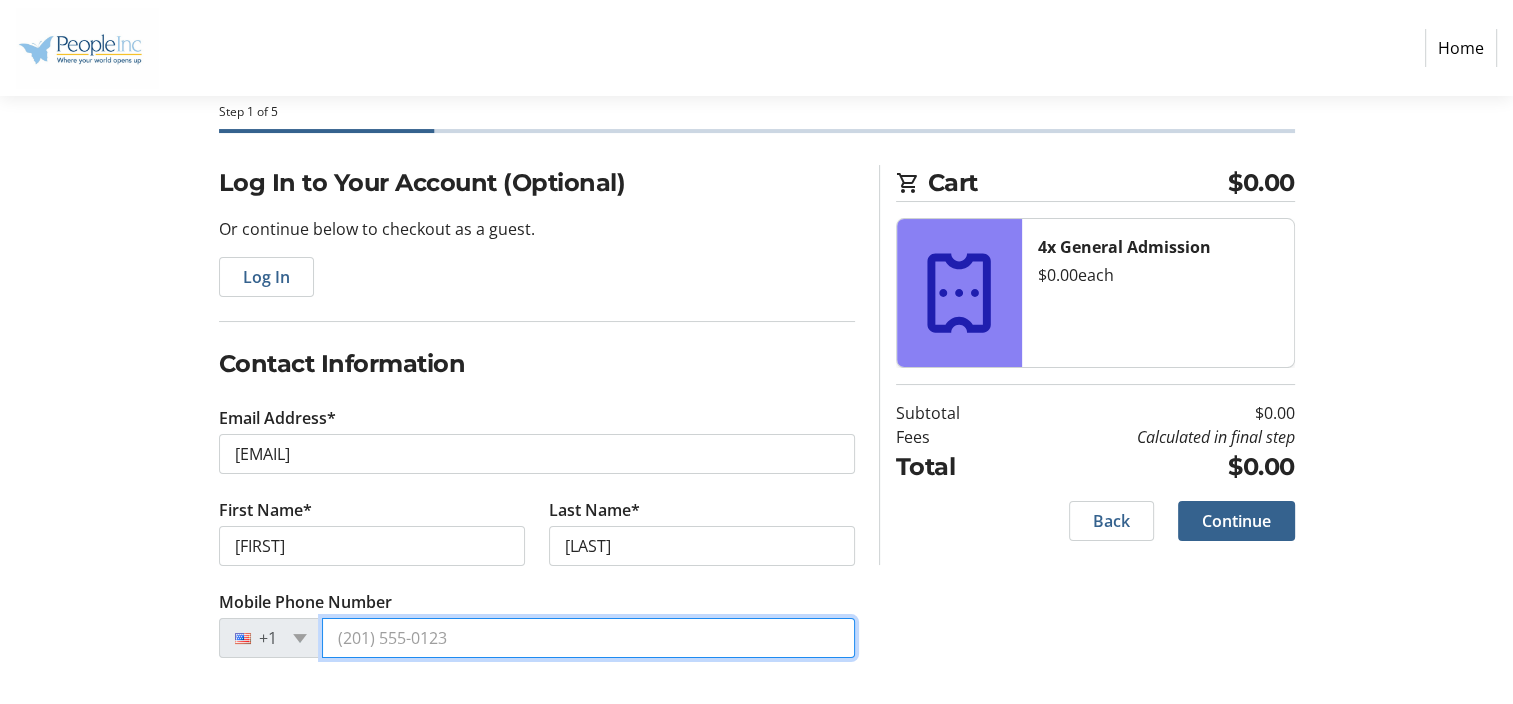 type on "[PHONE]" 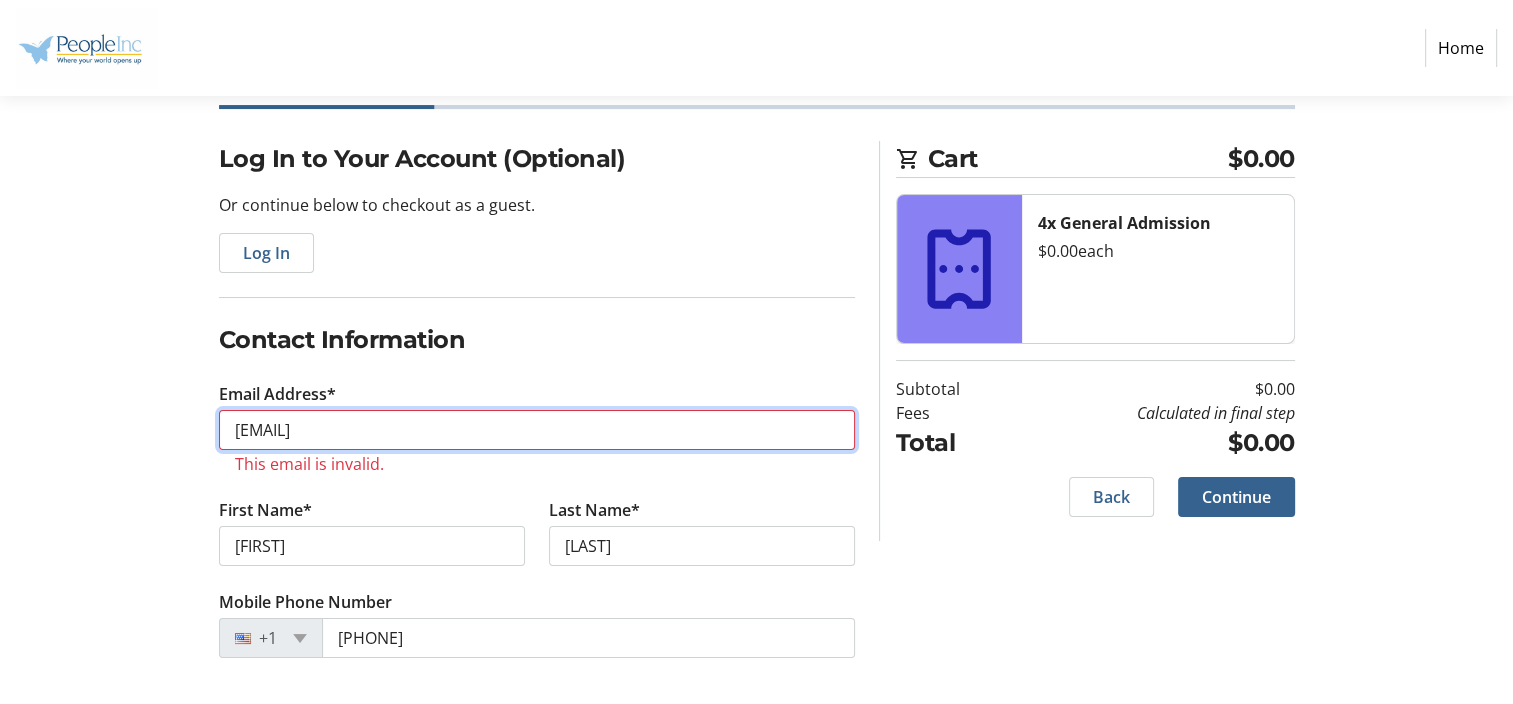 scroll, scrollTop: 97, scrollLeft: 0, axis: vertical 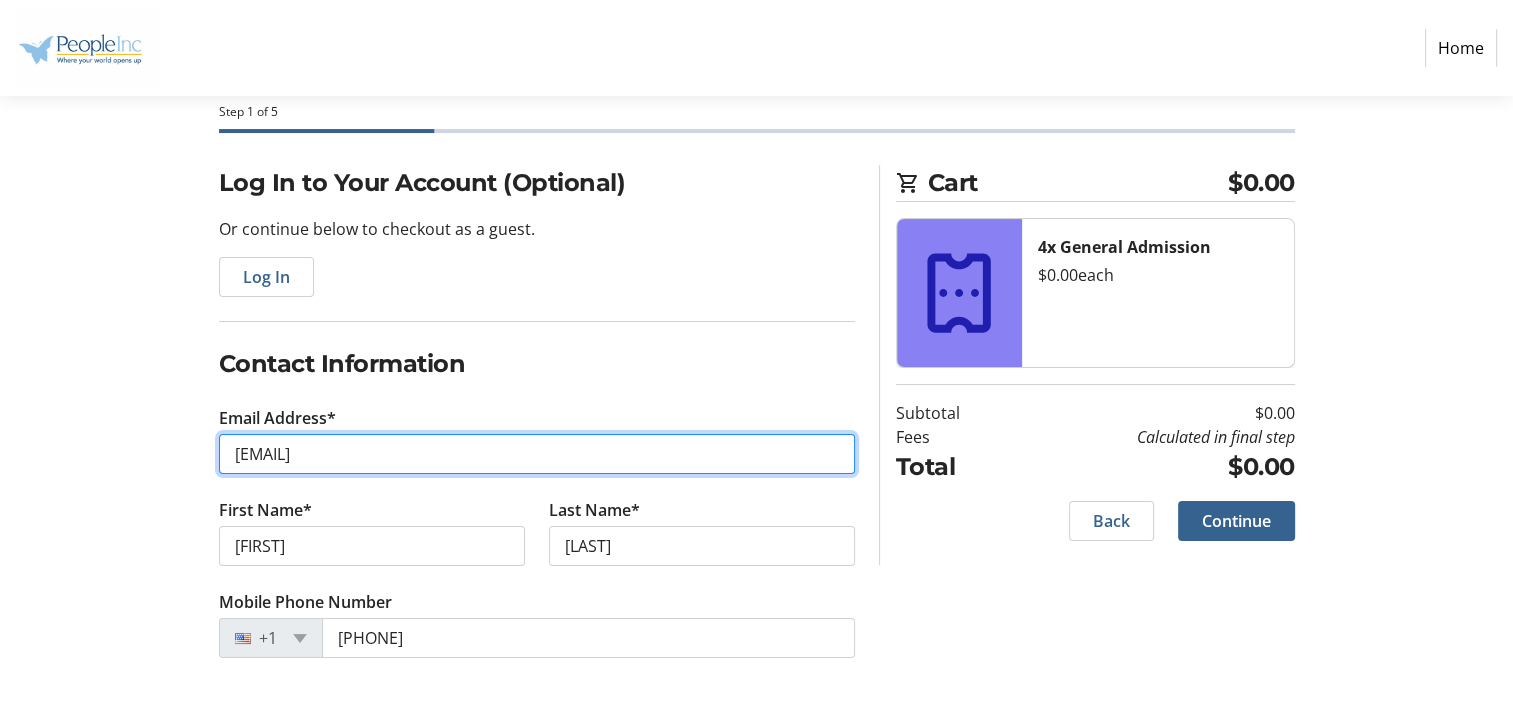 type on "jaymes.m1987@gmail.com" 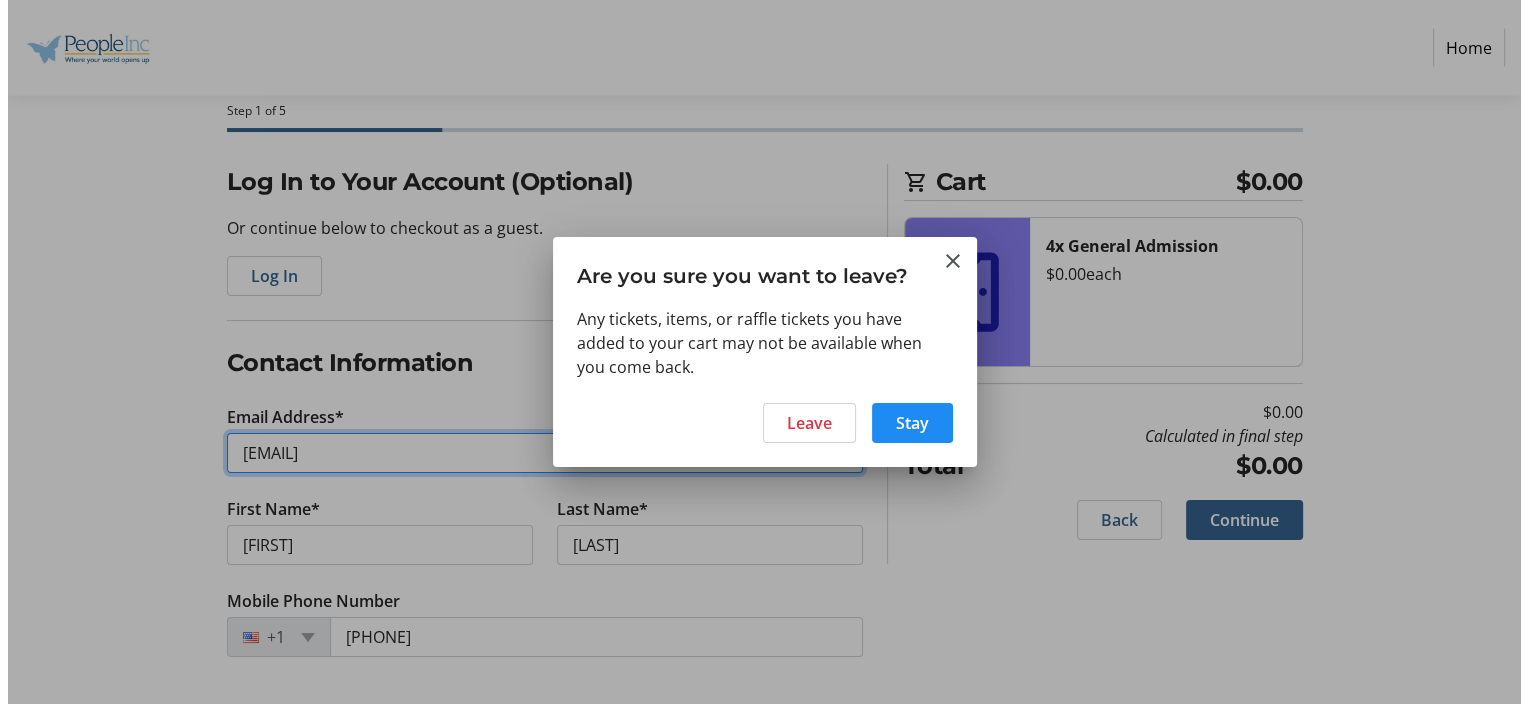 scroll, scrollTop: 0, scrollLeft: 0, axis: both 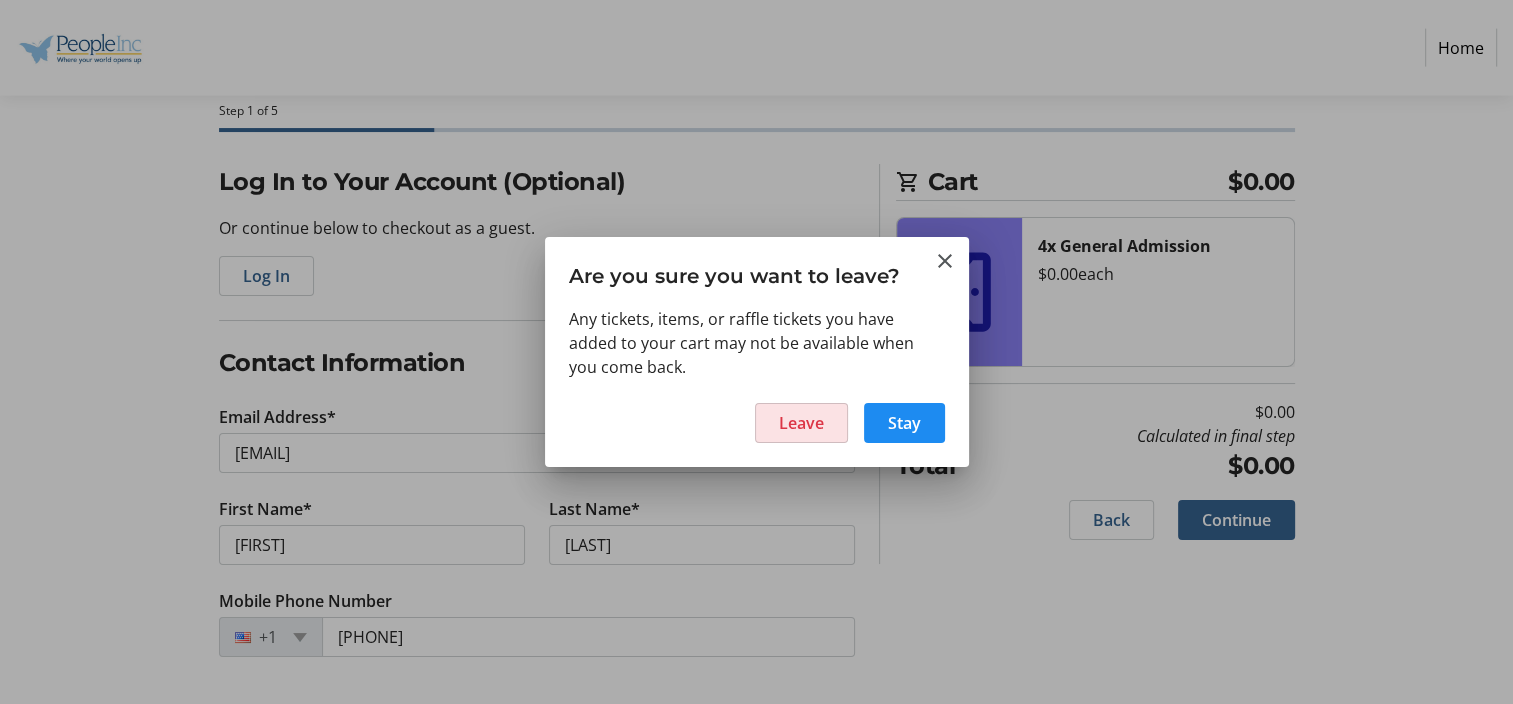 click on "Leave" at bounding box center [801, 423] 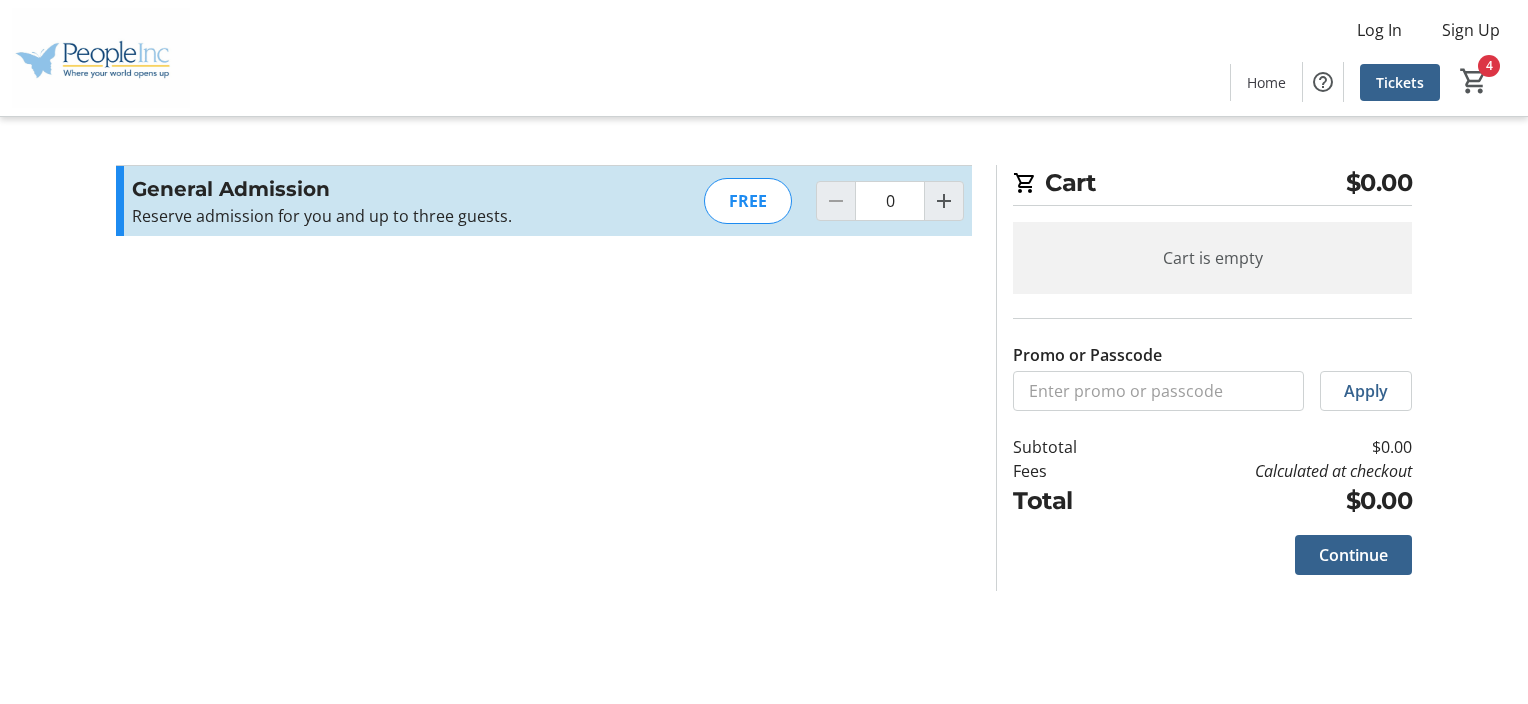 type on "4" 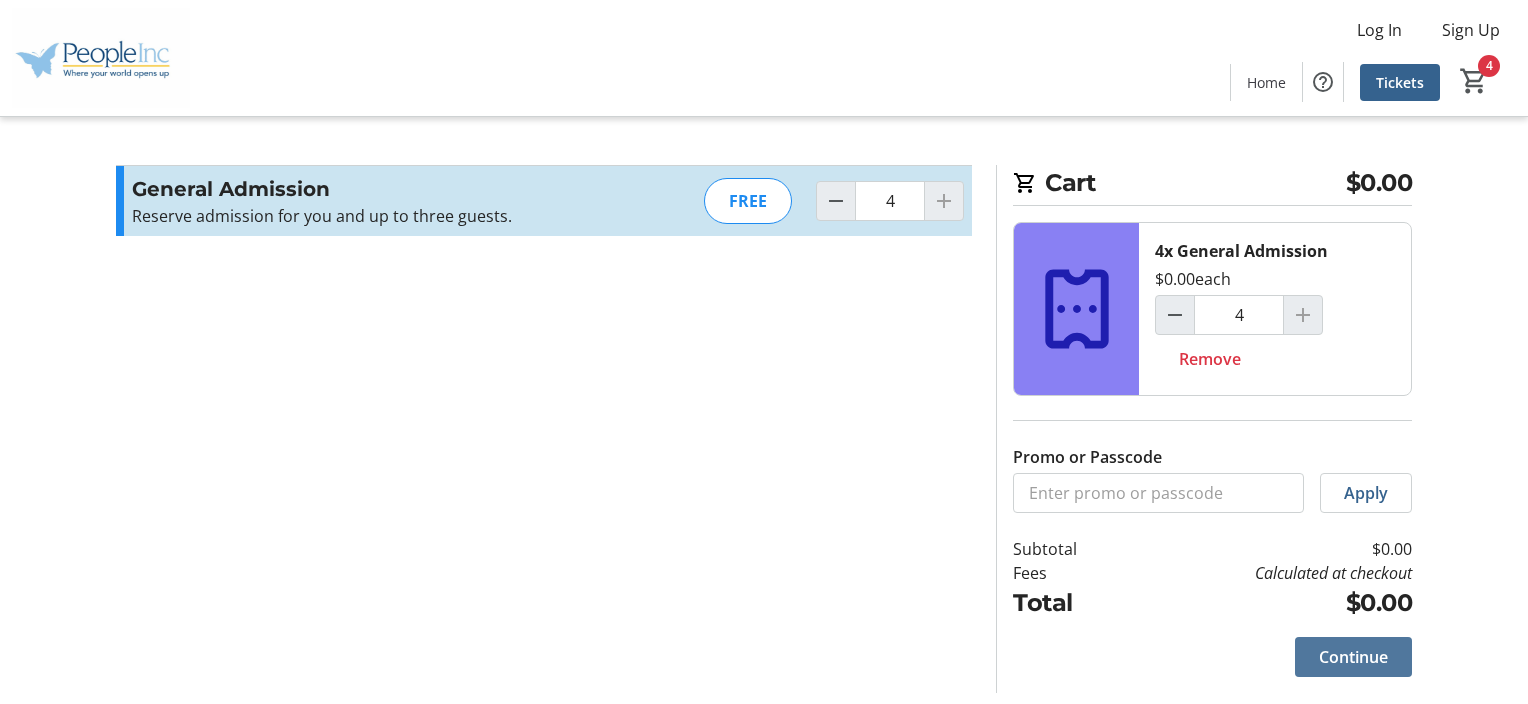 click on "Continue" 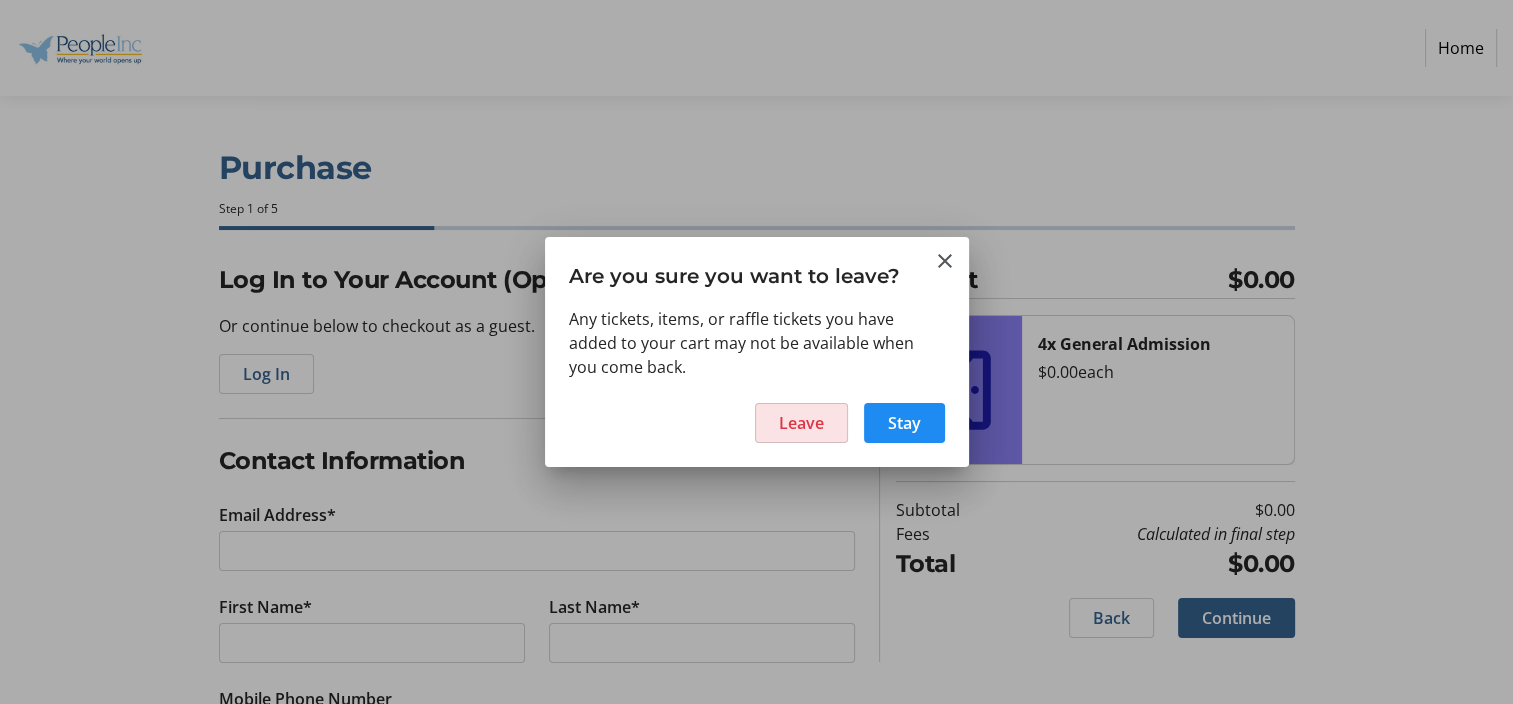 click on "Leave" at bounding box center (801, 423) 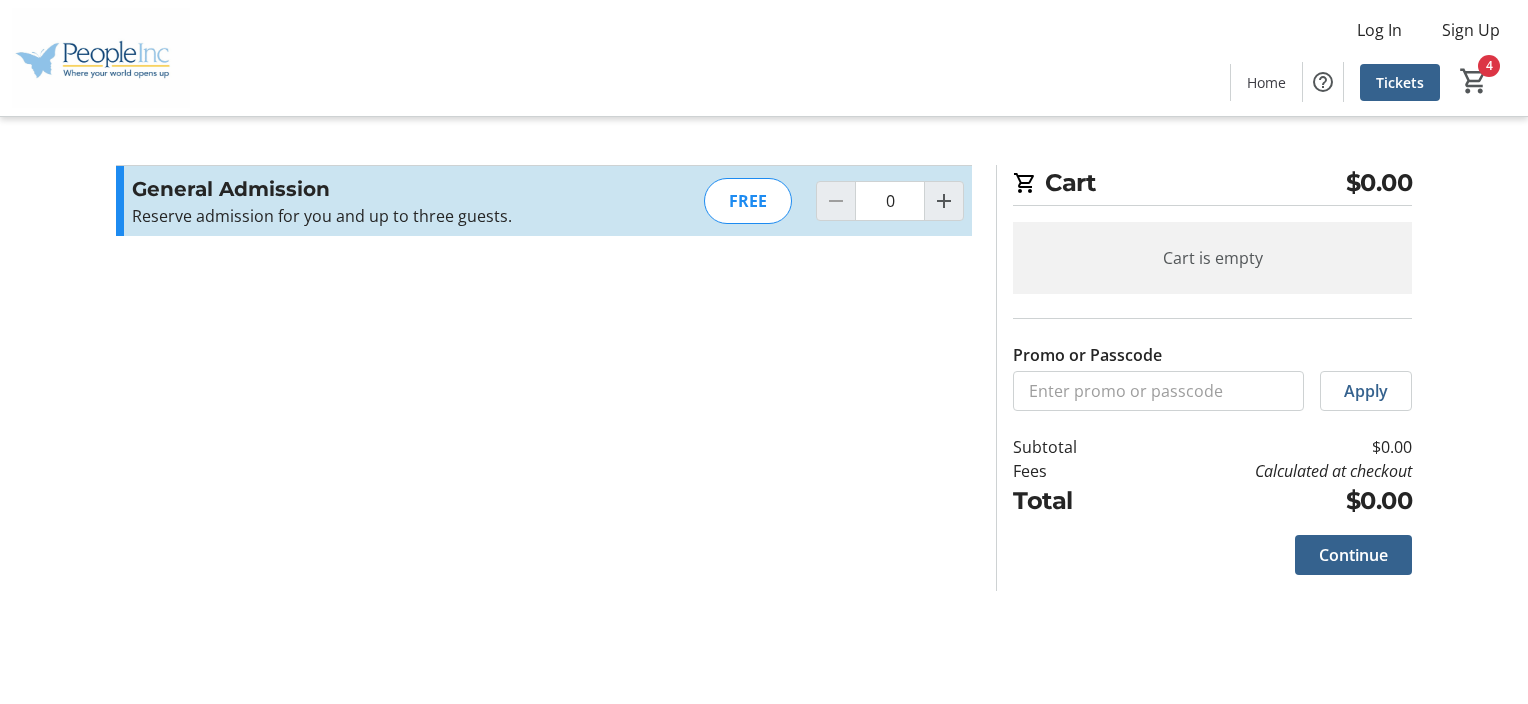 type on "4" 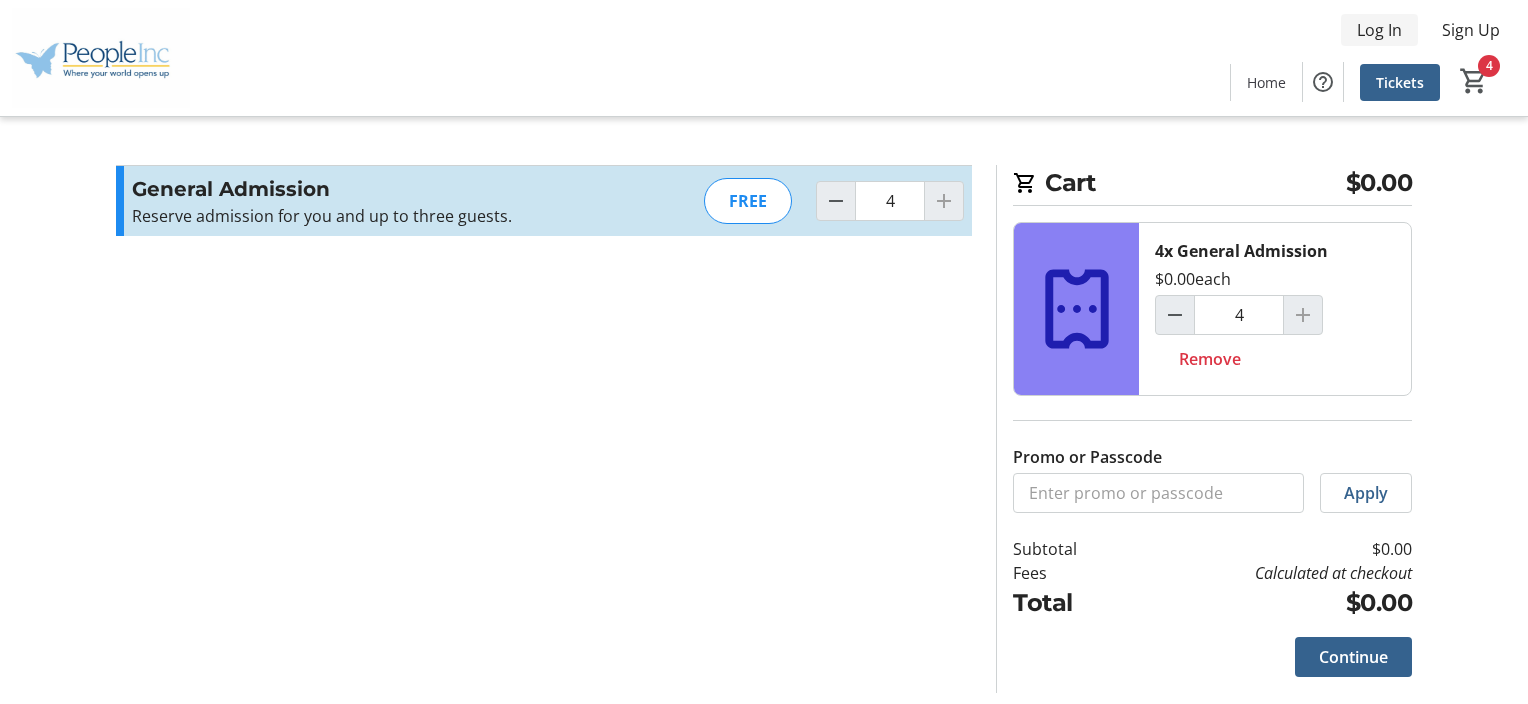click on "Log In" 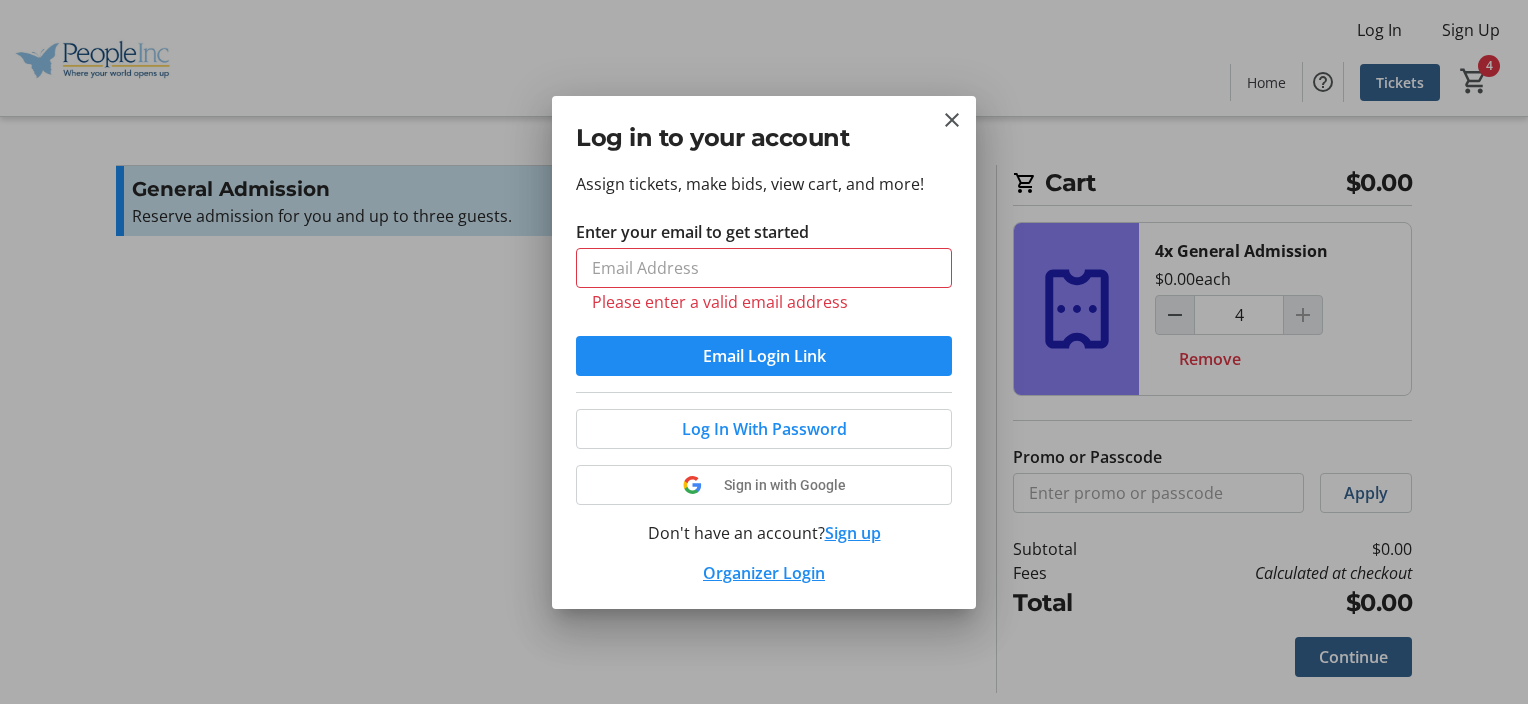click on "Sign up" at bounding box center [853, 533] 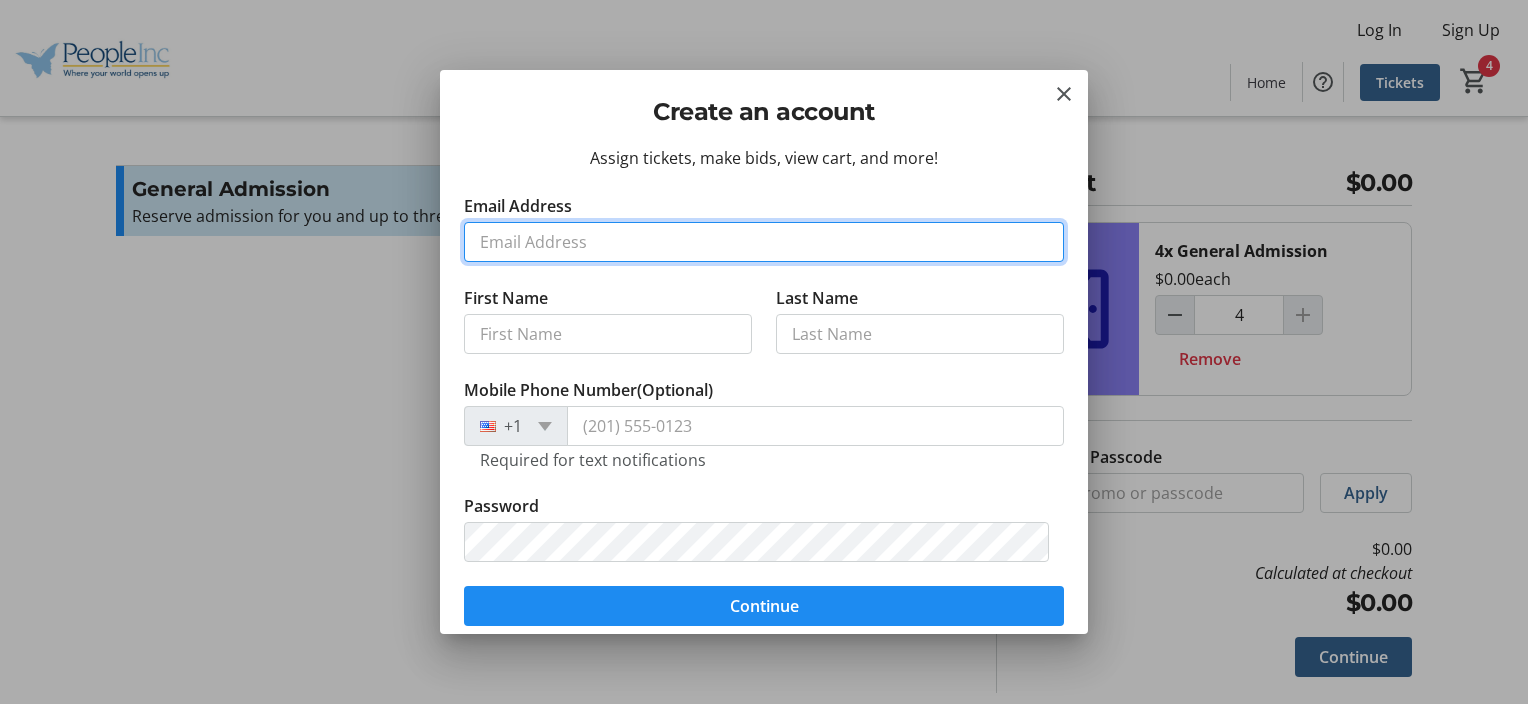 click on "Email Address" at bounding box center [764, 242] 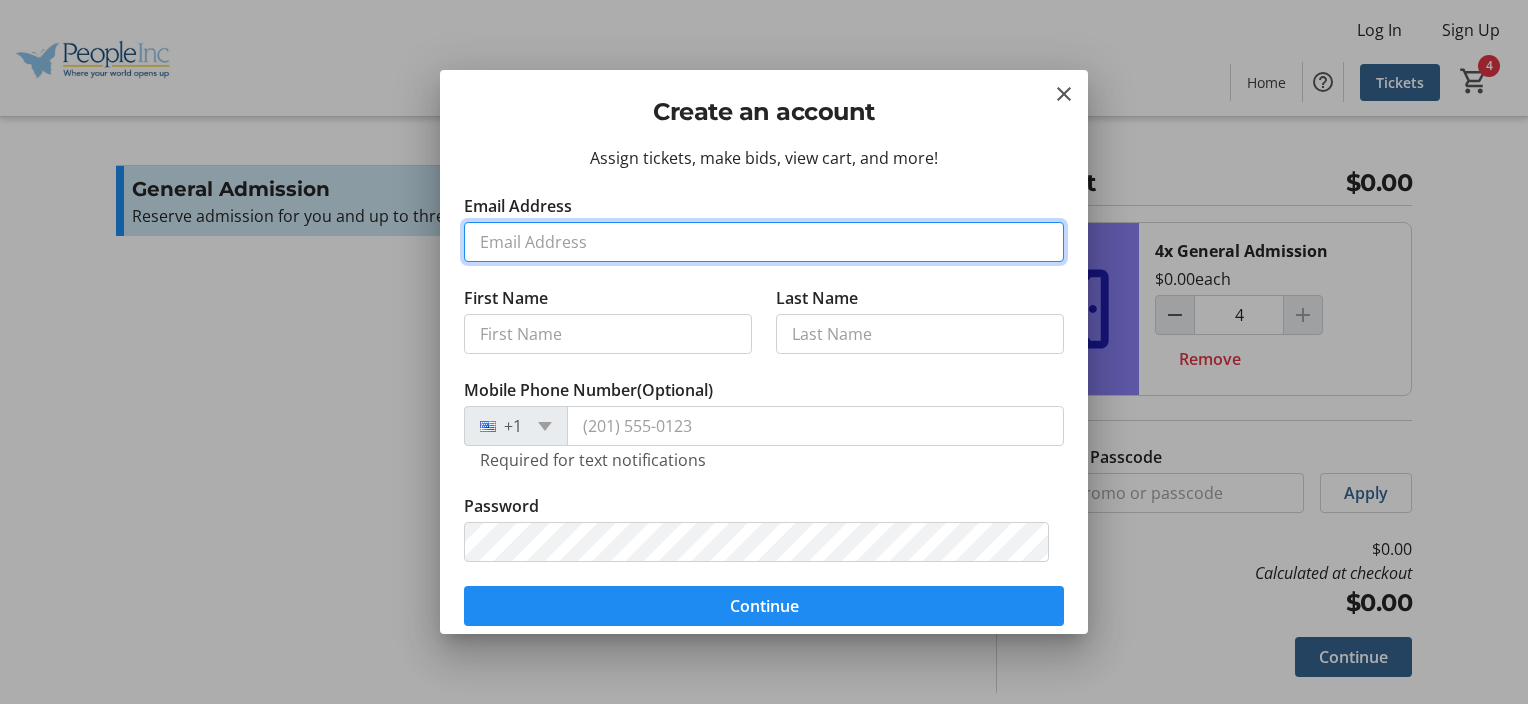 type on "[FIRST].[LAST]@[DOMAIN]" 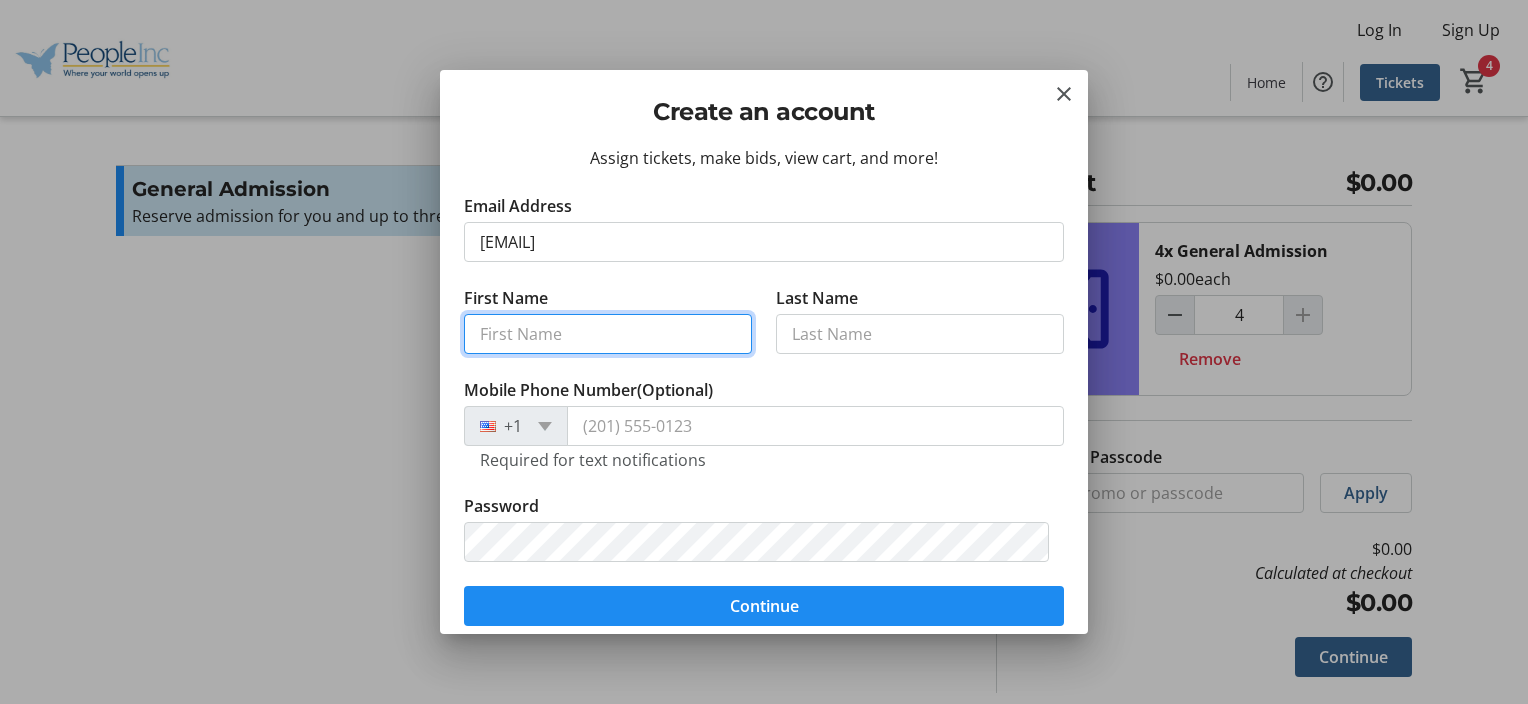 click on "First Name" at bounding box center (608, 334) 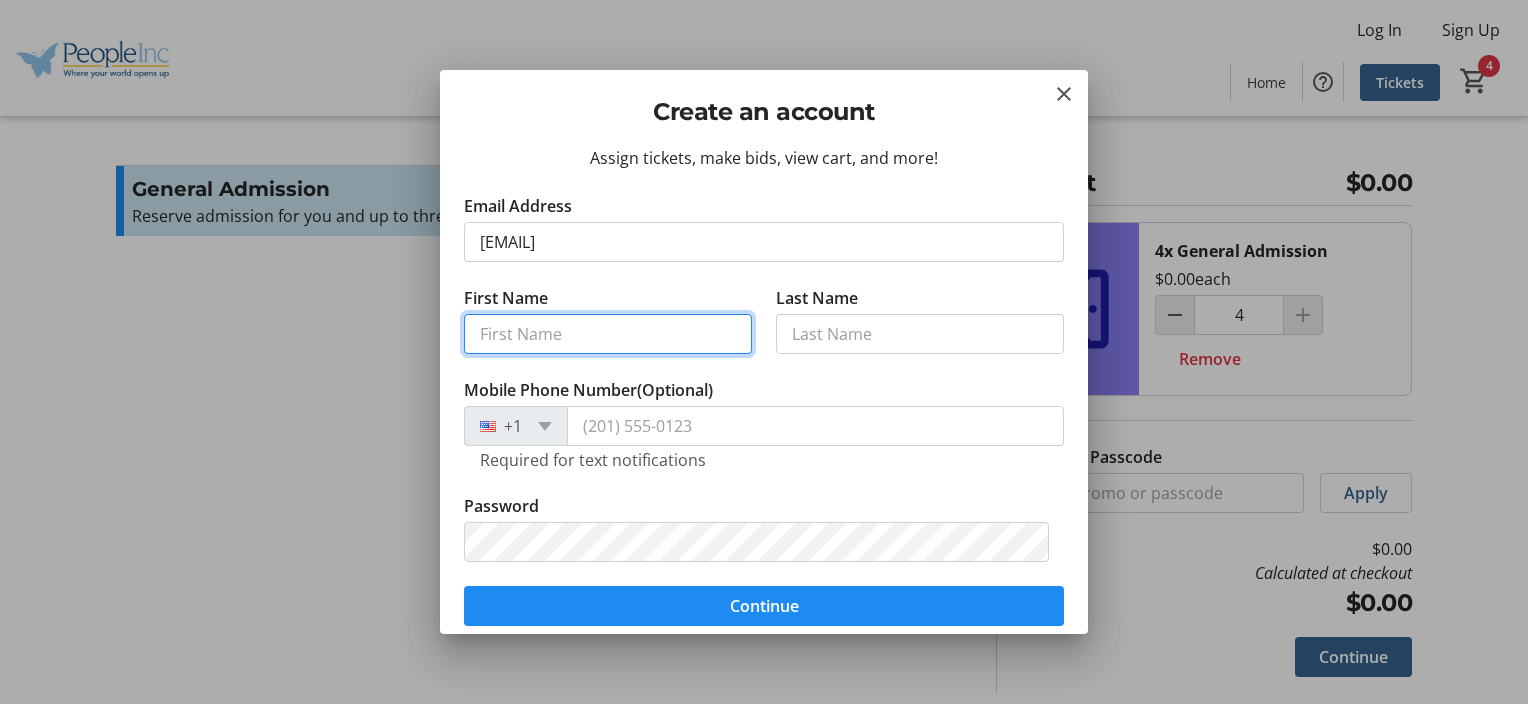 type on "Jaymes" 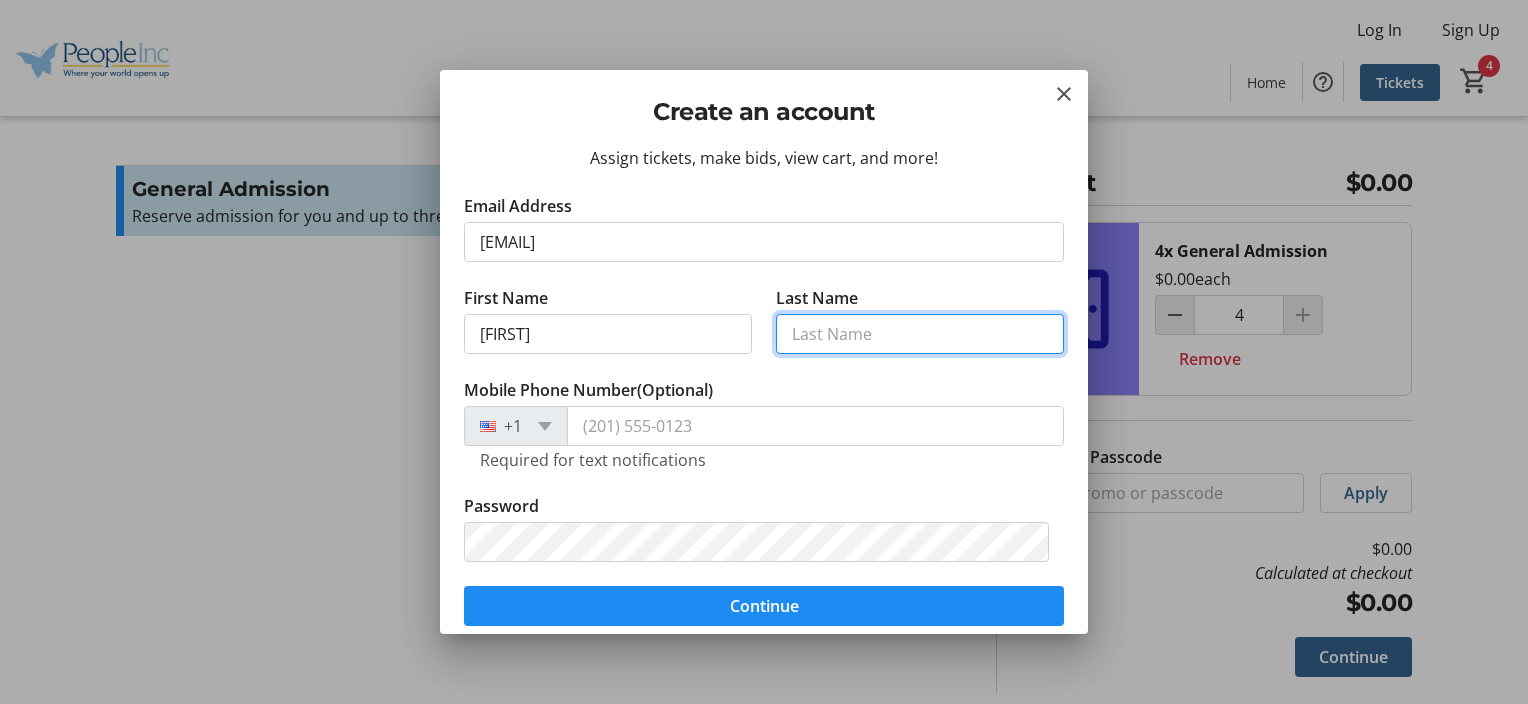 type on "Mitchell" 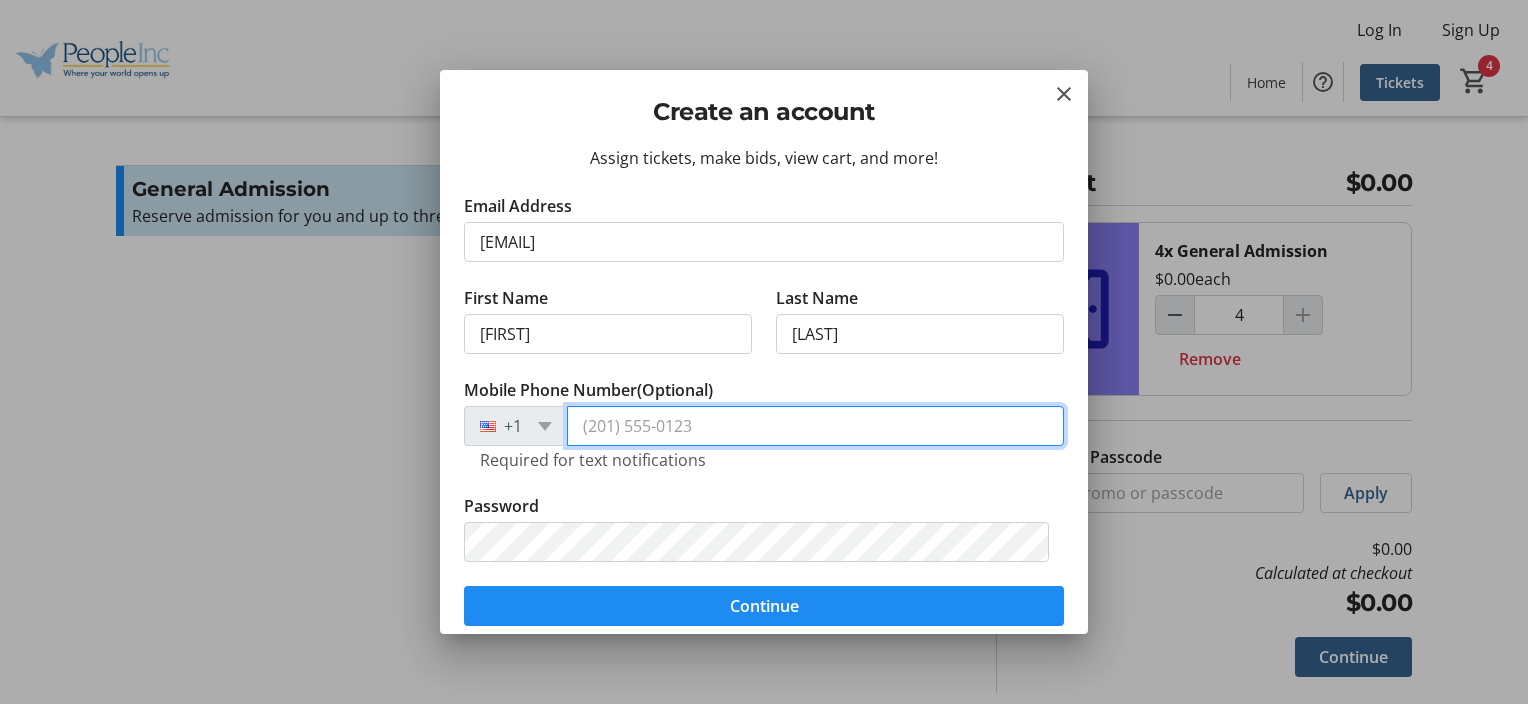 type on "[PHONE]" 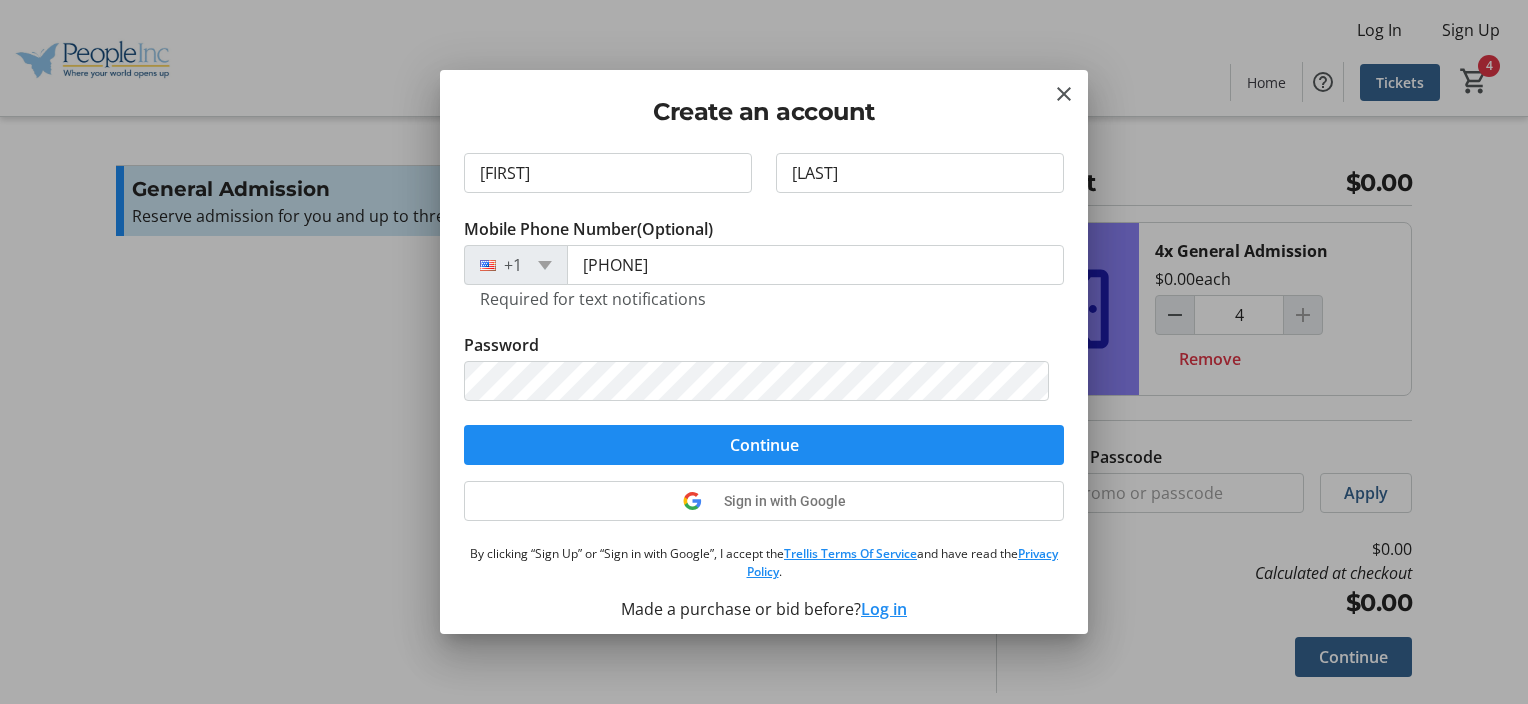 scroll, scrollTop: 171, scrollLeft: 0, axis: vertical 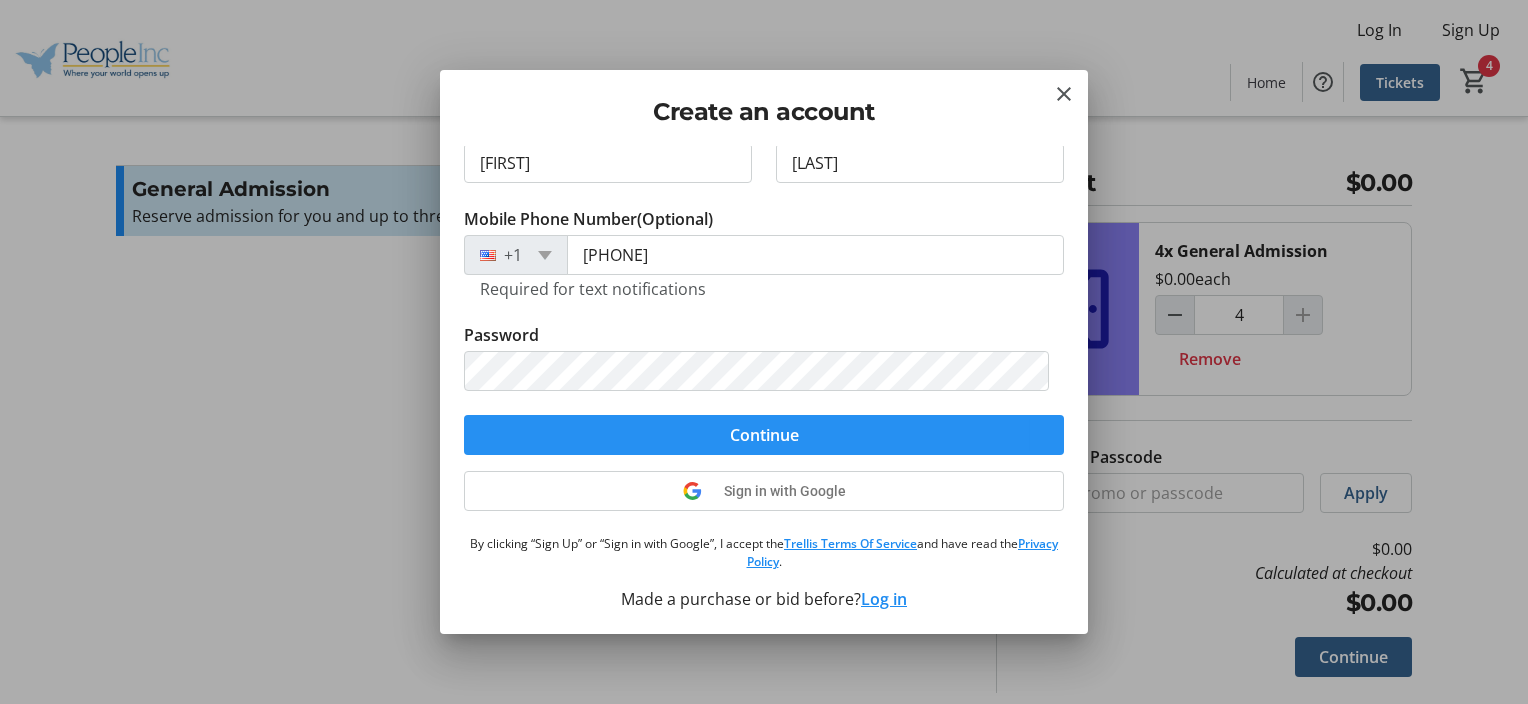 click at bounding box center (764, 435) 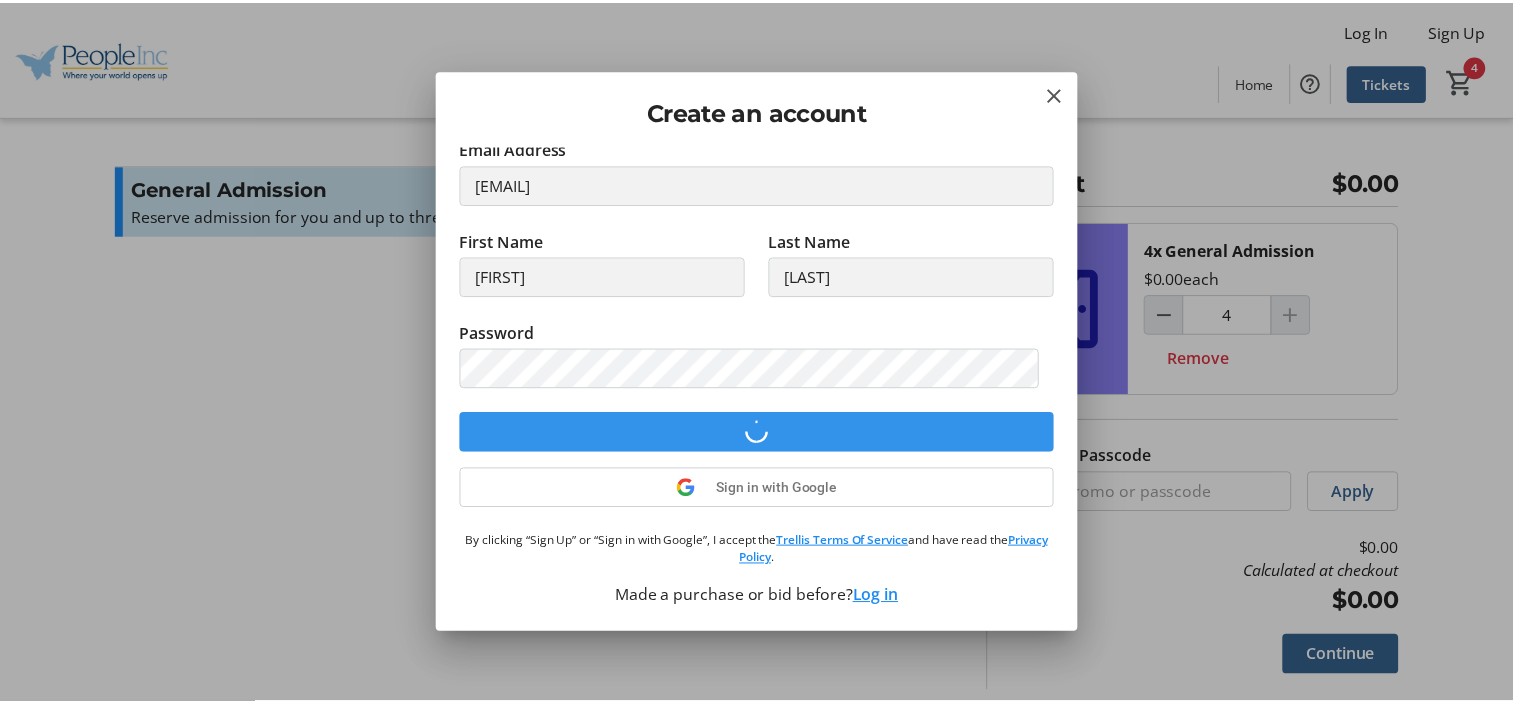 scroll, scrollTop: 55, scrollLeft: 0, axis: vertical 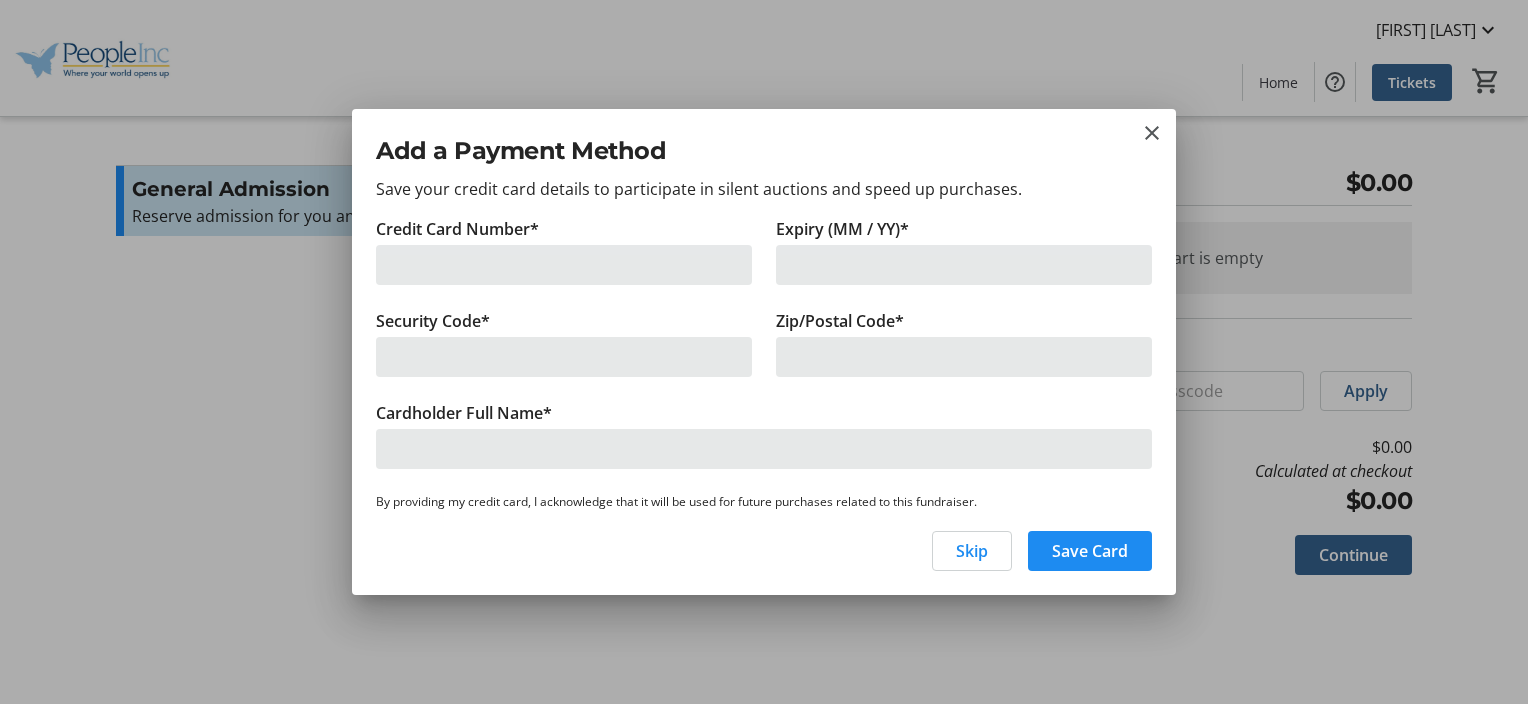 click at bounding box center [564, 265] 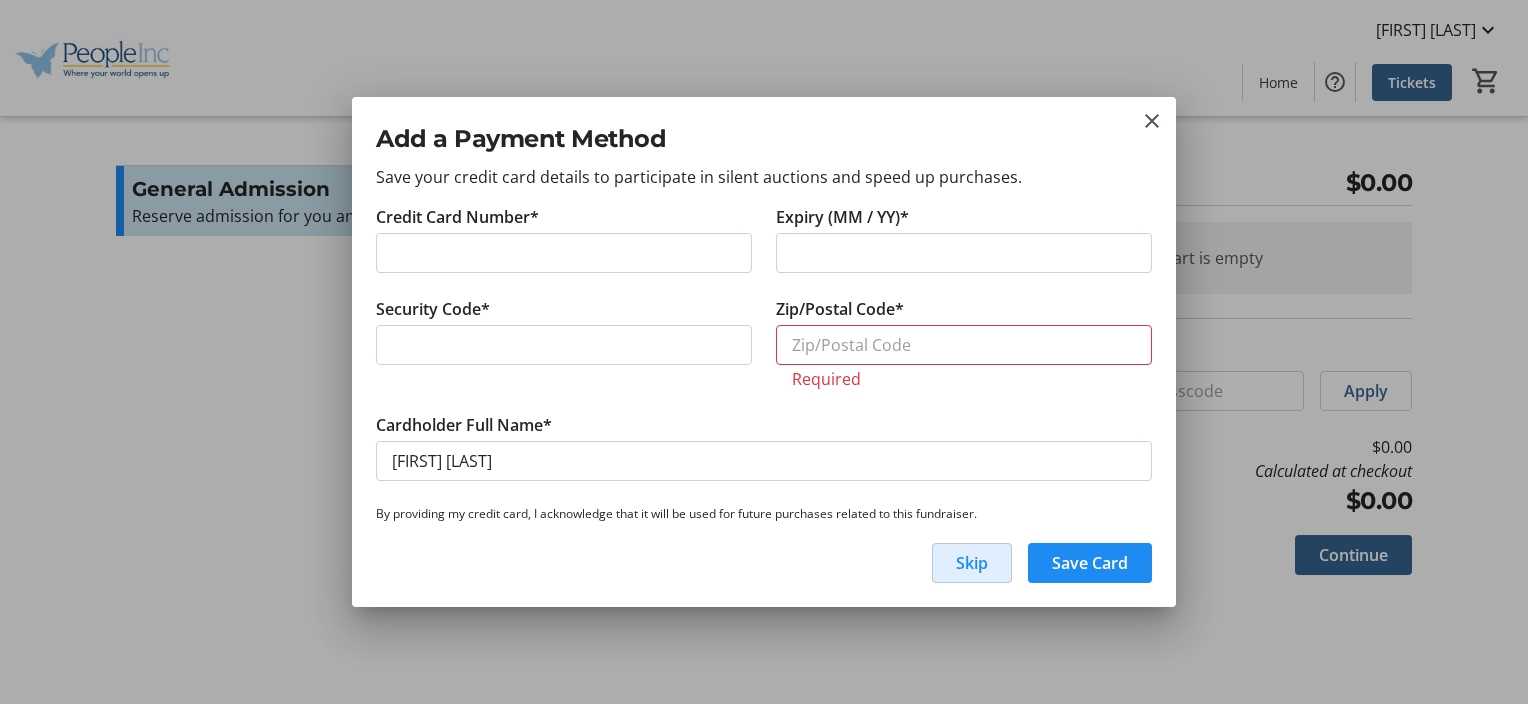 click on "Skip" at bounding box center [972, 563] 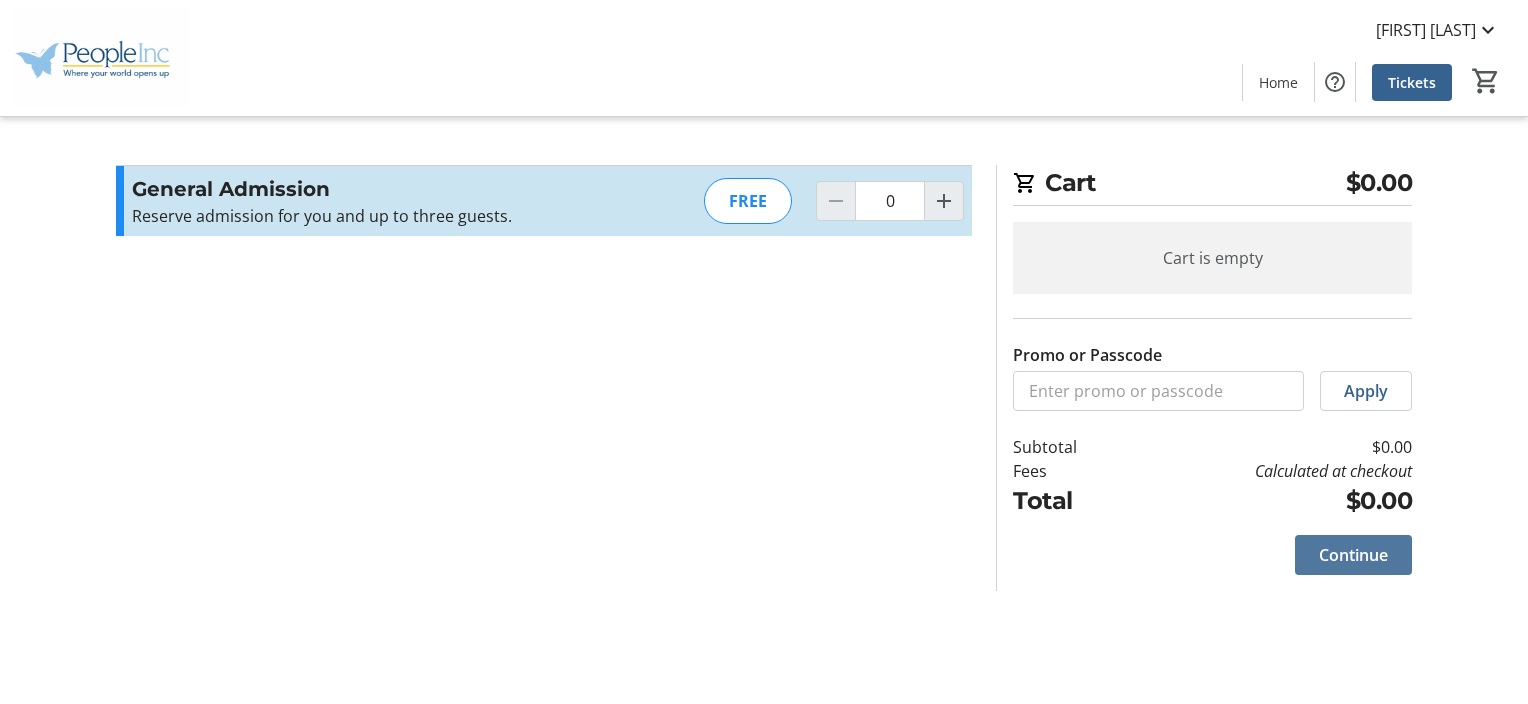 click on "Continue" 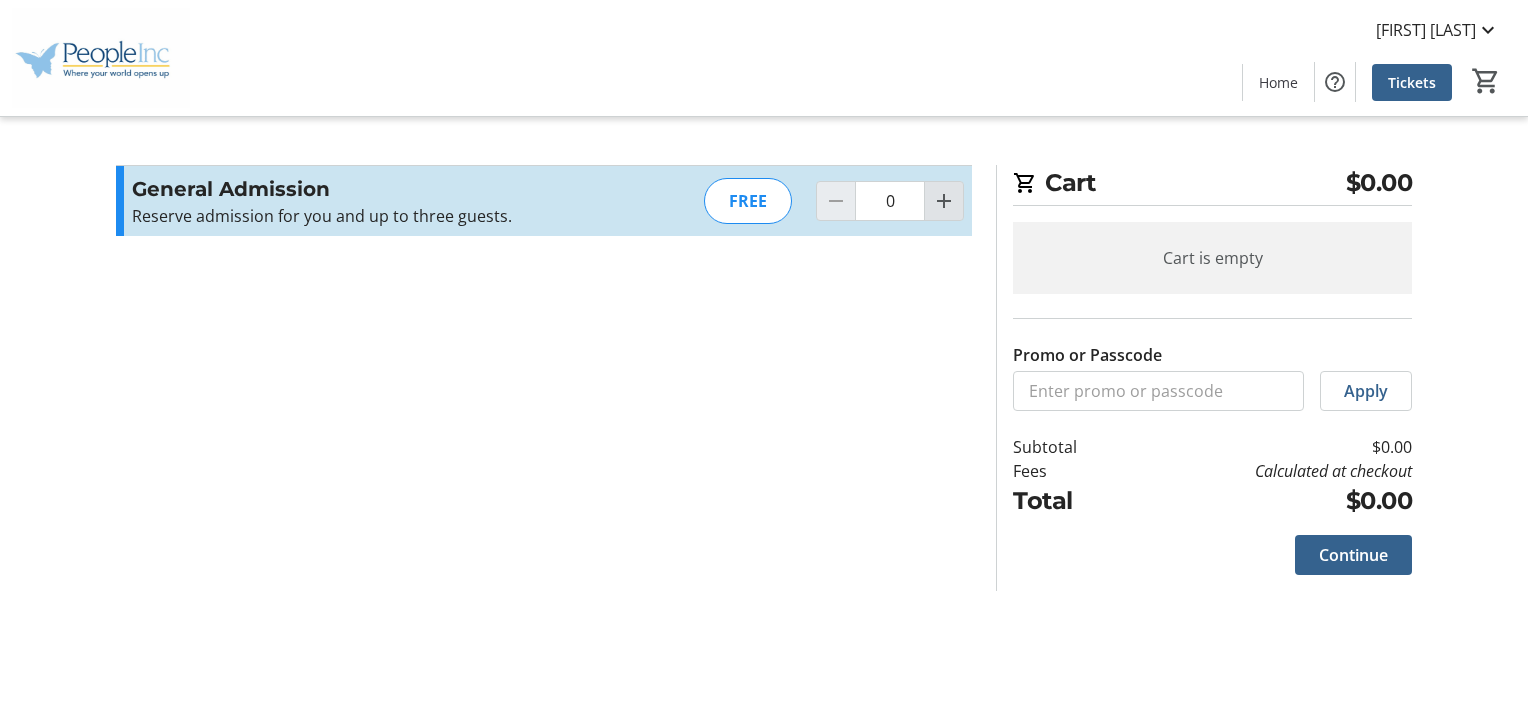click 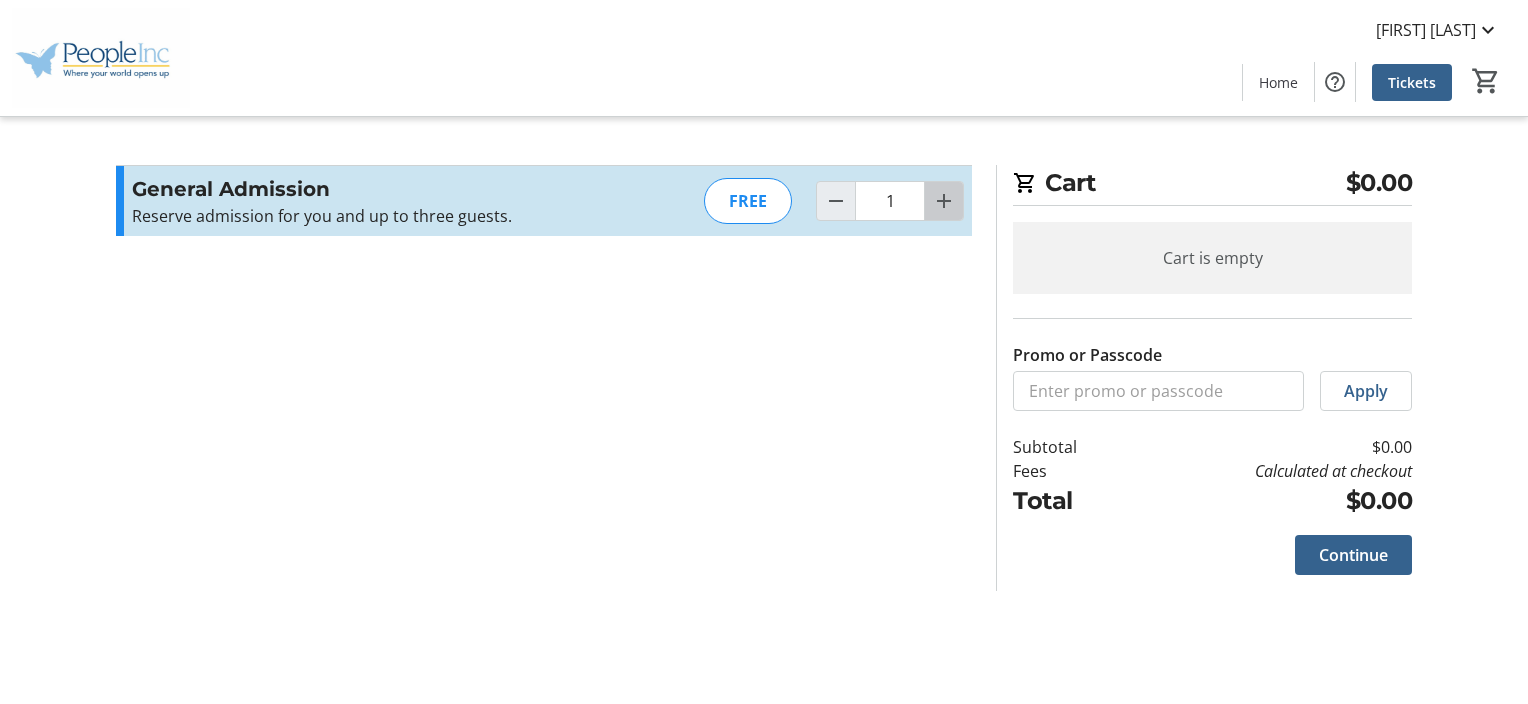 click 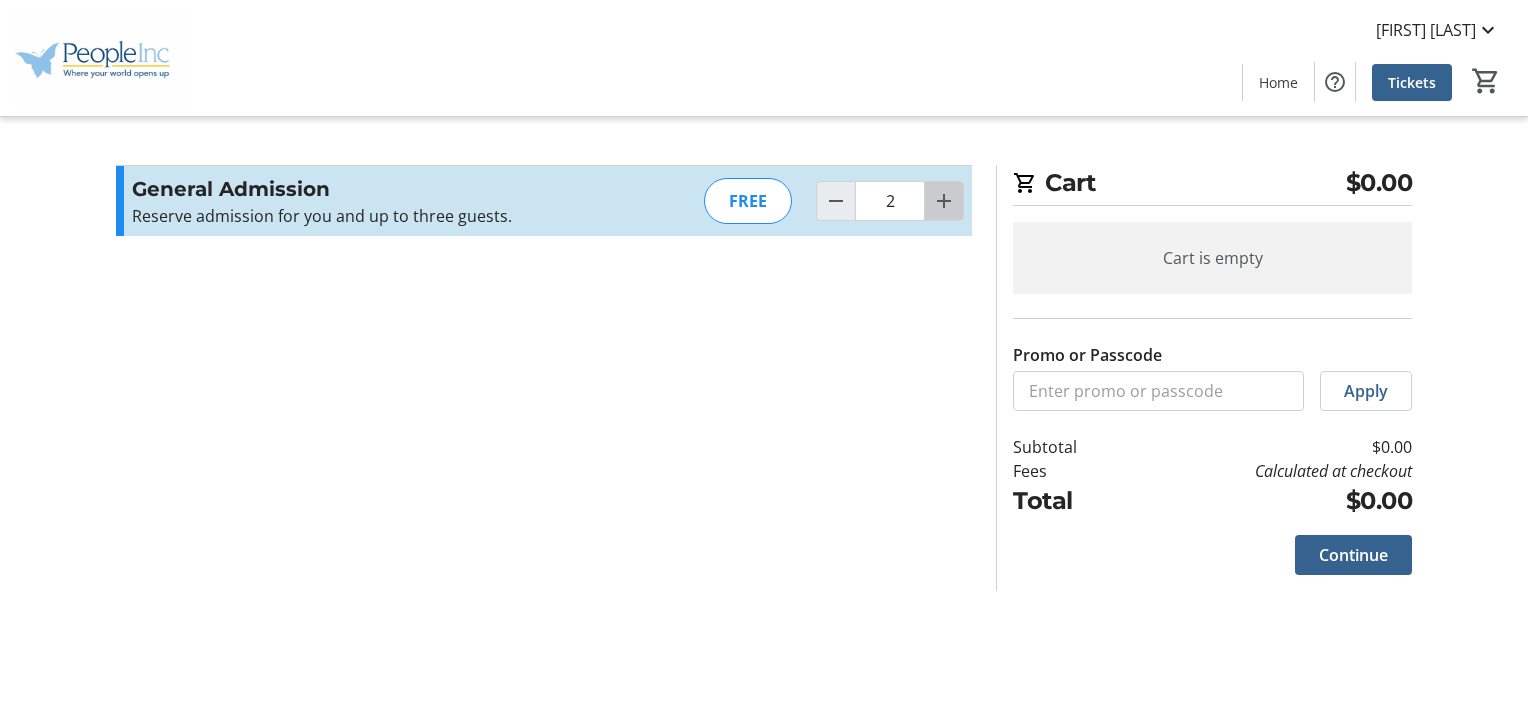 click 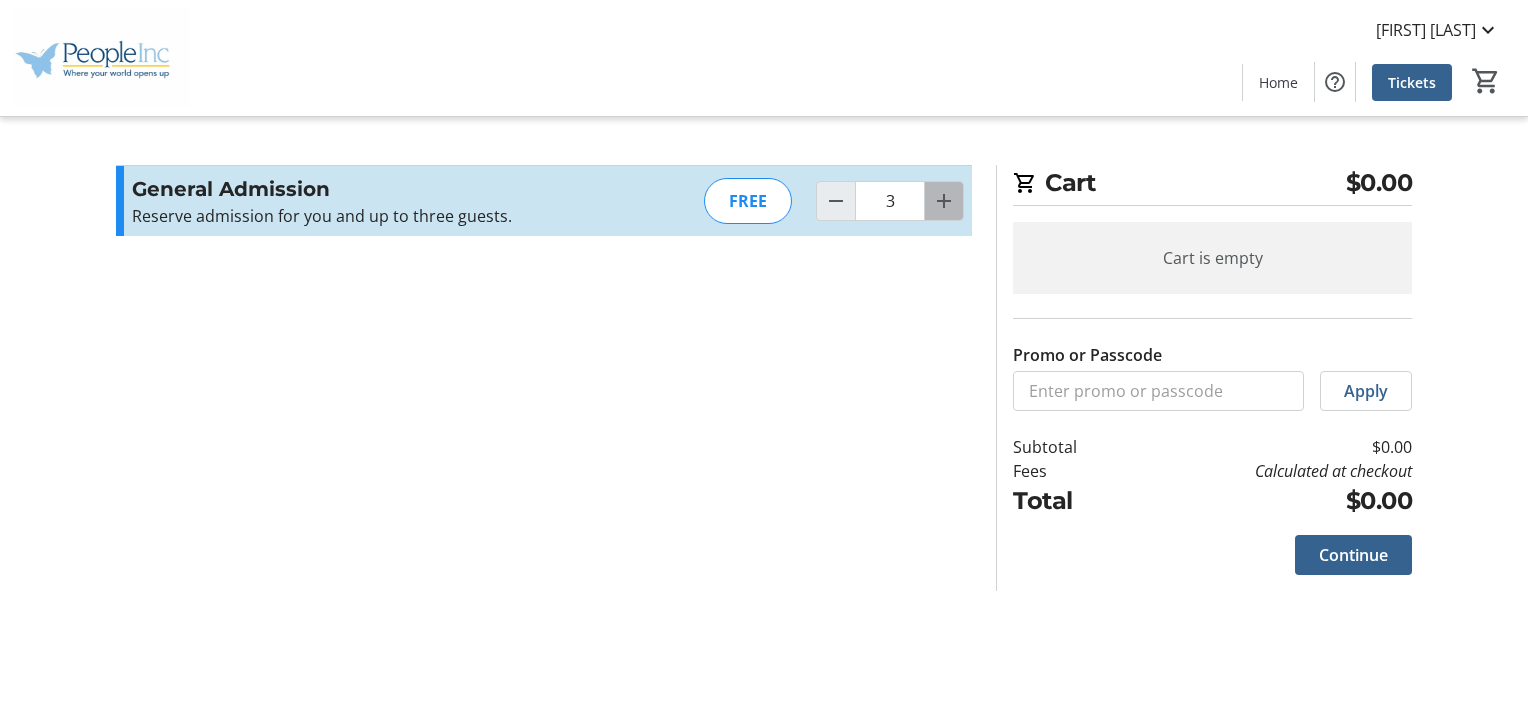 click 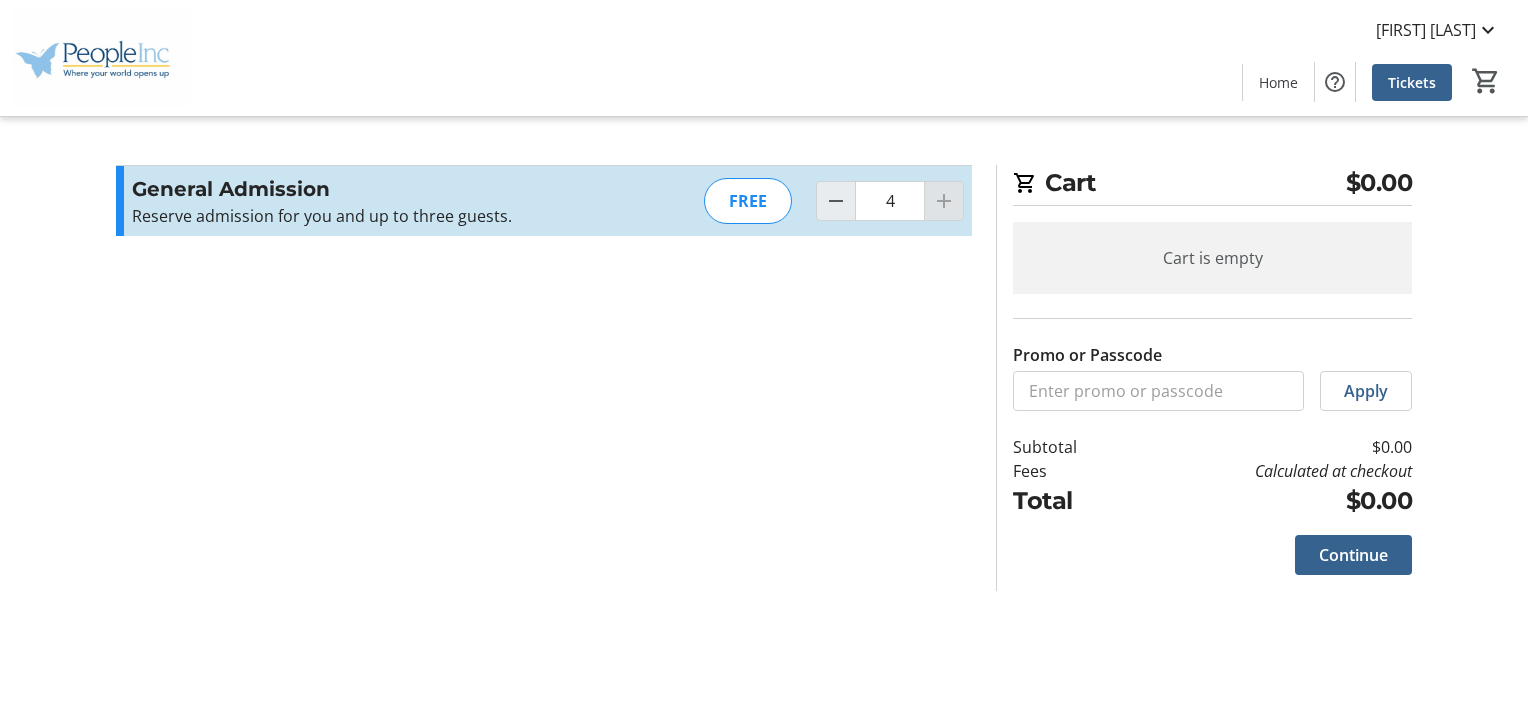 click 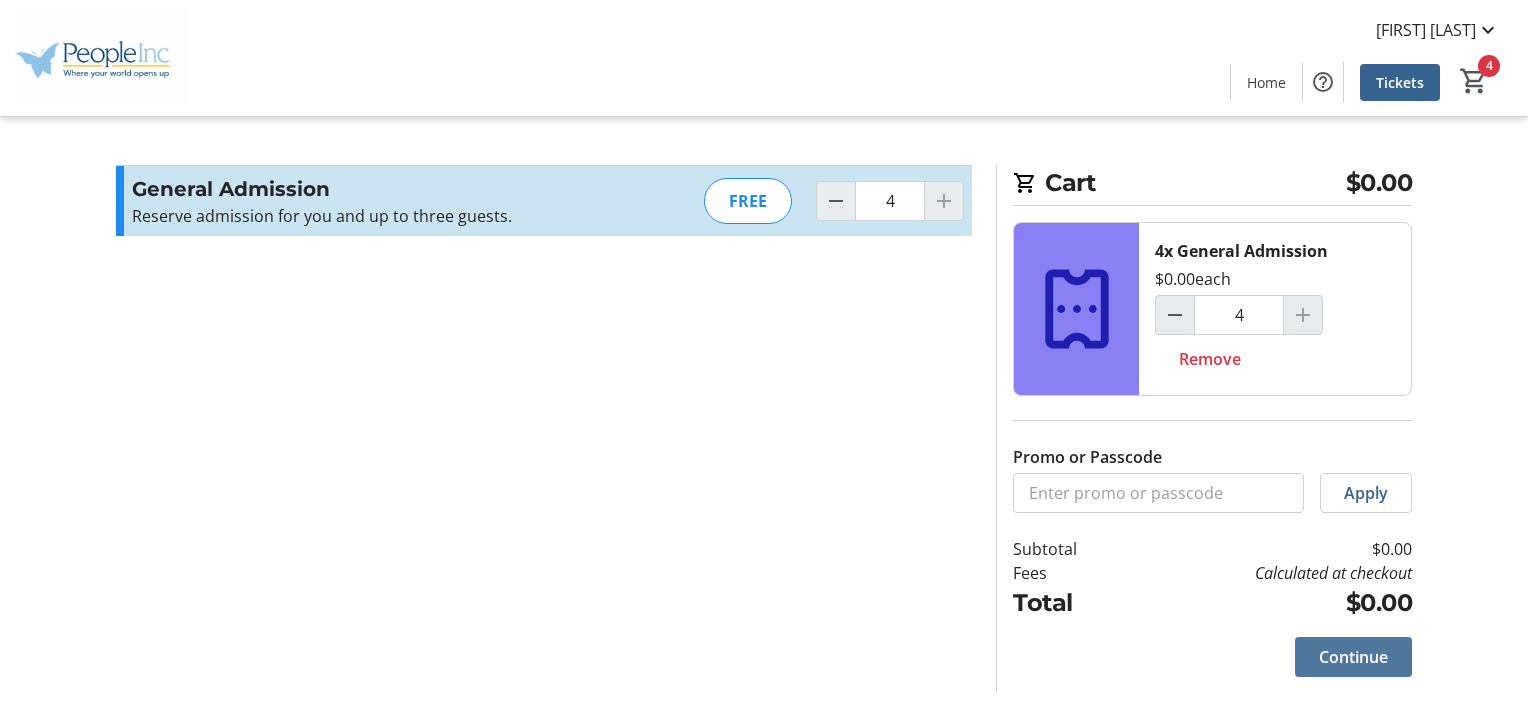 click on "Continue" 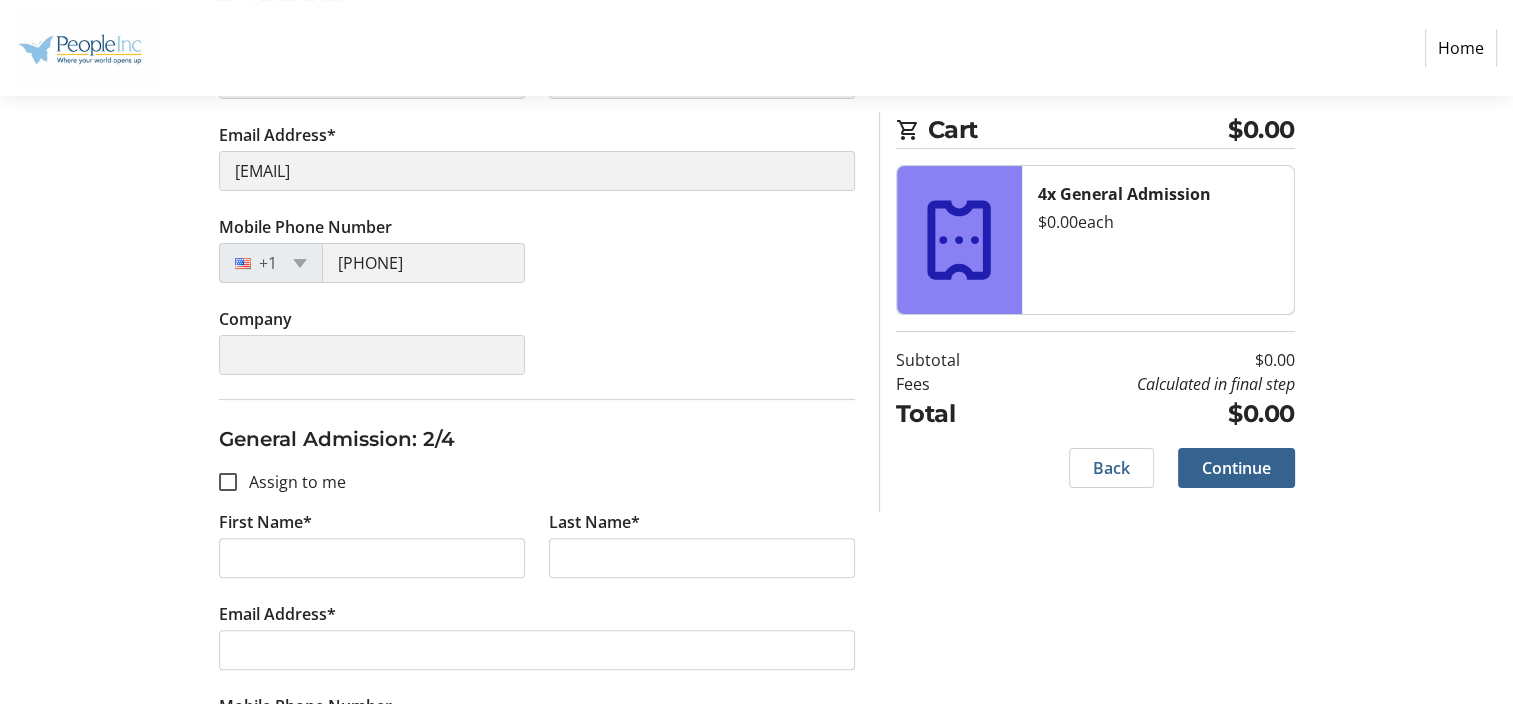 scroll, scrollTop: 445, scrollLeft: 0, axis: vertical 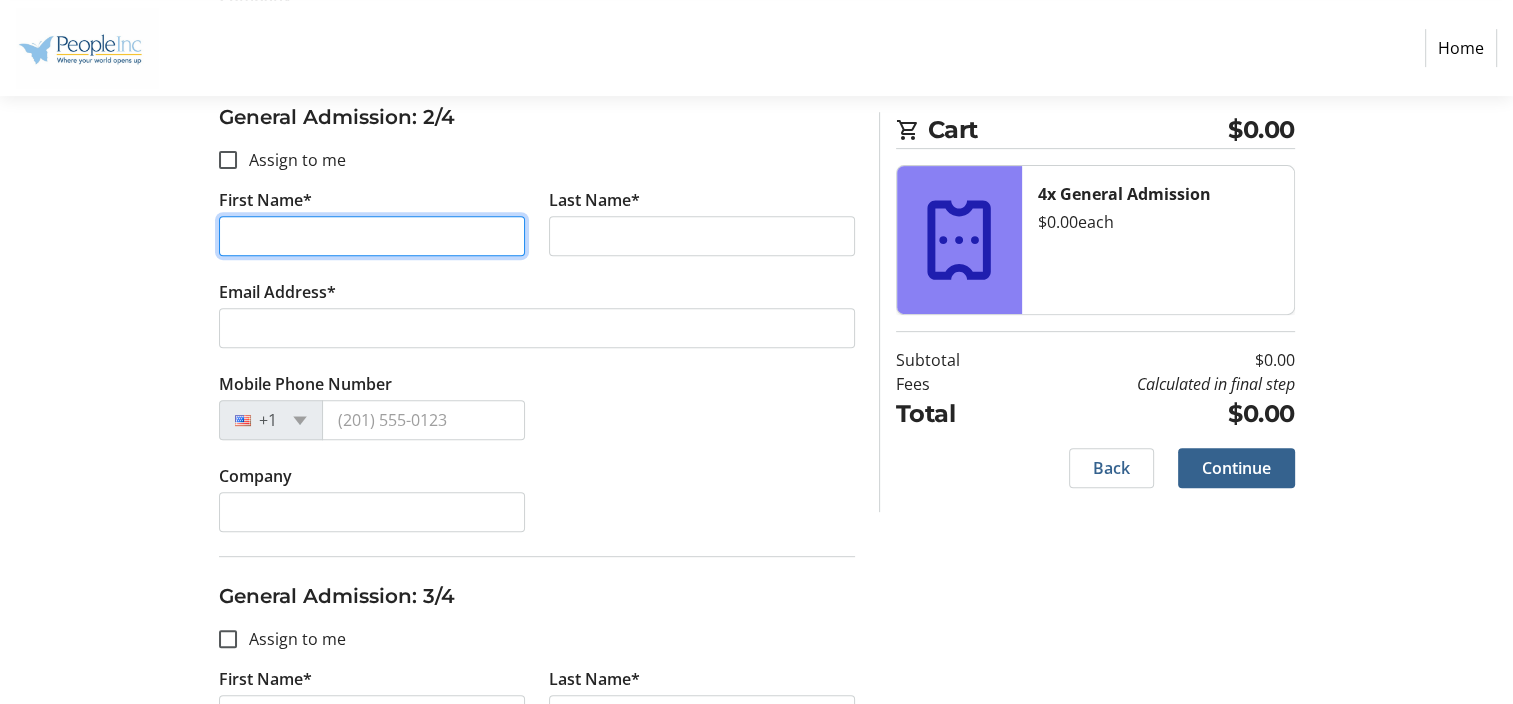 click on "First Name*" at bounding box center [372, 236] 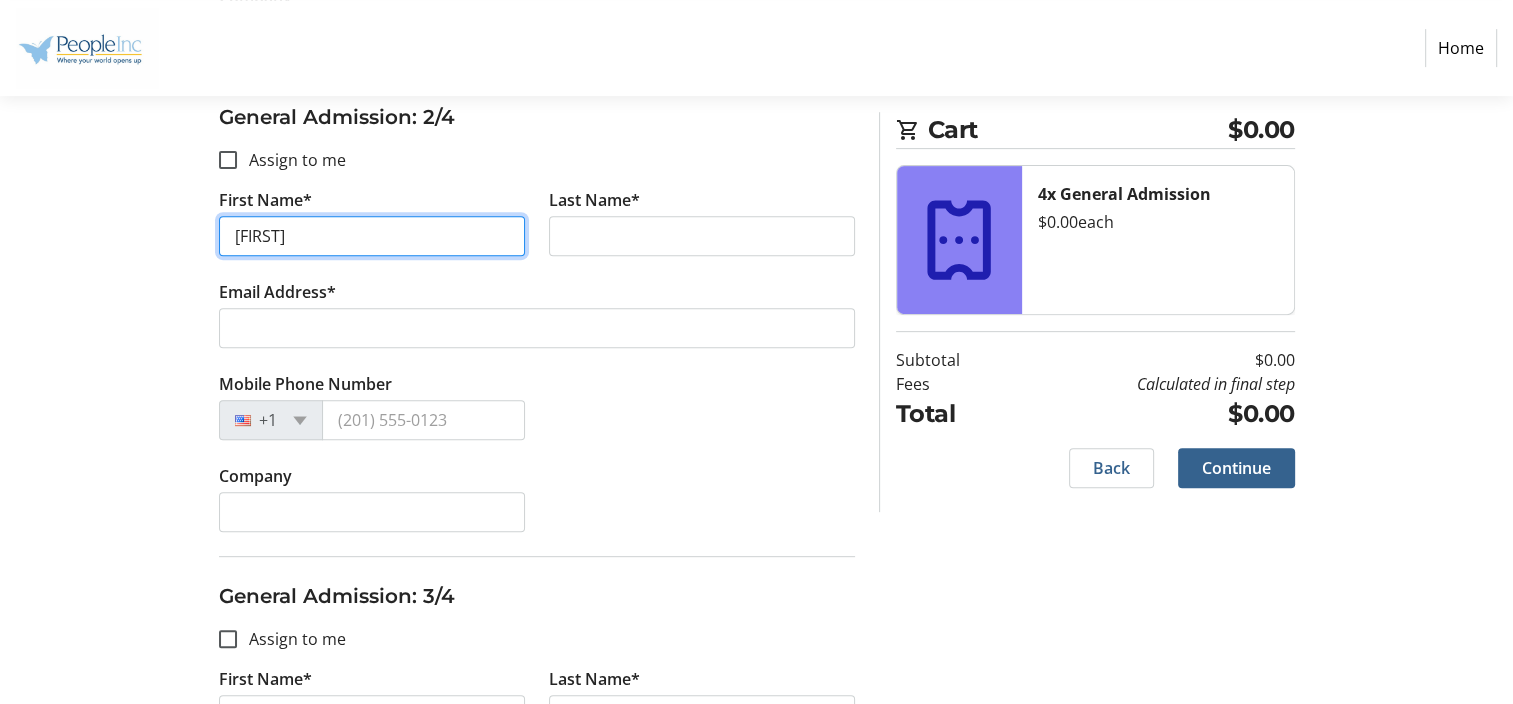 type on "Jace" 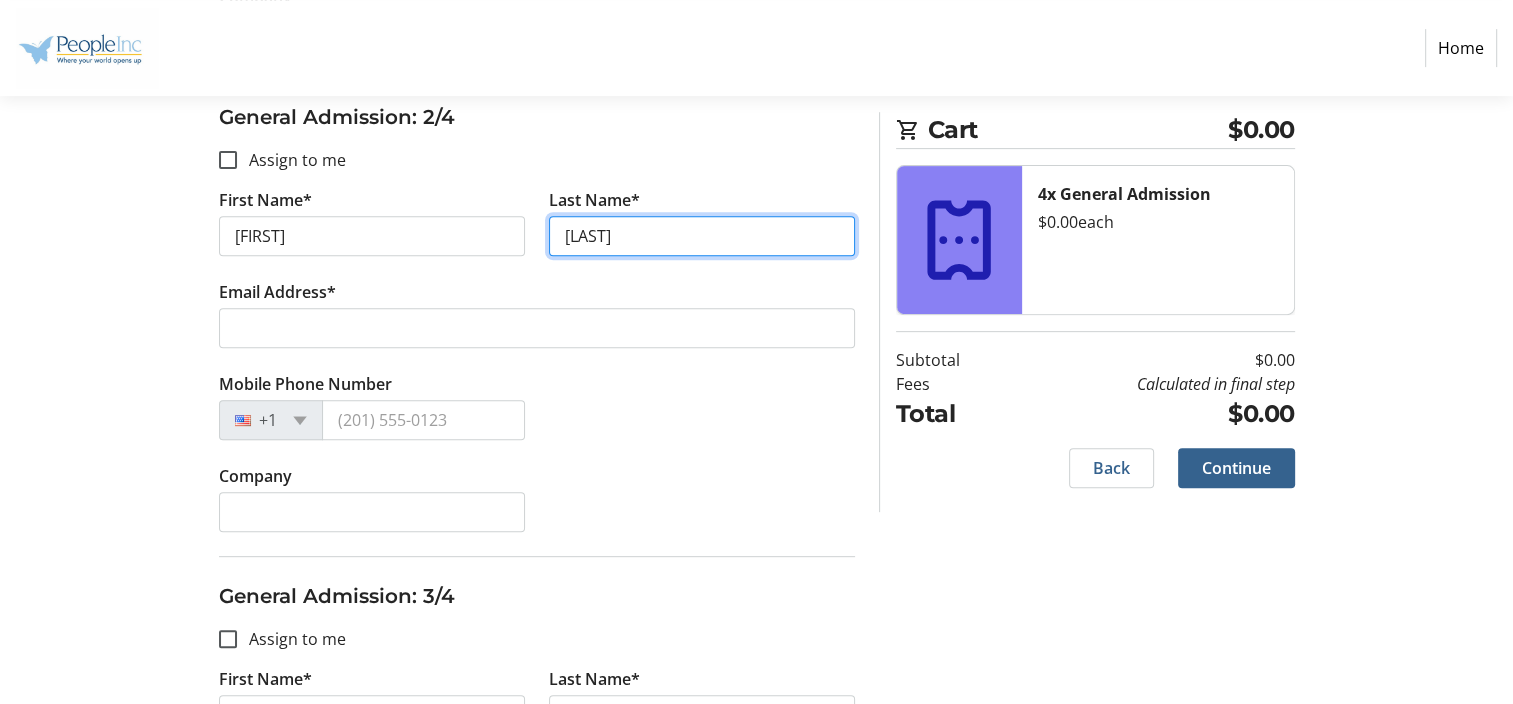 type on "Mitchell" 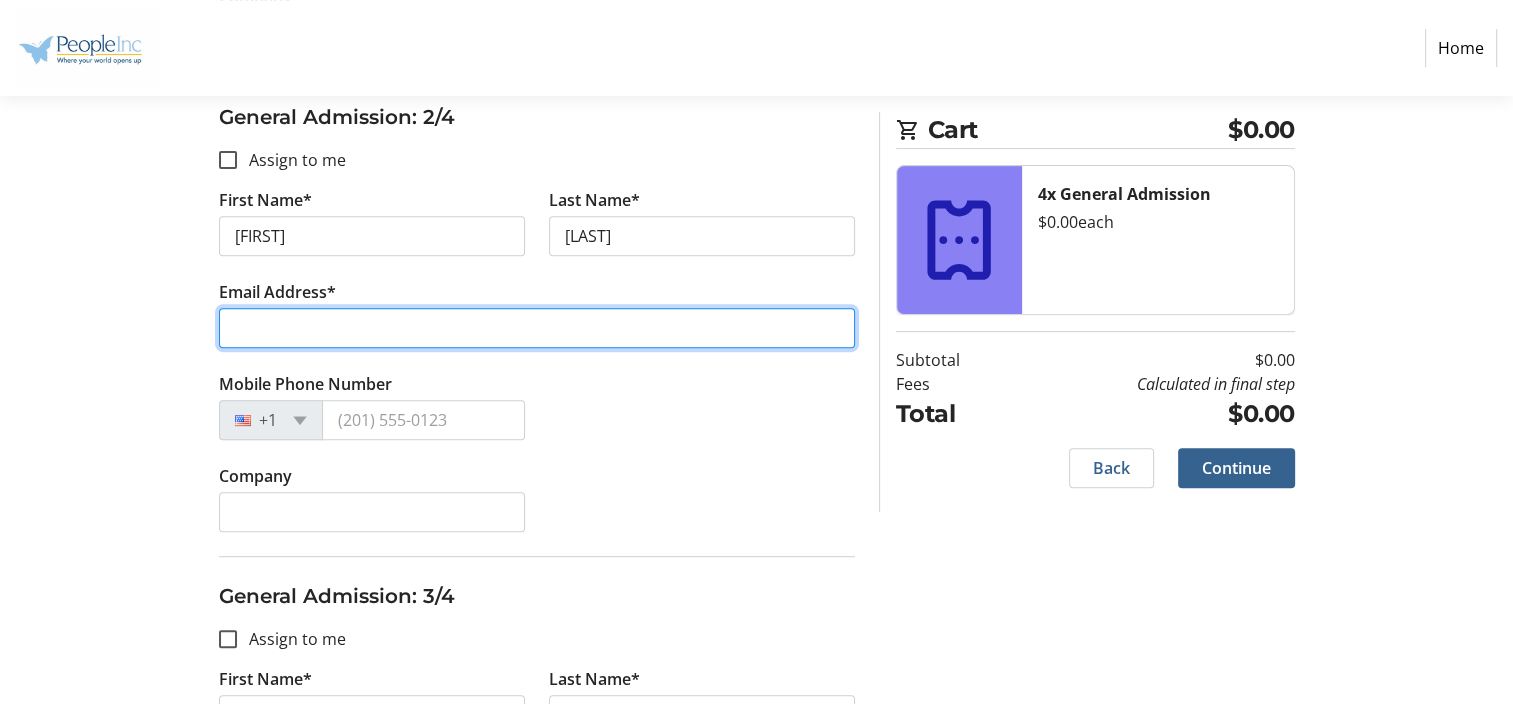 click on "Email Address*" at bounding box center (537, 328) 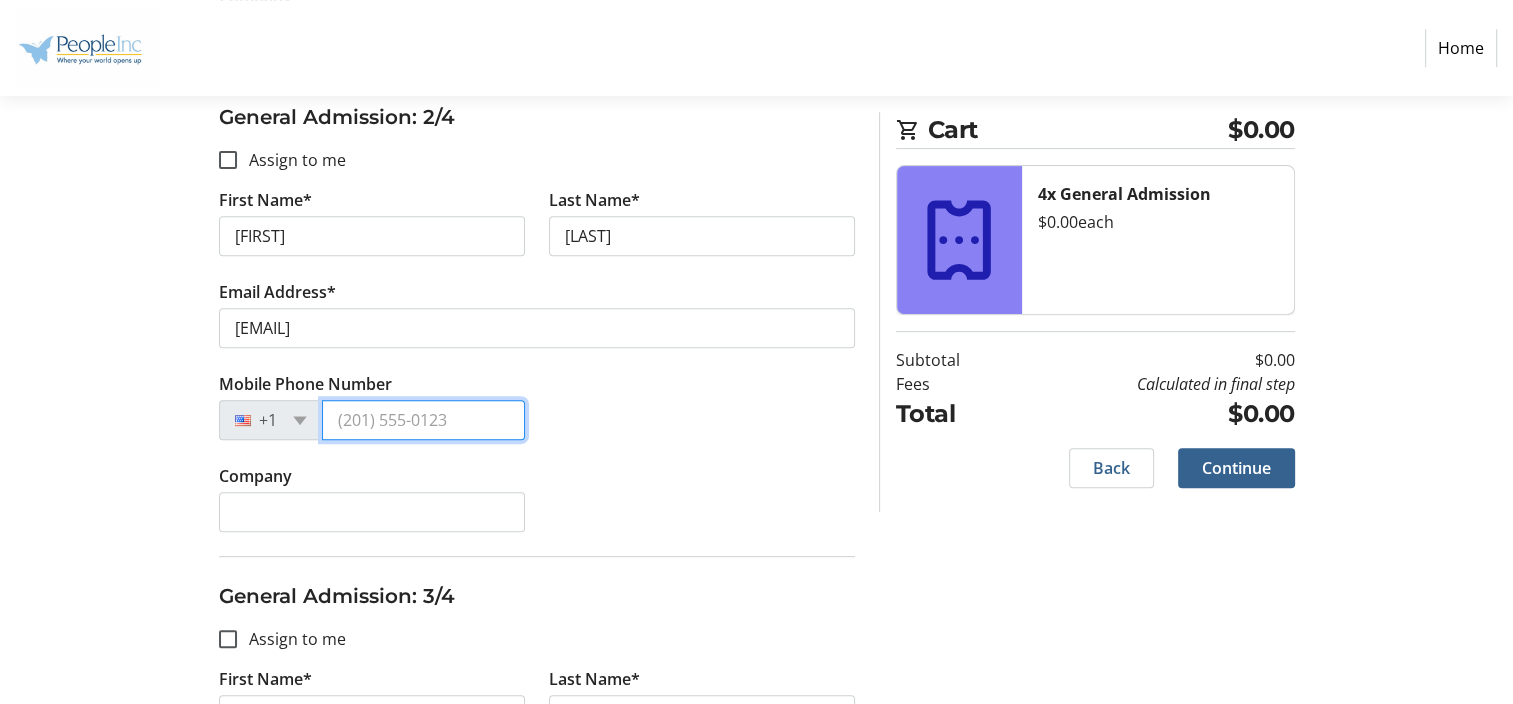type on "[PHONE]" 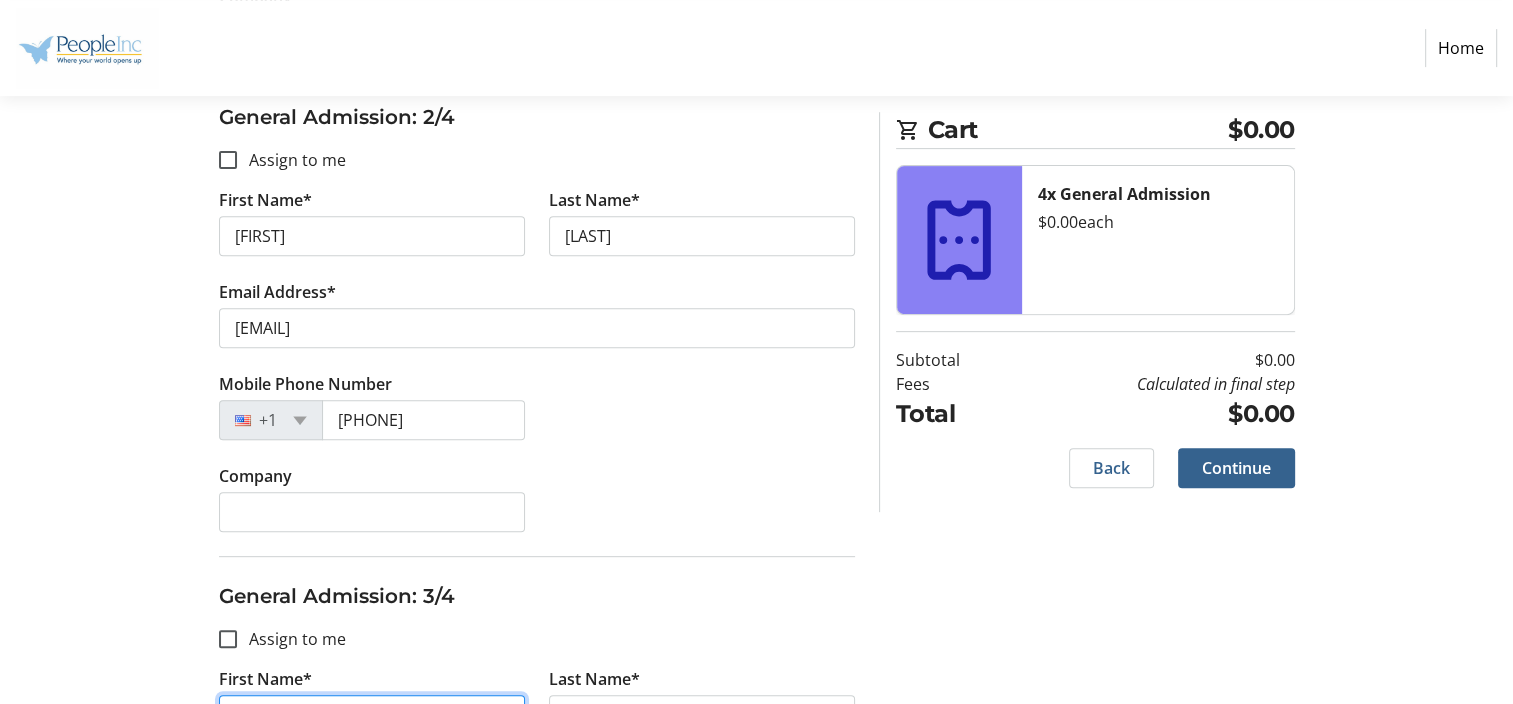 type on "Jaymes" 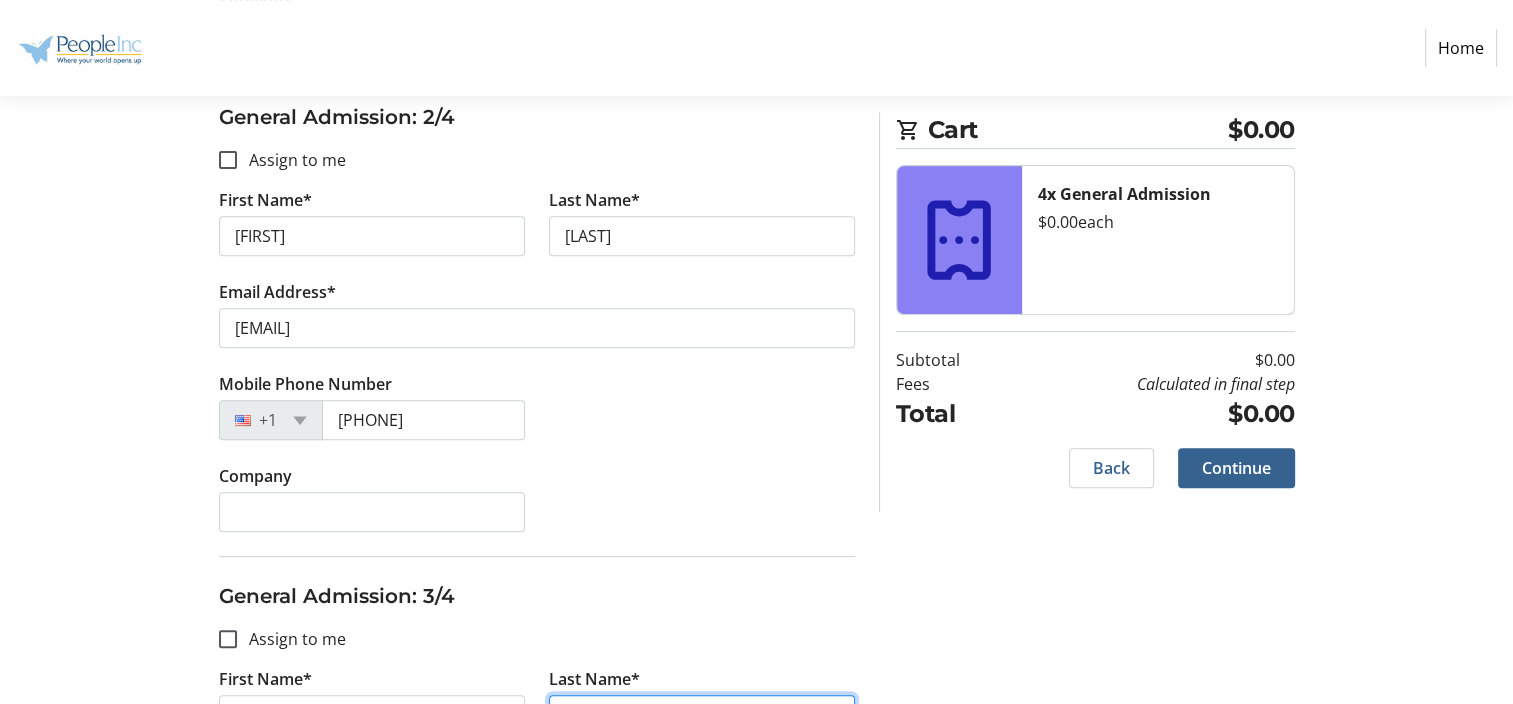 type on "Mitchell" 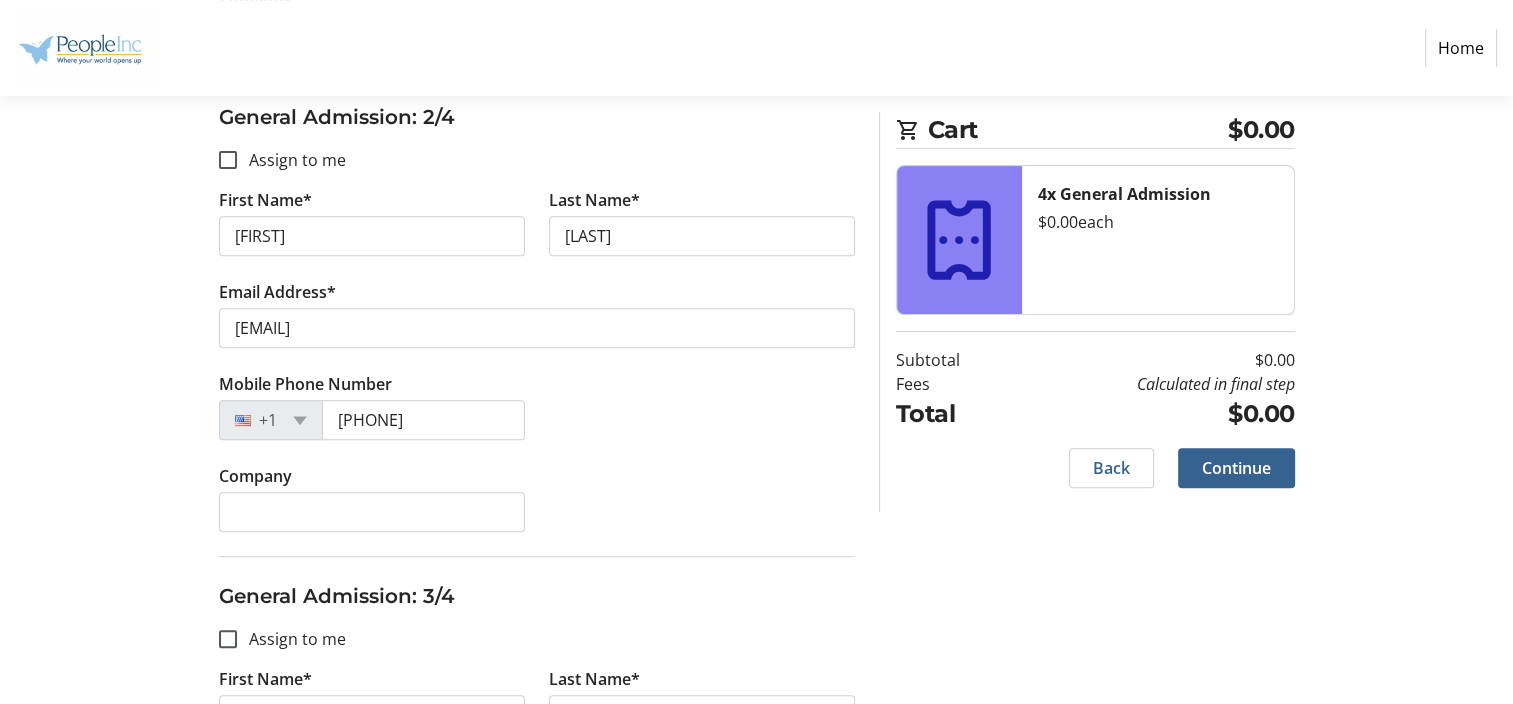 type on "[FIRST].[LAST]@[DOMAIN]" 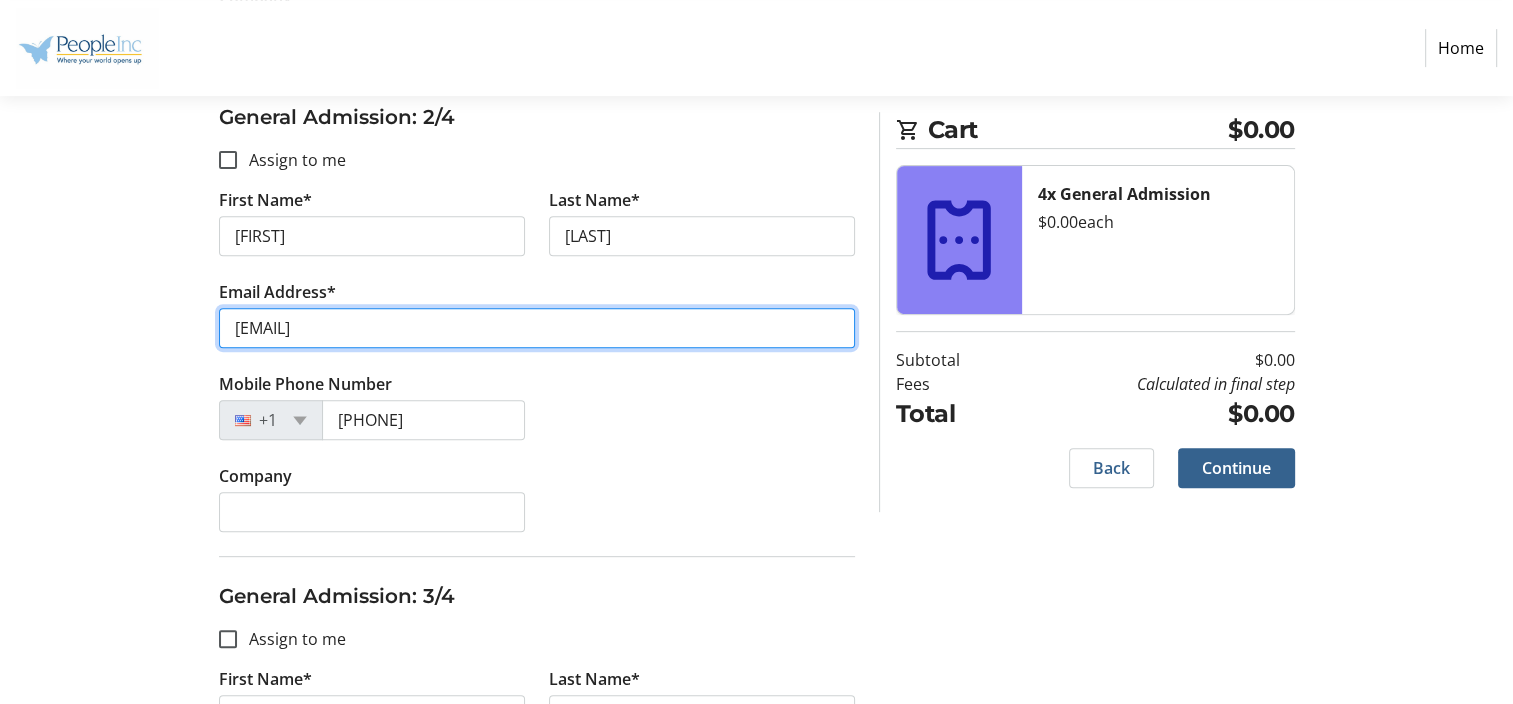 type on "jaymes.m1987@gmail.com" 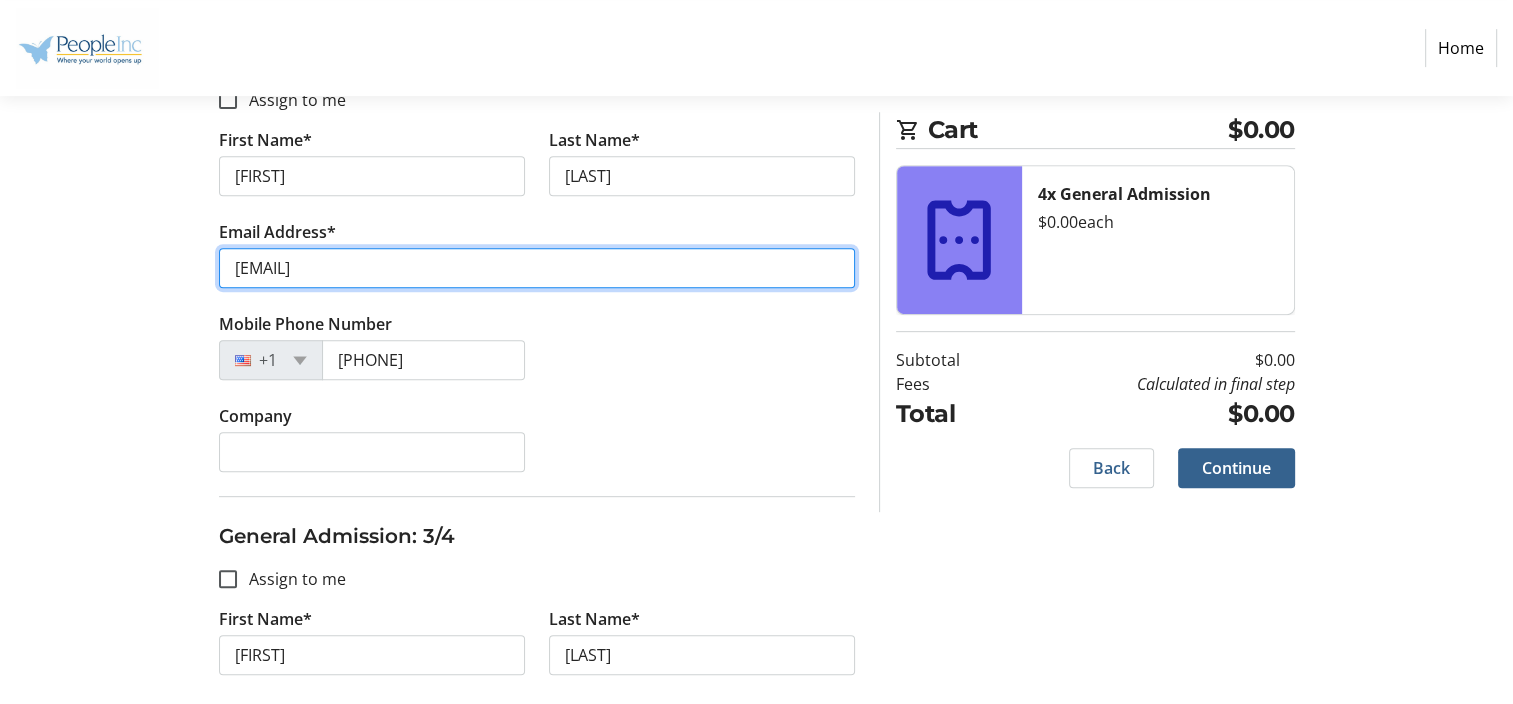 scroll, scrollTop: 852, scrollLeft: 0, axis: vertical 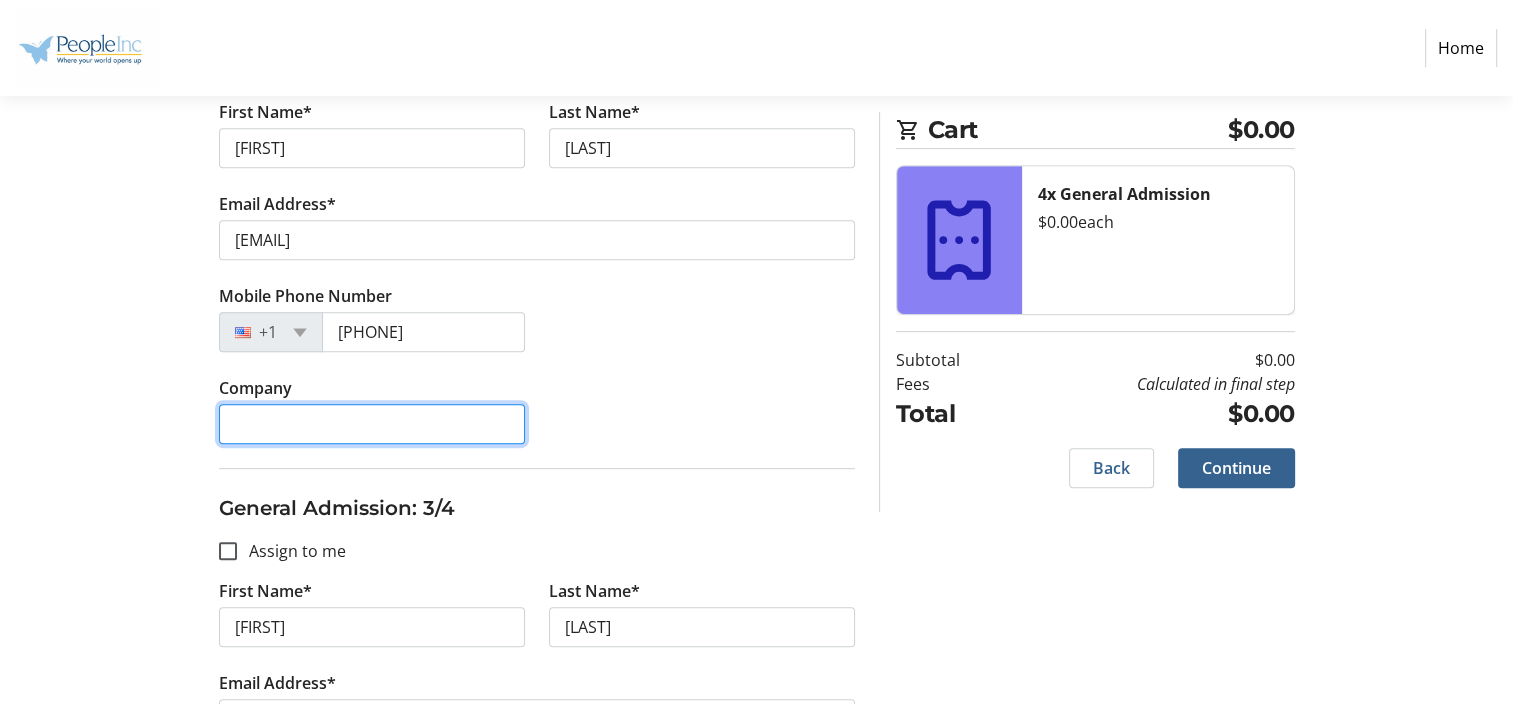 click on "Company" at bounding box center [372, 424] 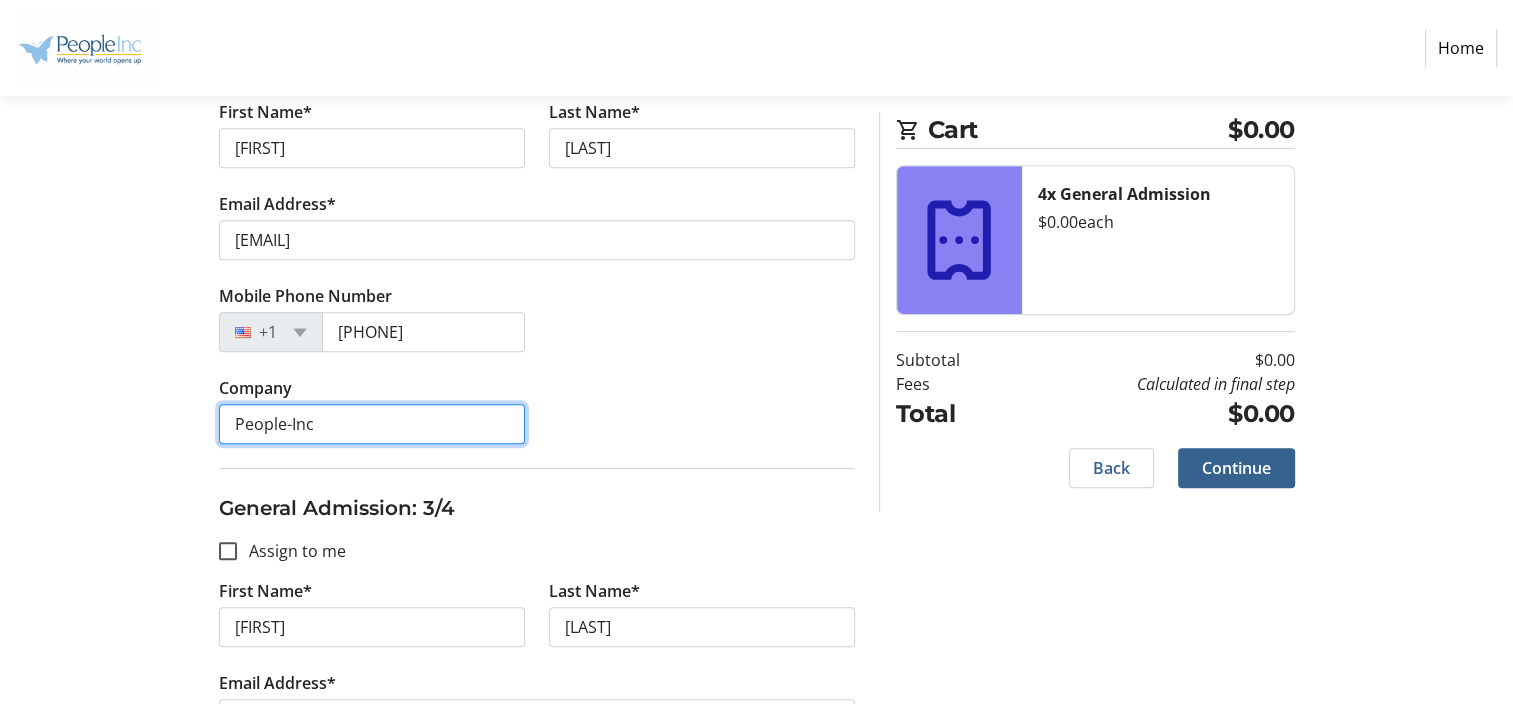 type on "People-Inc" 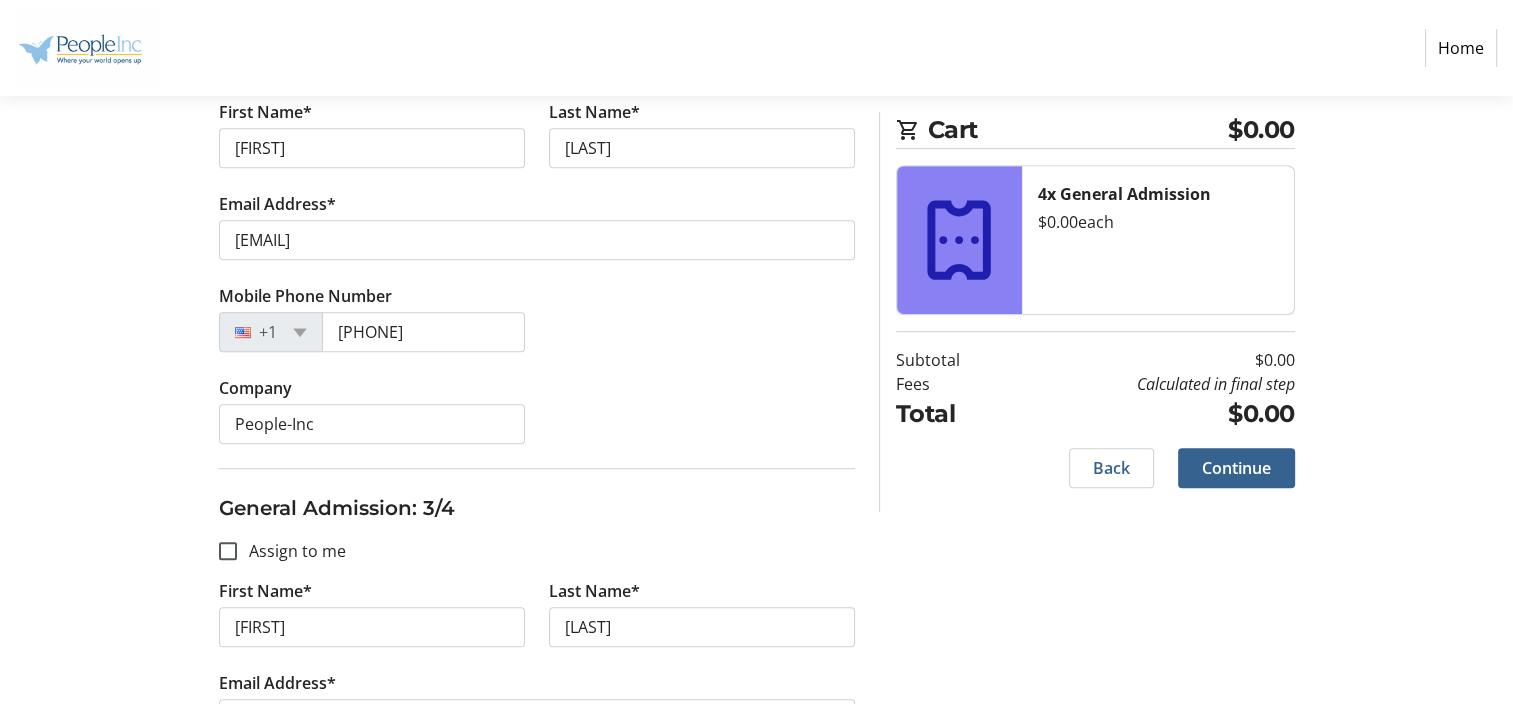 click on "Purchase Step 2 of 5 Cart $0.00 4x General Admission  $0.00   each  Subtotal  $0.00  Fees  Calculated in final step  Total  $0.00   Close  Assign Tickets  Enter details for each attendee so that they receive their ticket directly.  General Admission: 1/4  Assign to me  First Name* Jaymes Last Name* Mitchell Email Address* jaymes.mitchell@people-inc.org Mobile Phone Number +1 (716) 808-0161 Company General Admission: 2/4  Assign to me  First Name* Jace Last Name* Mitchell Email Address* jaymes.m1987@gmail.com Mobile Phone Number +1 (716) 808-0161 Company People-Inc General Admission: 3/4  Assign to me  First Name* Jaymes Last Name* Mitchell Email Address* jaymes.mitchell@people-inc.org Mobile Phone Number +1 (716) 808-0161 Company General Admission: 4/4  Assign to me  First Name* Jaymes Last Name* Mitchell Email Address* jaymes.mitchell@people-inc.org Mobile Phone Number +1 (716) 808-0161 Company Cart $0.00 4x General Admission  $0.00   each  Subtotal  $0.00  Fees  Calculated in final step  Total  $0.00" 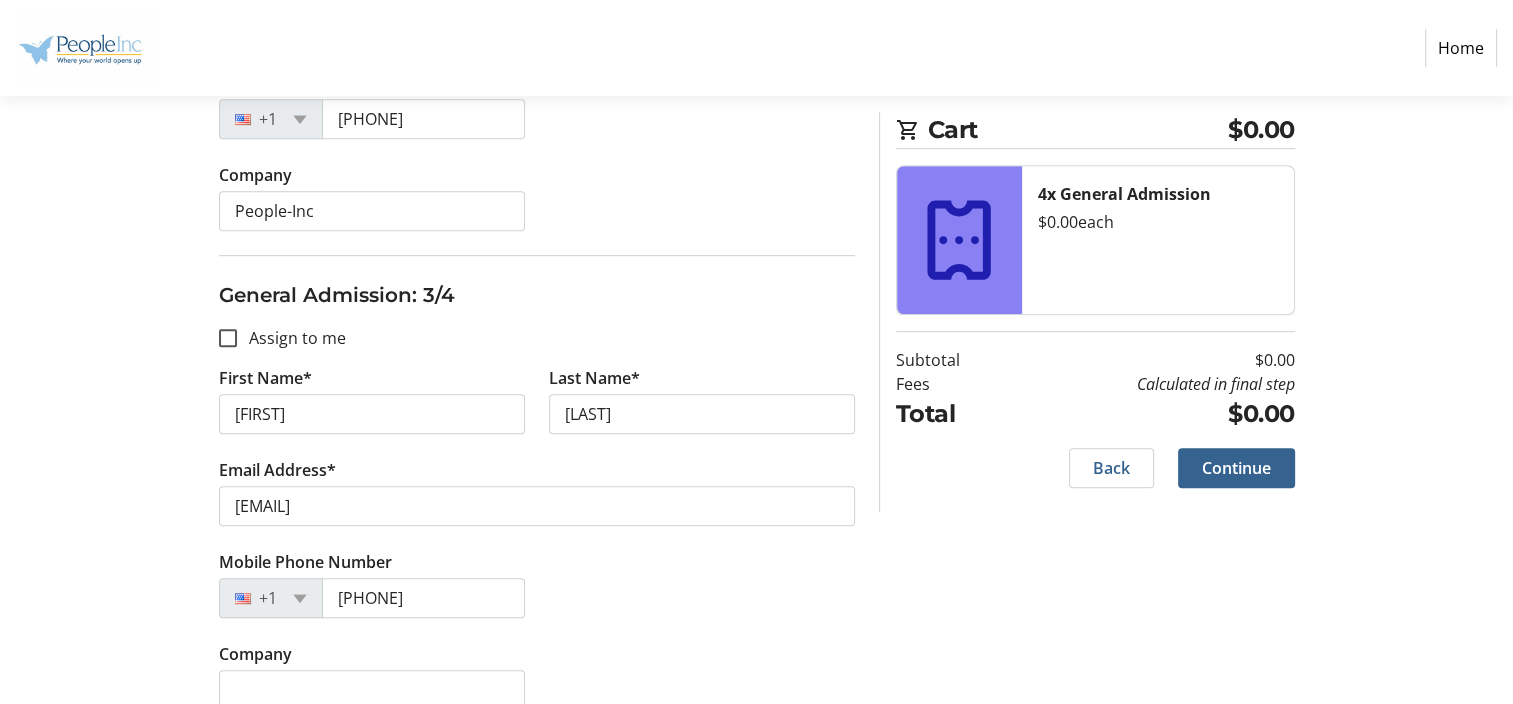scroll, scrollTop: 1101, scrollLeft: 0, axis: vertical 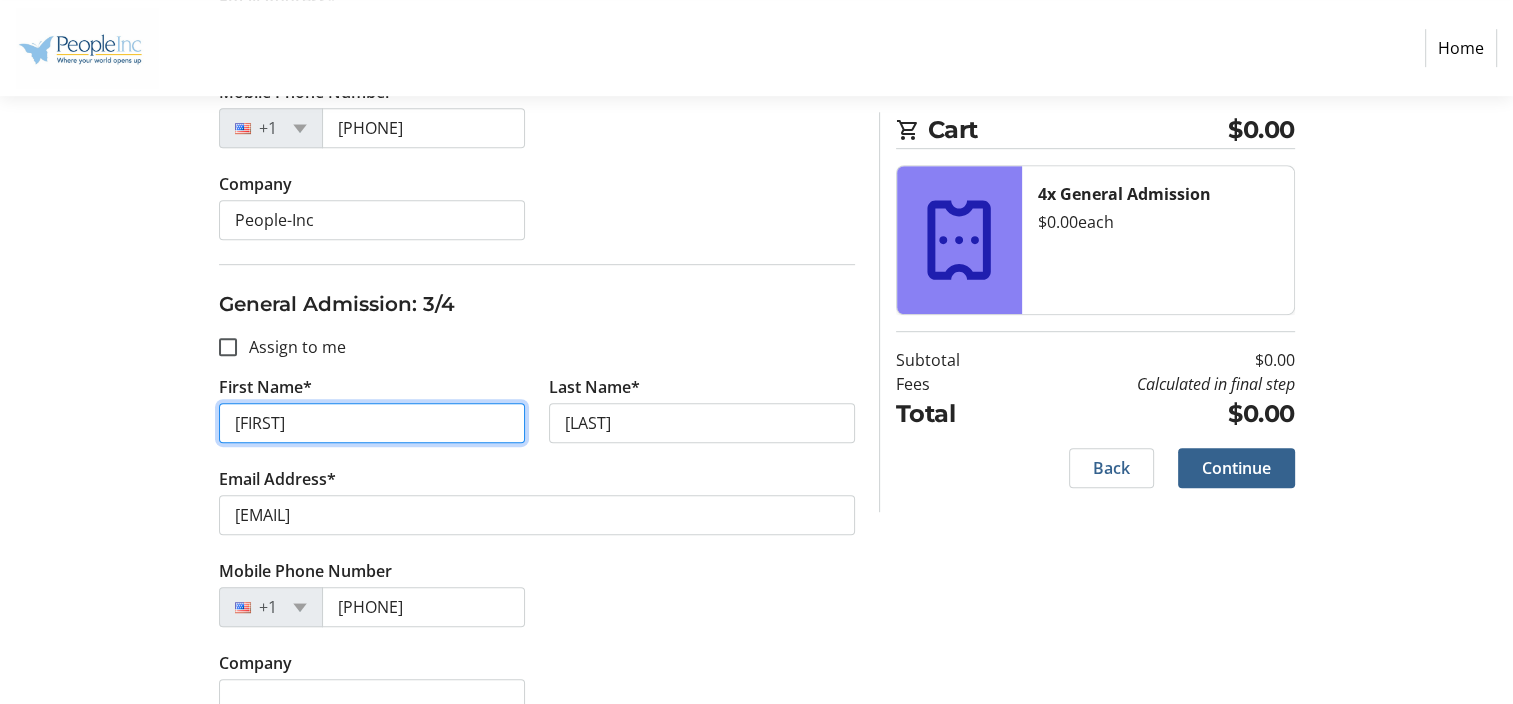 click on "Jaymes" at bounding box center [372, 423] 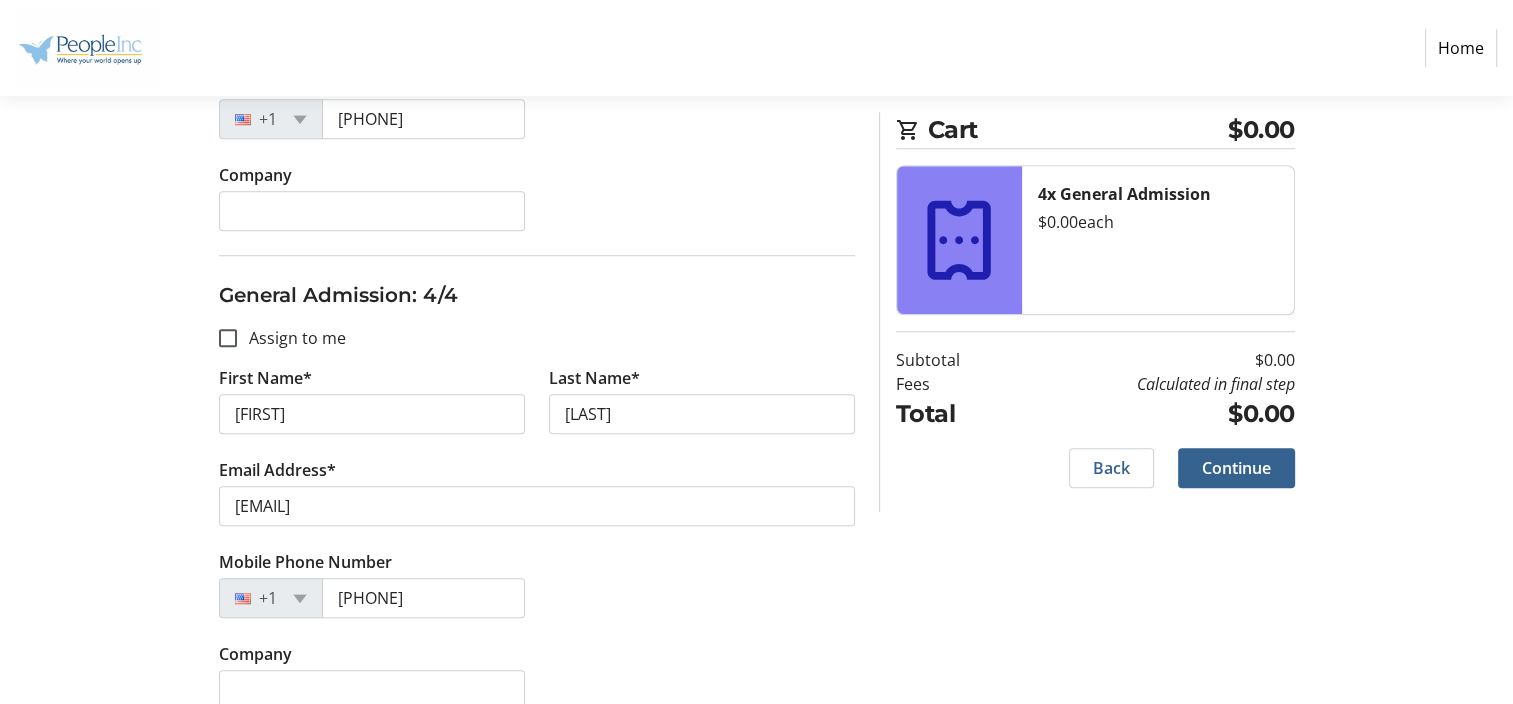 scroll, scrollTop: 1568, scrollLeft: 0, axis: vertical 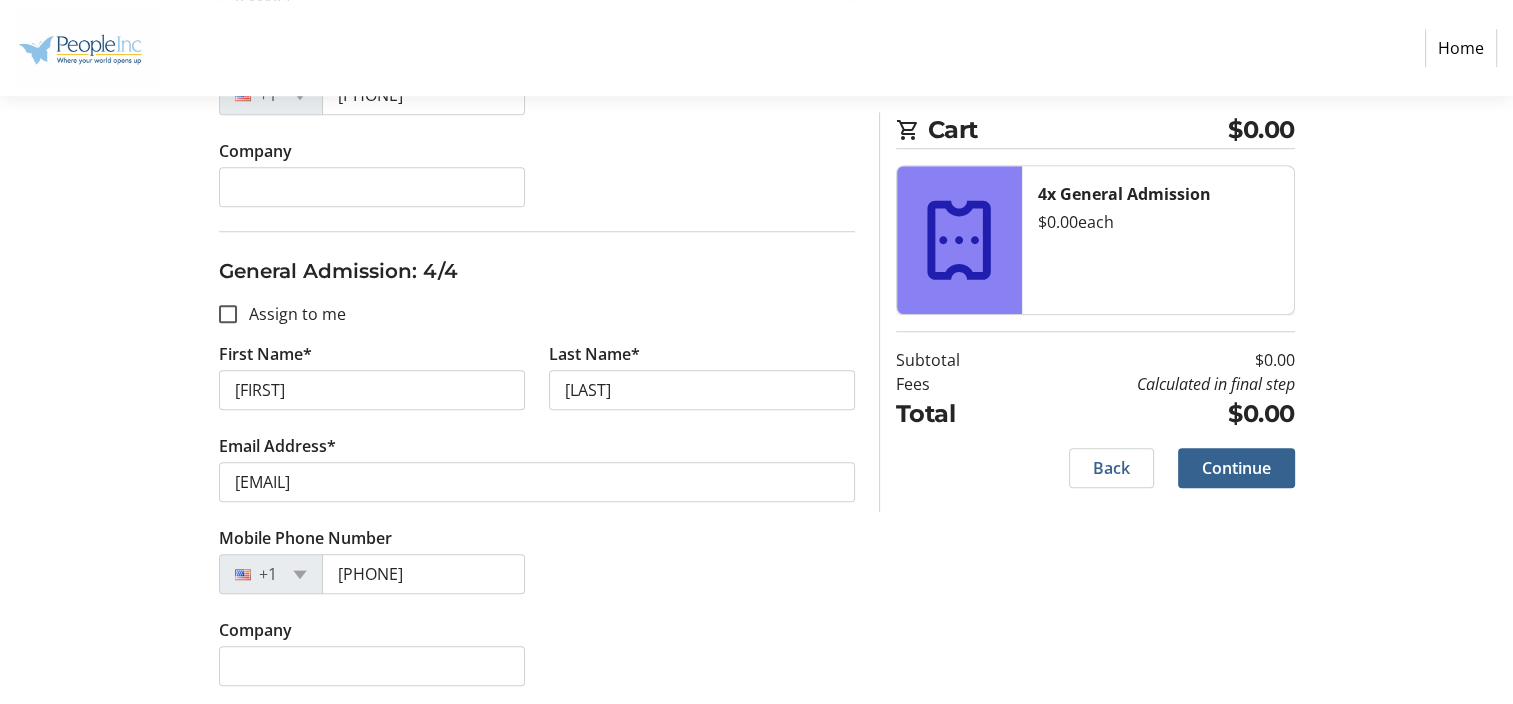 type on "Sequoia" 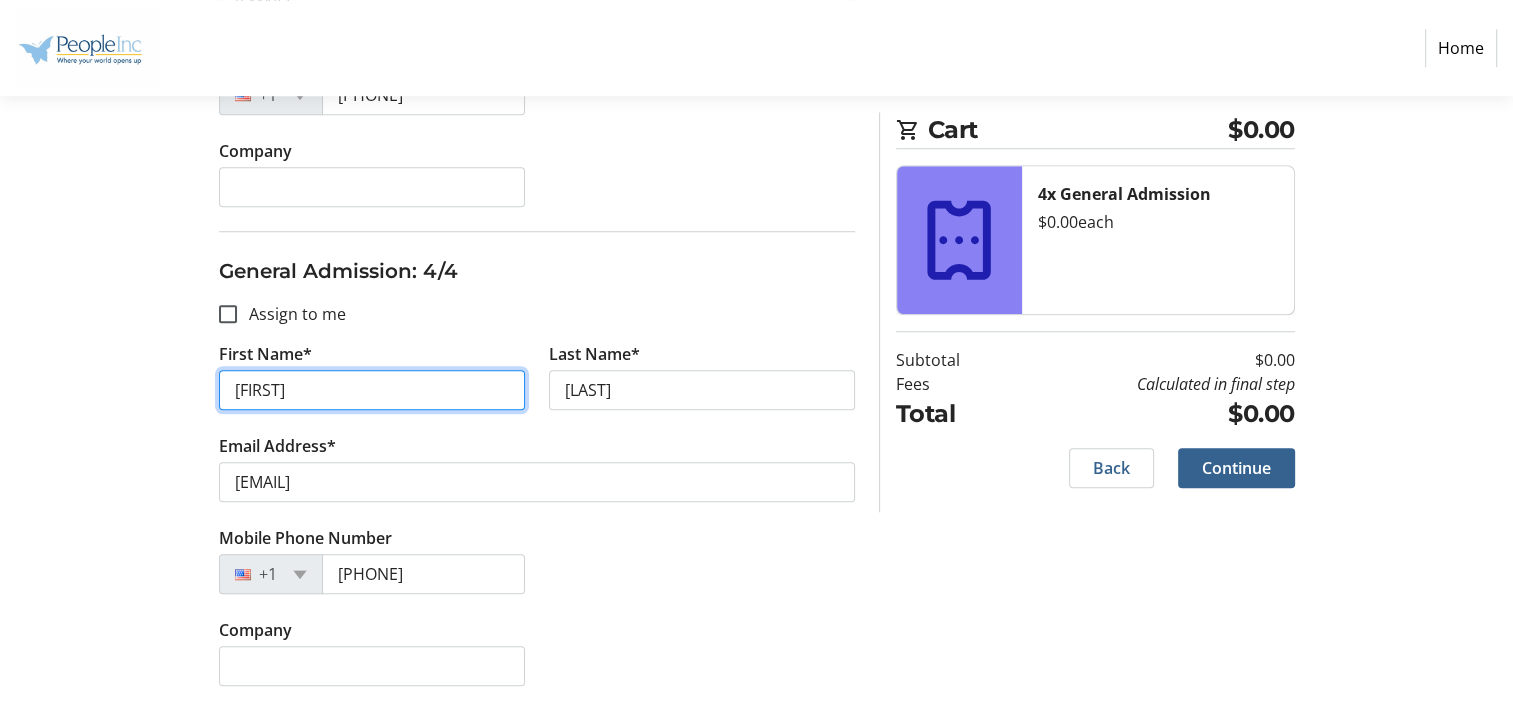 click on "Jaymes" at bounding box center (372, 390) 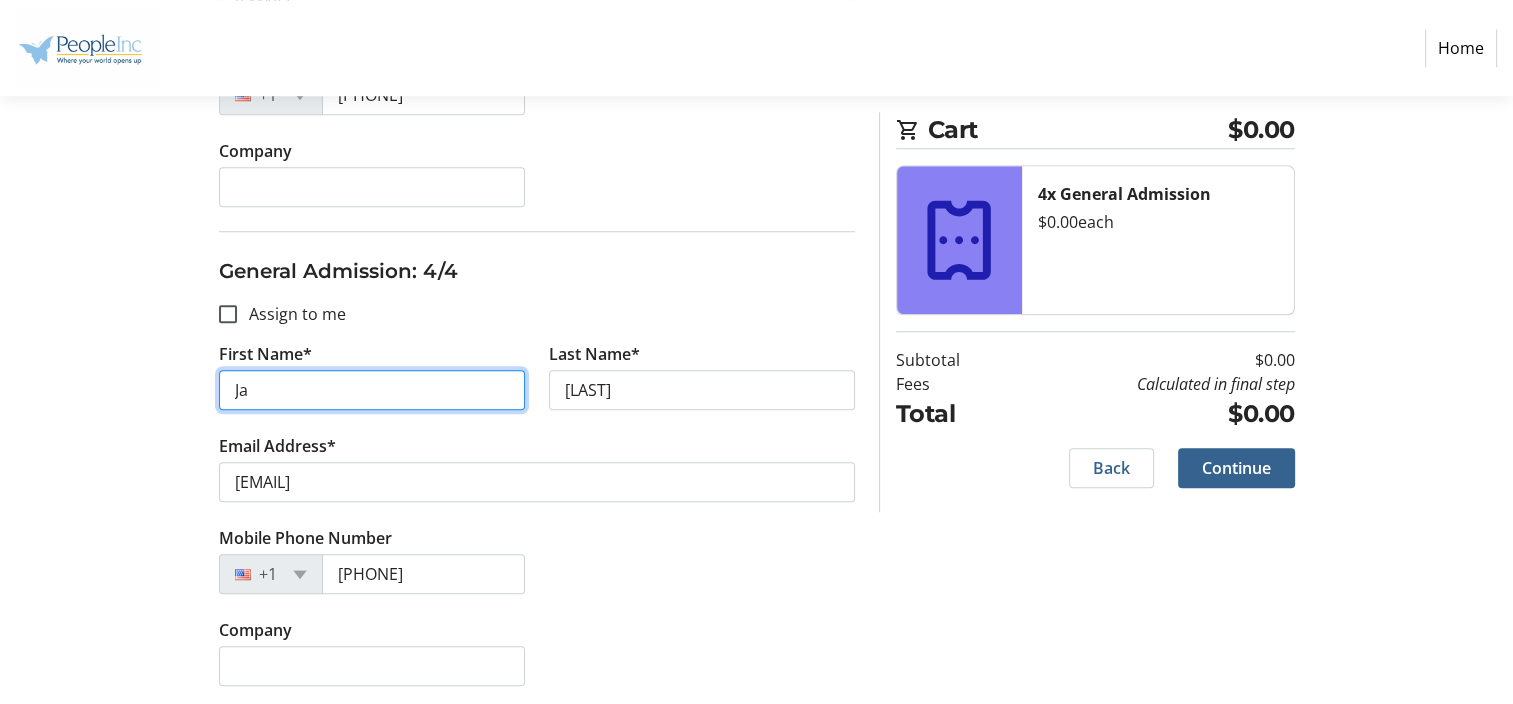 type on "J" 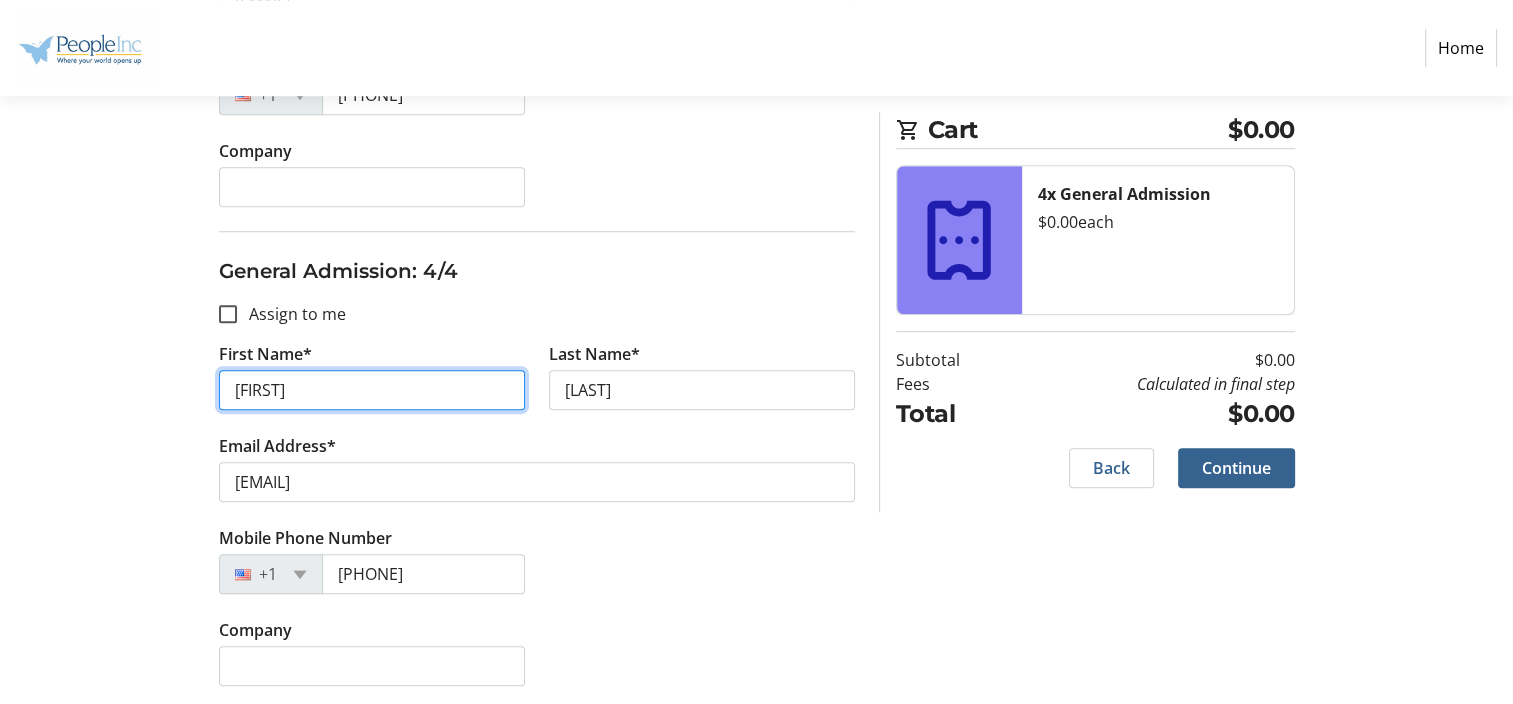 type on "Alana" 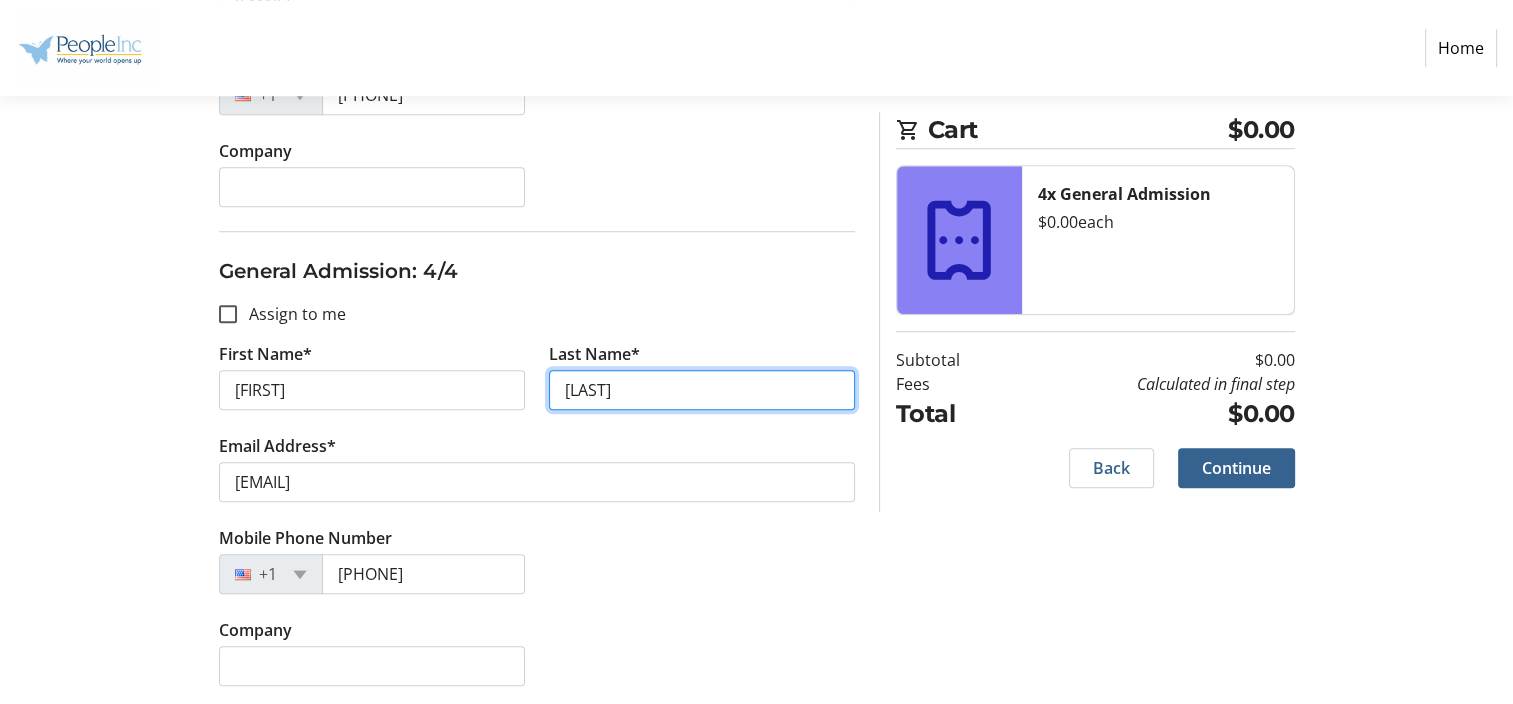 click on "Mitchell" at bounding box center (702, 390) 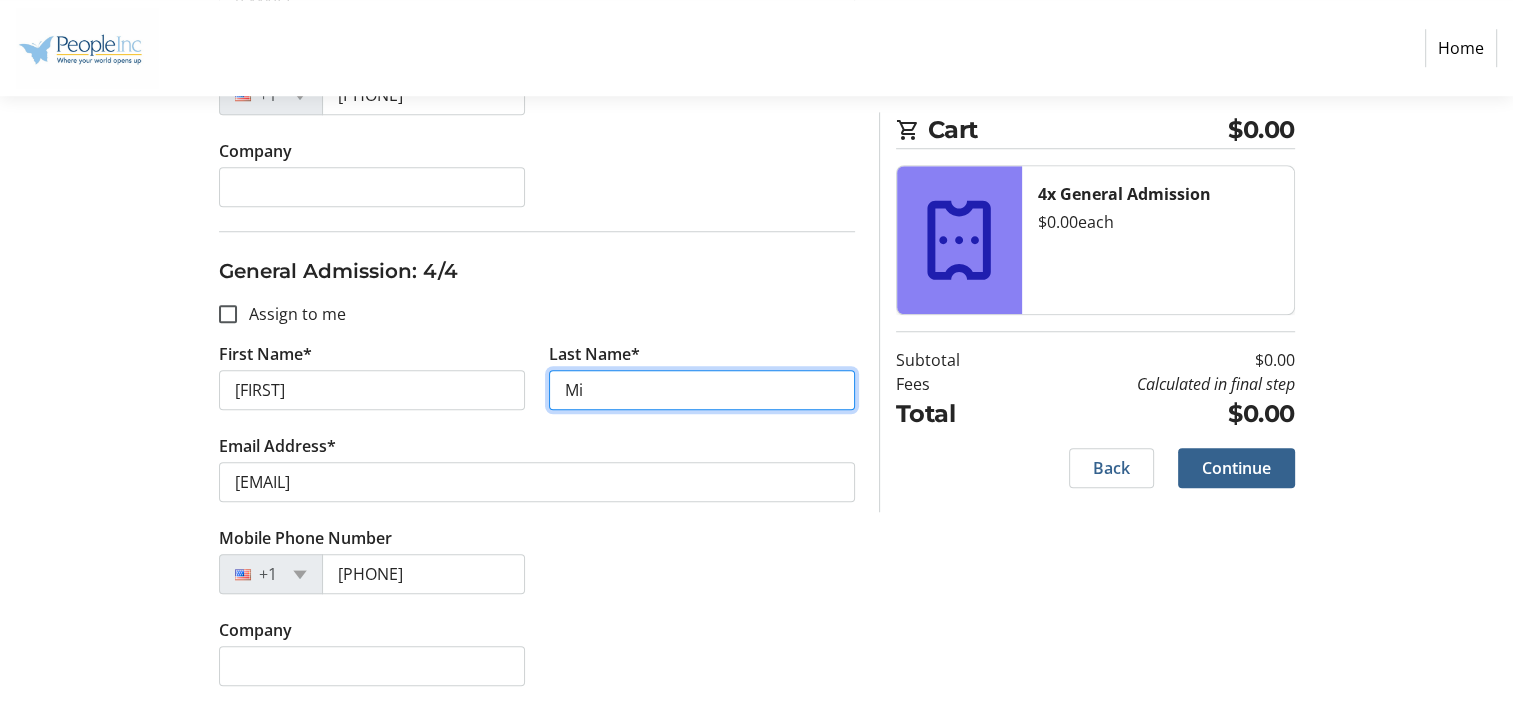 type on "M" 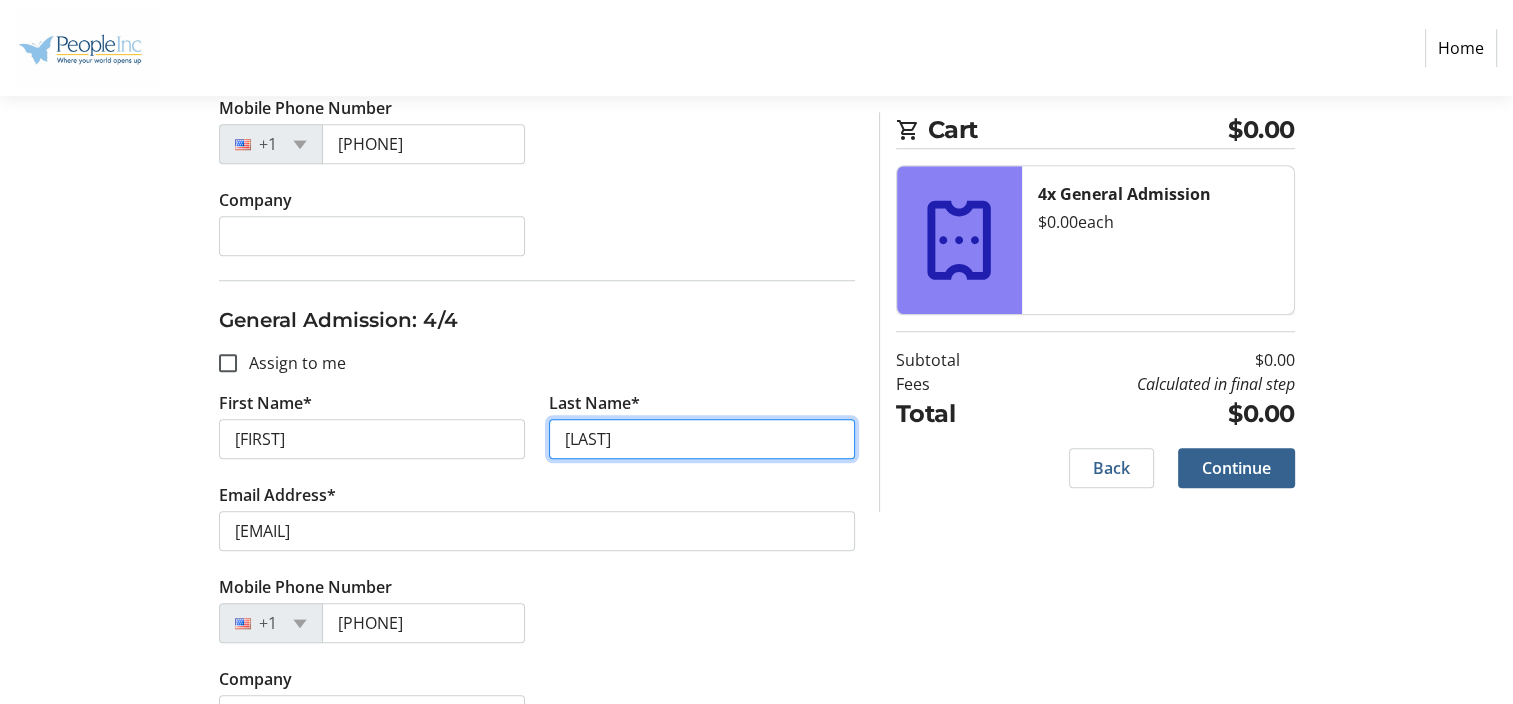 scroll, scrollTop: 1568, scrollLeft: 0, axis: vertical 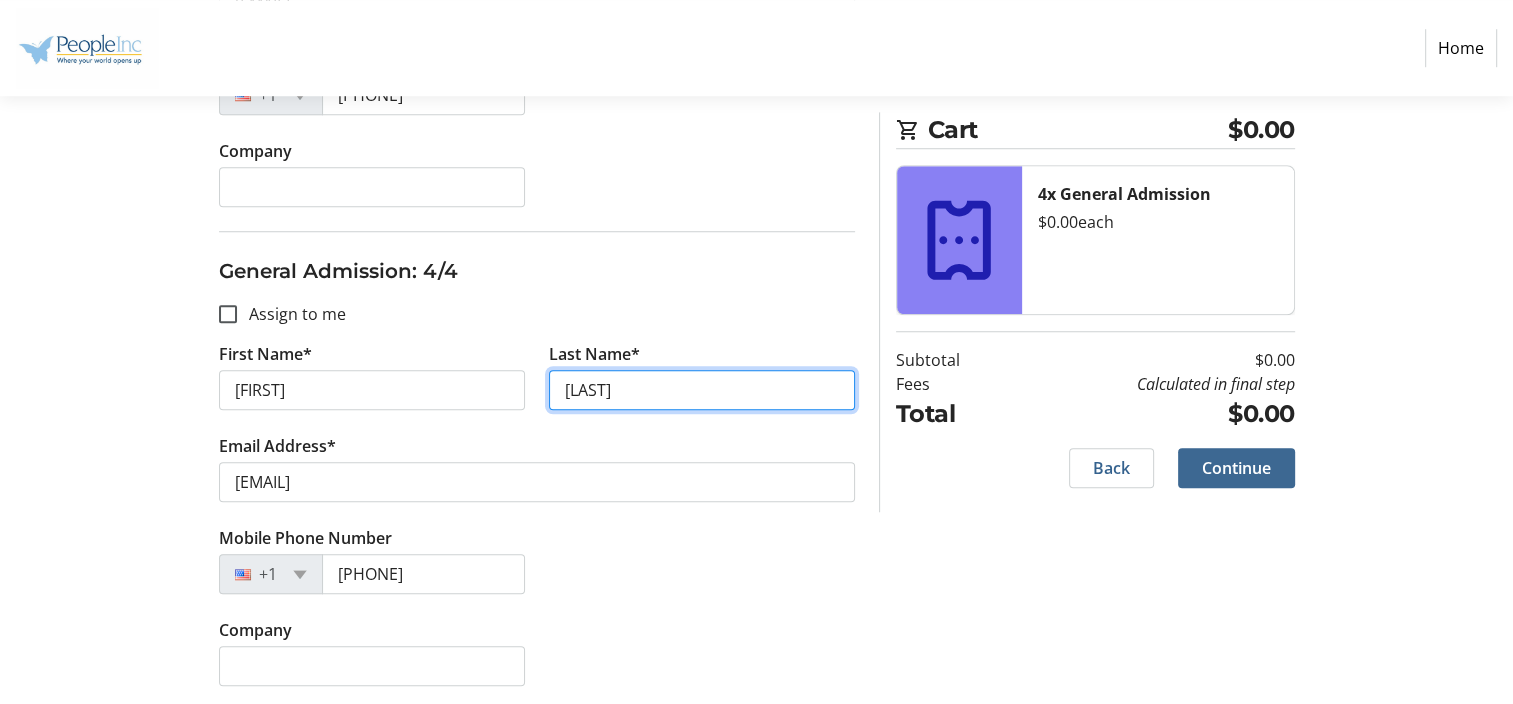 type on "Palmer" 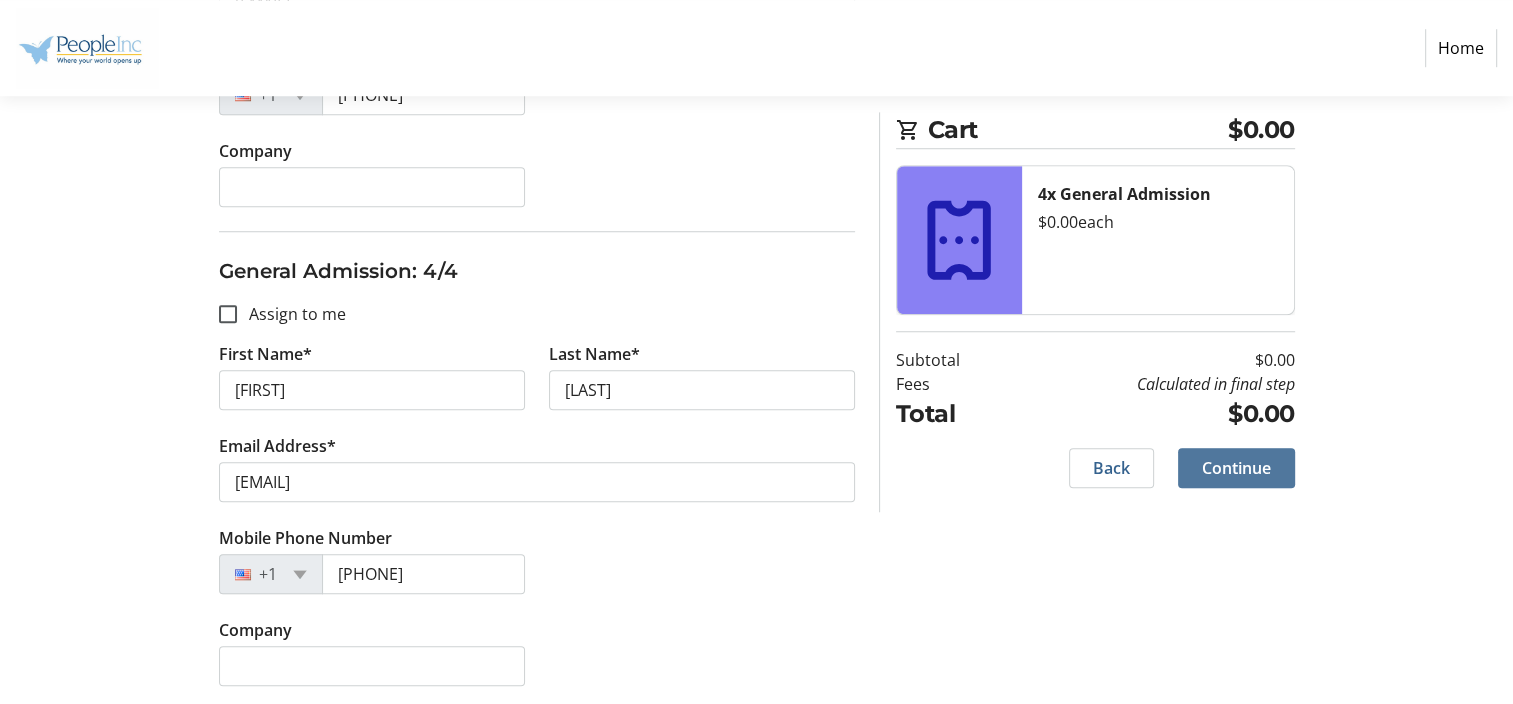 click on "Continue" 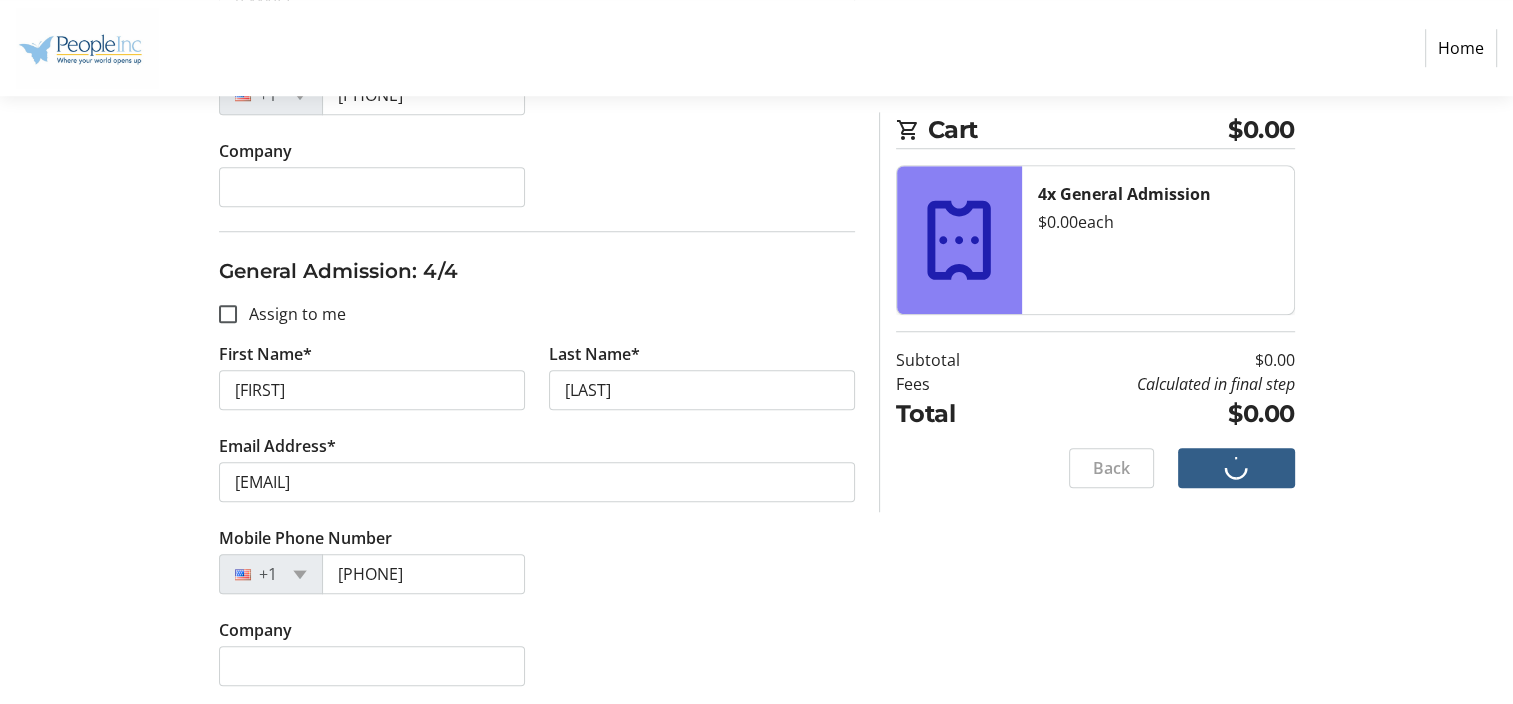 scroll, scrollTop: 9, scrollLeft: 0, axis: vertical 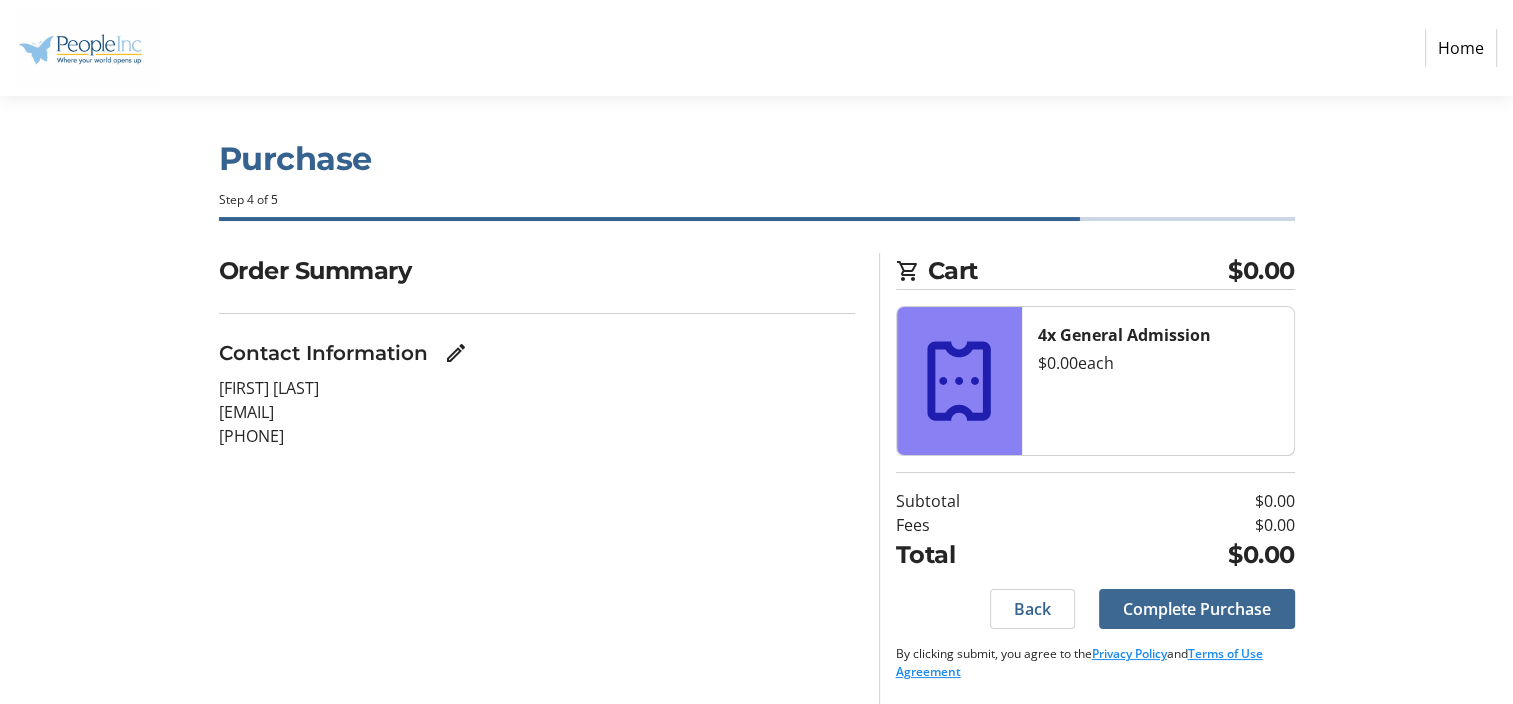 click on "Complete Purchase" 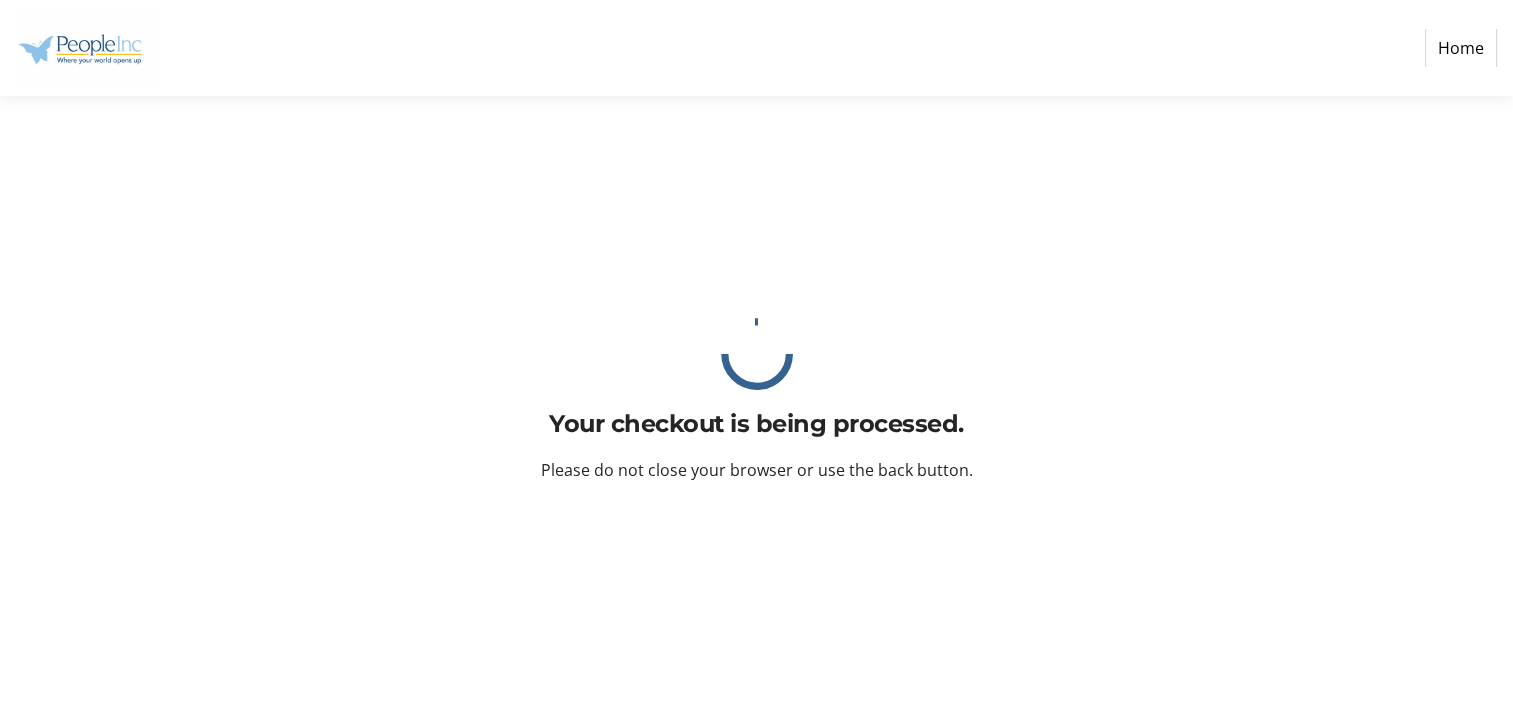 scroll, scrollTop: 0, scrollLeft: 0, axis: both 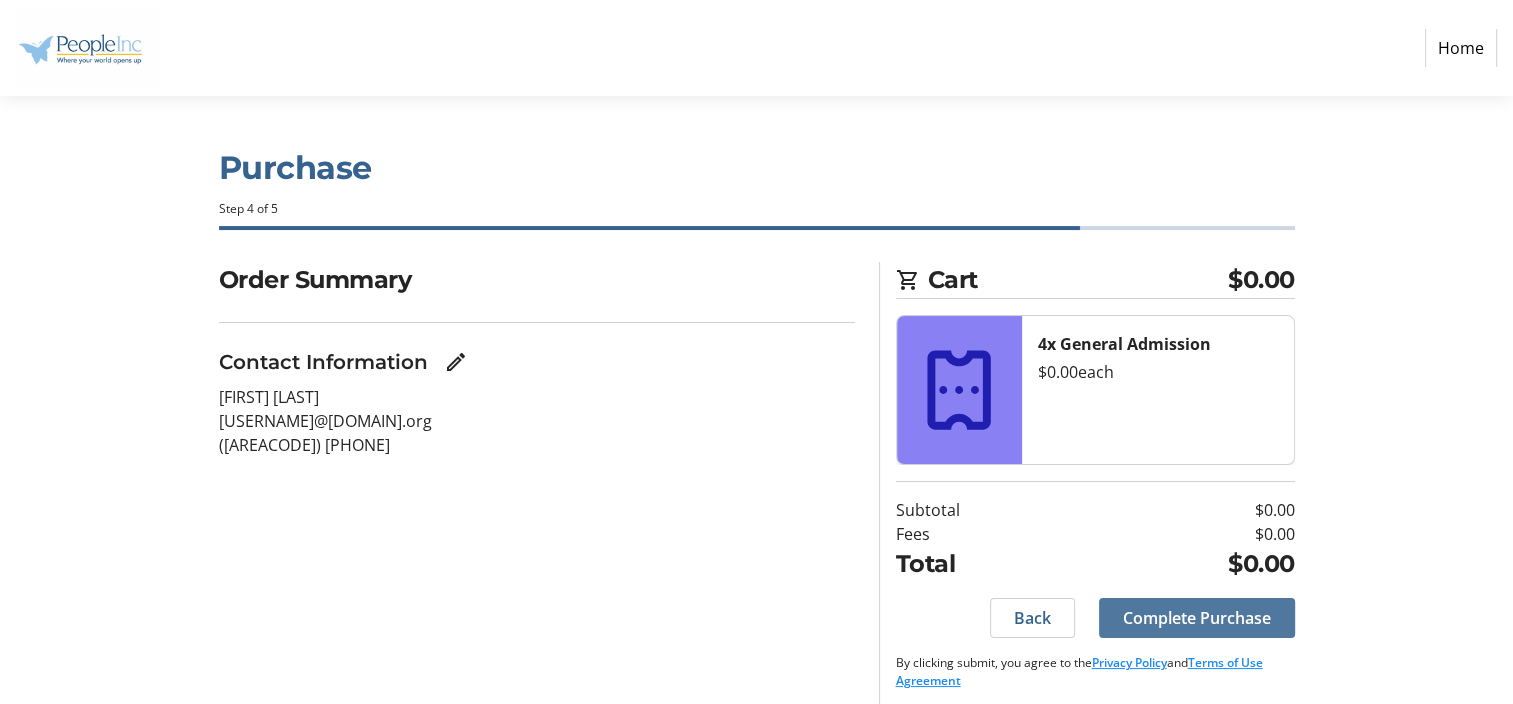 click on "Complete Purchase" 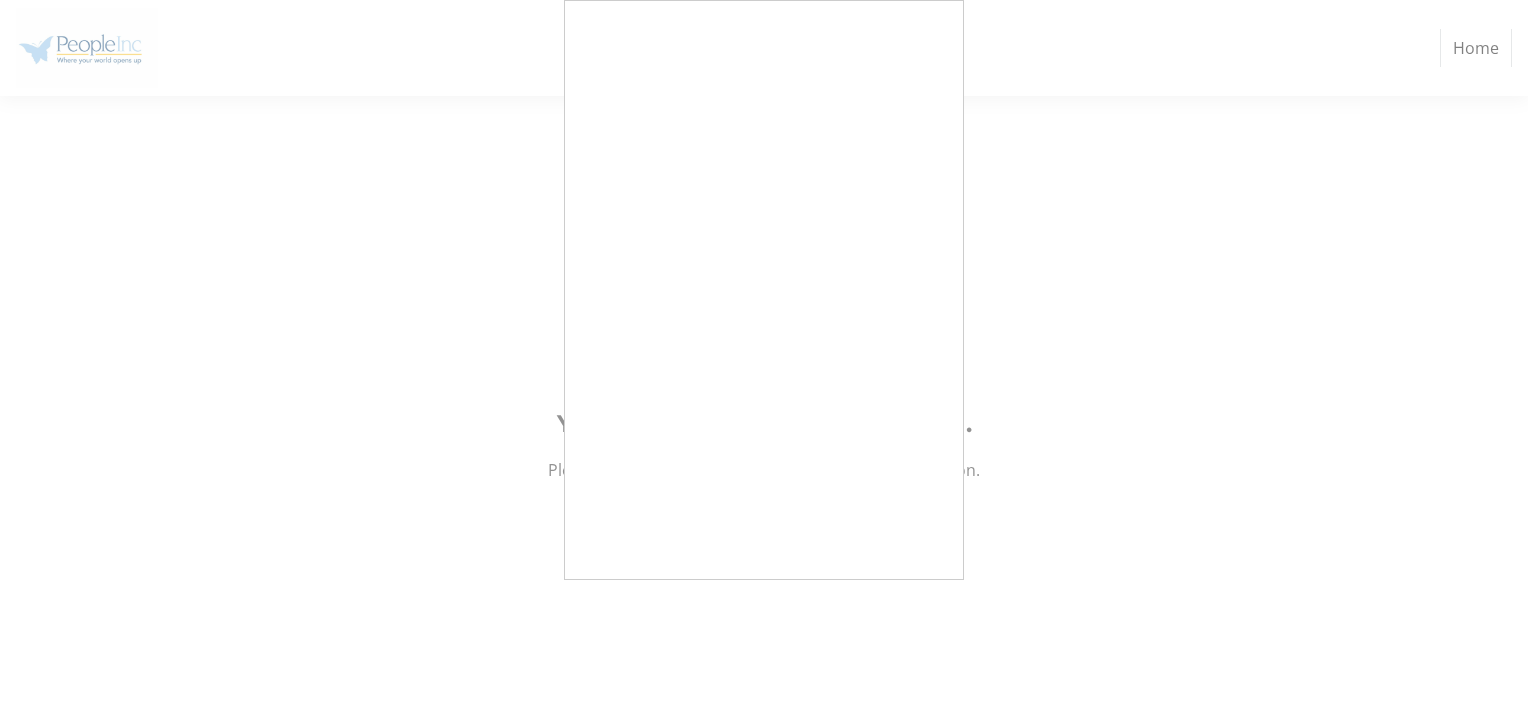 click at bounding box center (764, 352) 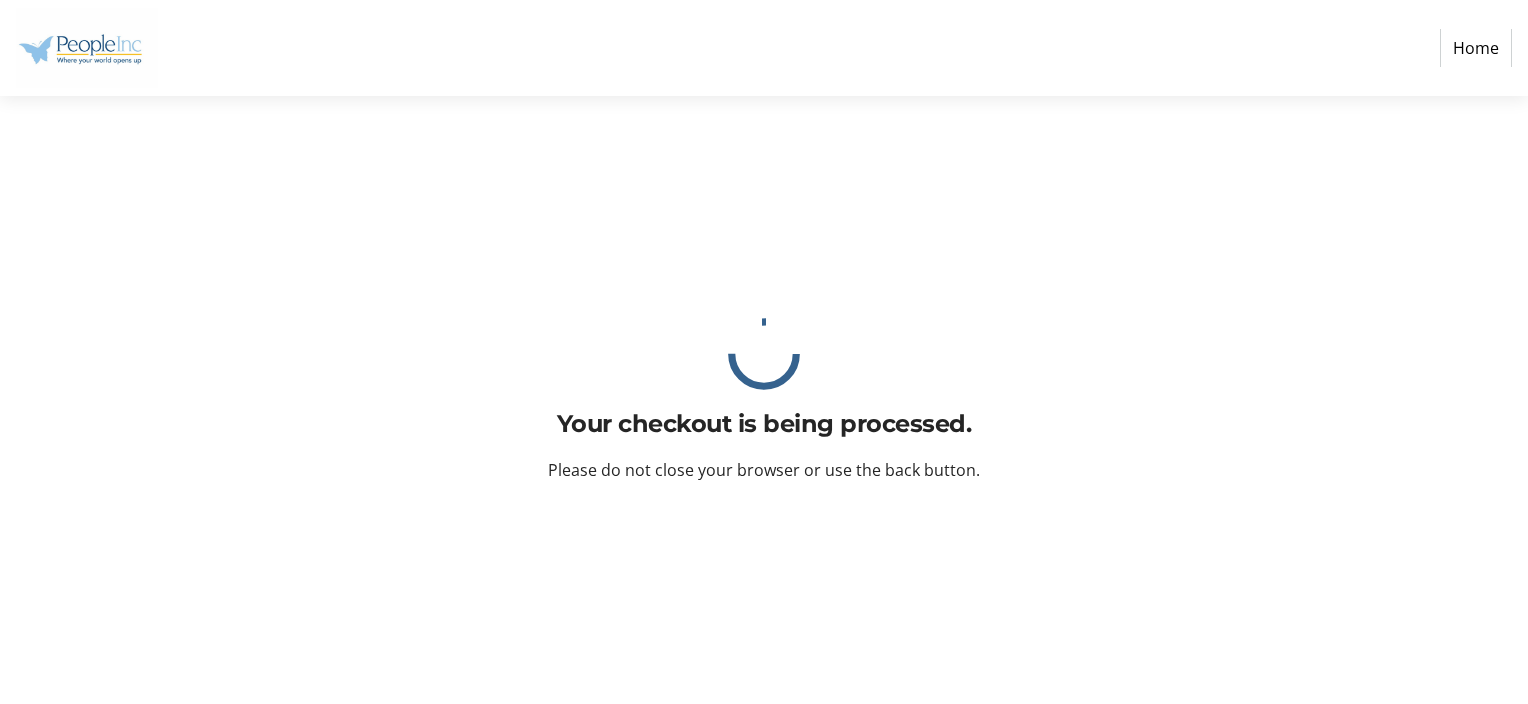 click on "Your checkout is being processed. Please do not close your browser or use the back button." 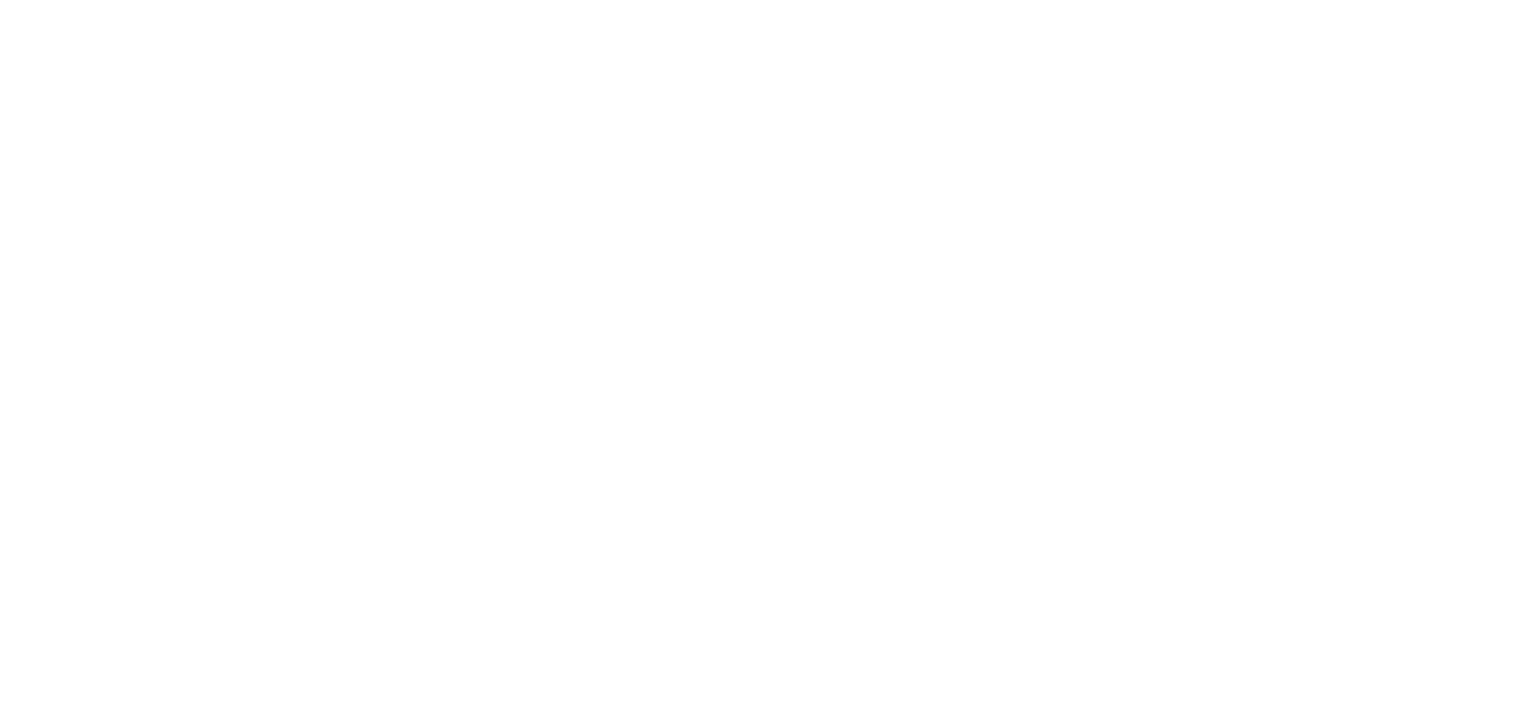 scroll, scrollTop: 0, scrollLeft: 0, axis: both 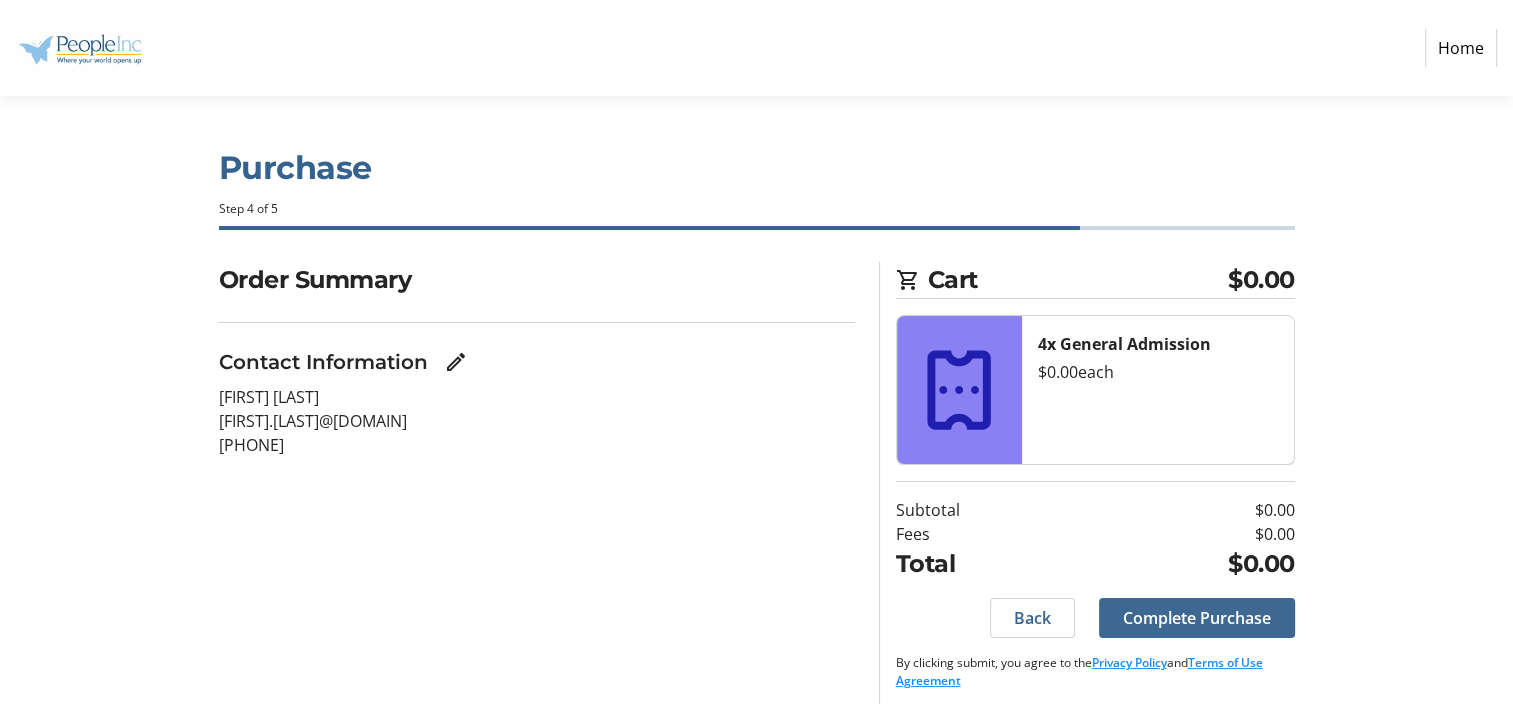 click on "Complete Purchase" 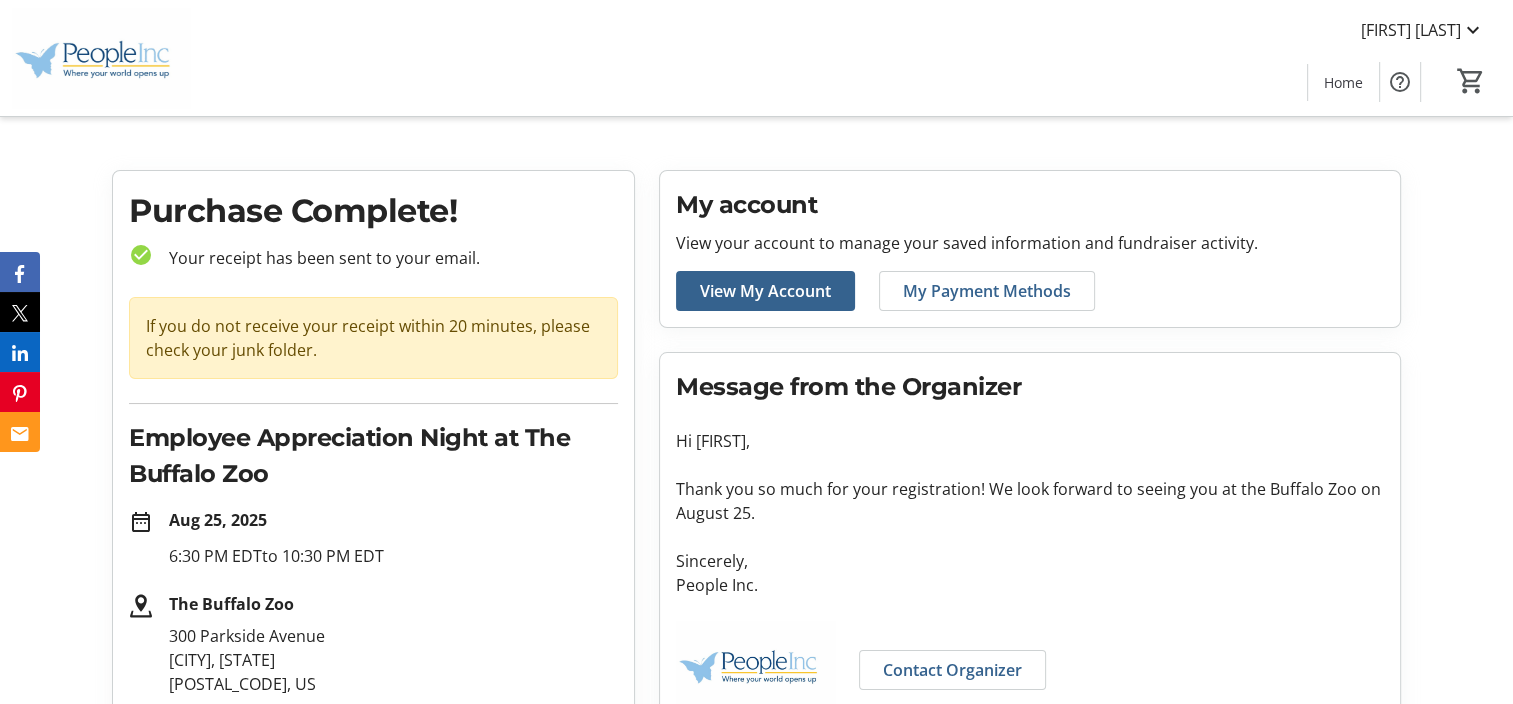 scroll, scrollTop: 0, scrollLeft: 0, axis: both 